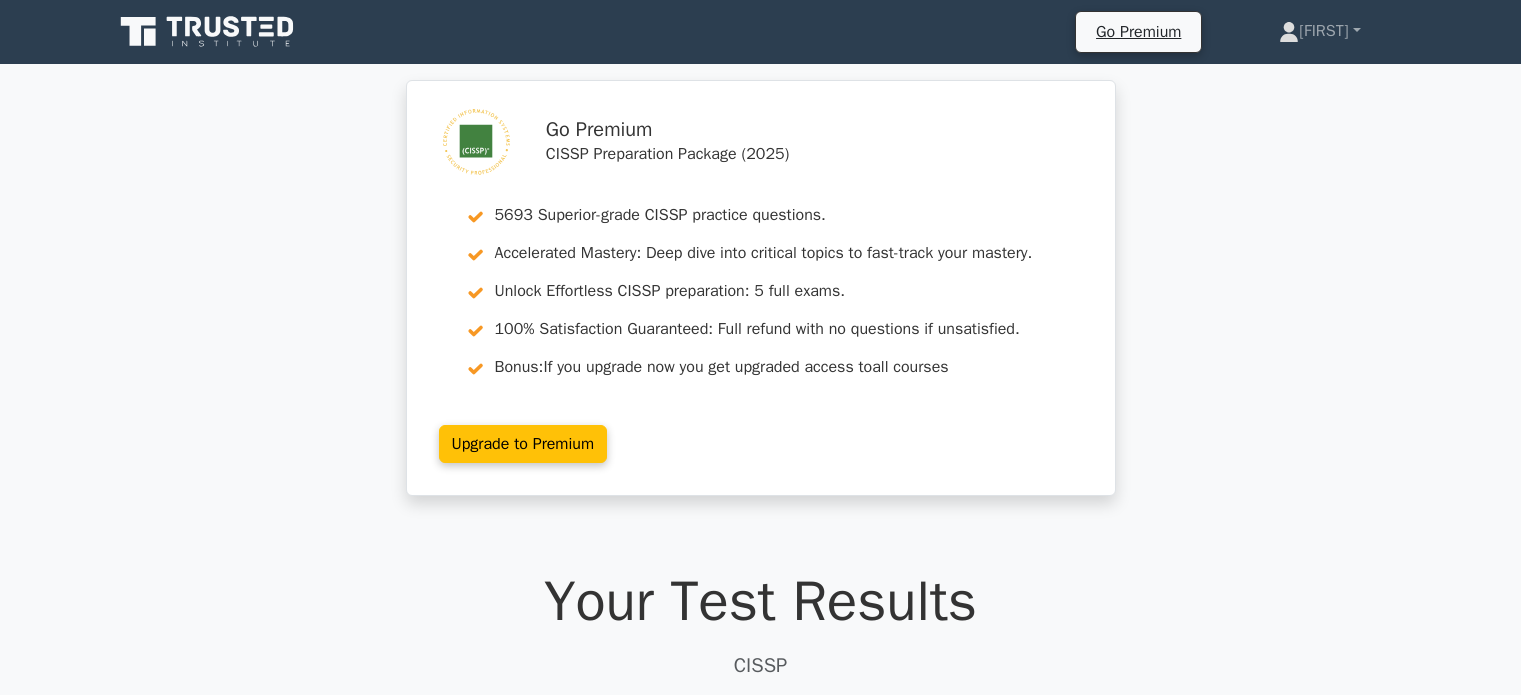 scroll, scrollTop: 2200, scrollLeft: 0, axis: vertical 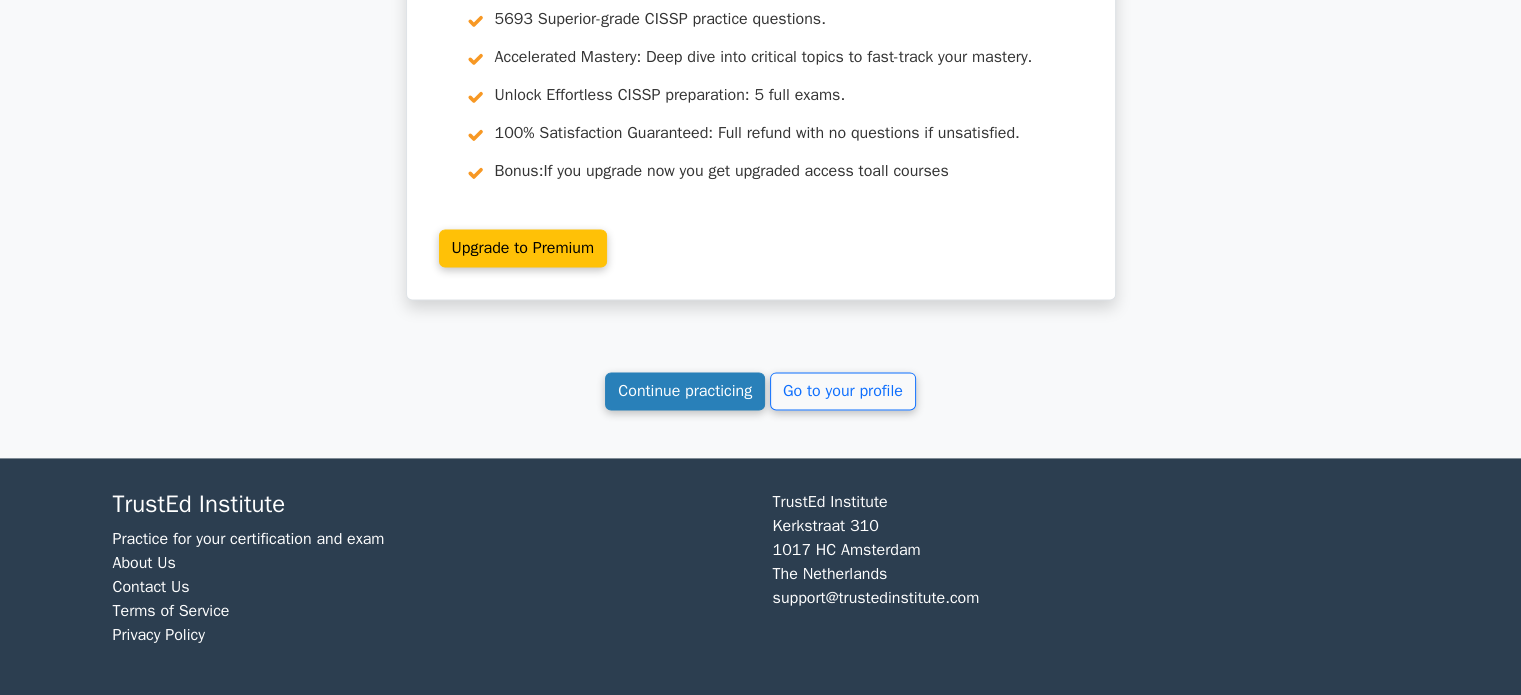click on "Continue practicing" at bounding box center (685, 391) 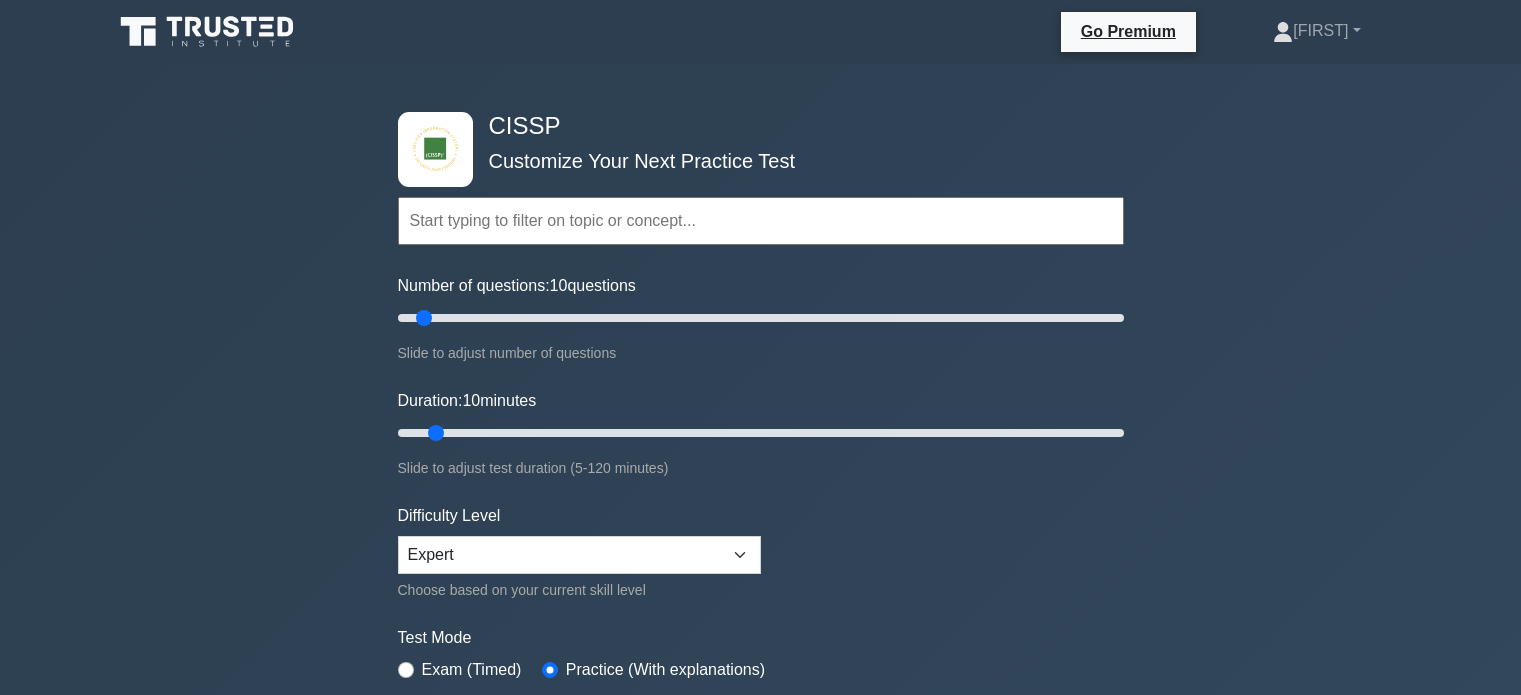 scroll, scrollTop: 0, scrollLeft: 0, axis: both 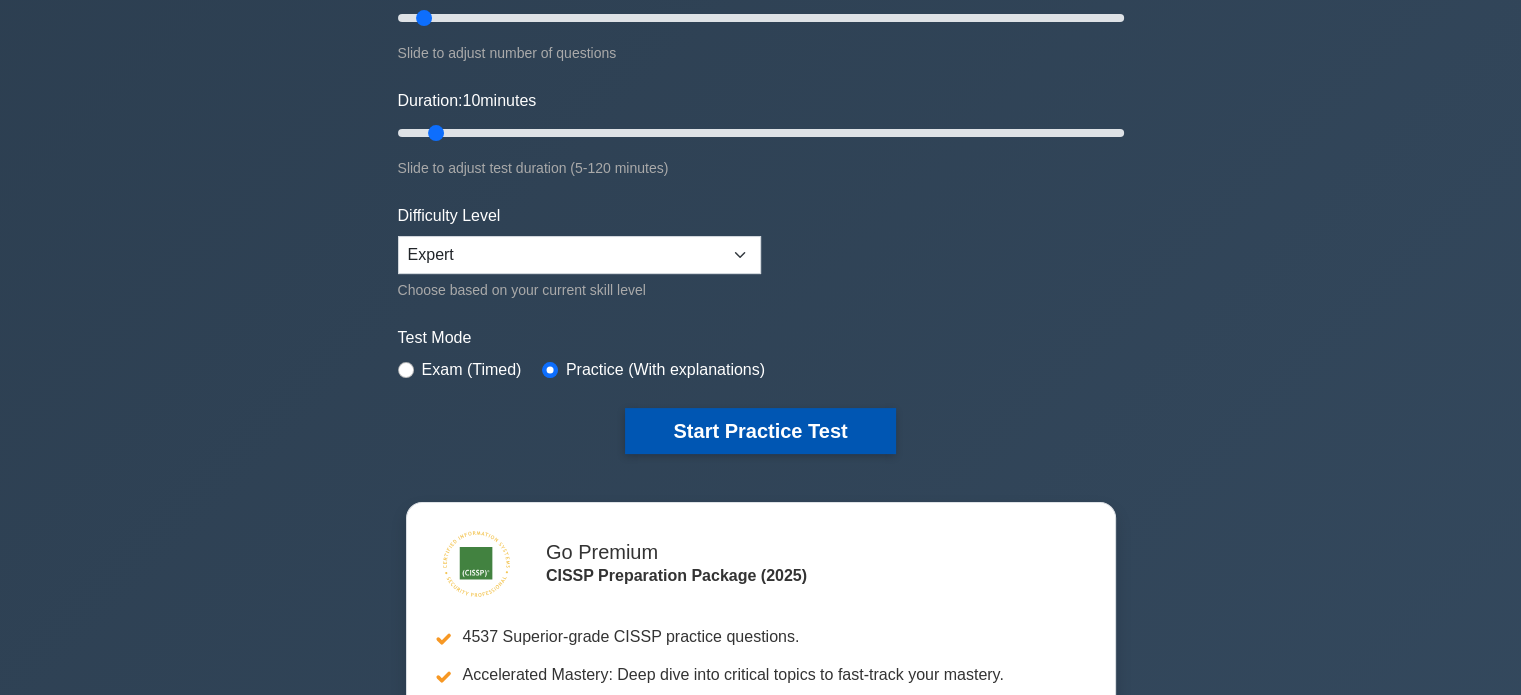 click on "Start Practice Test" at bounding box center (760, 431) 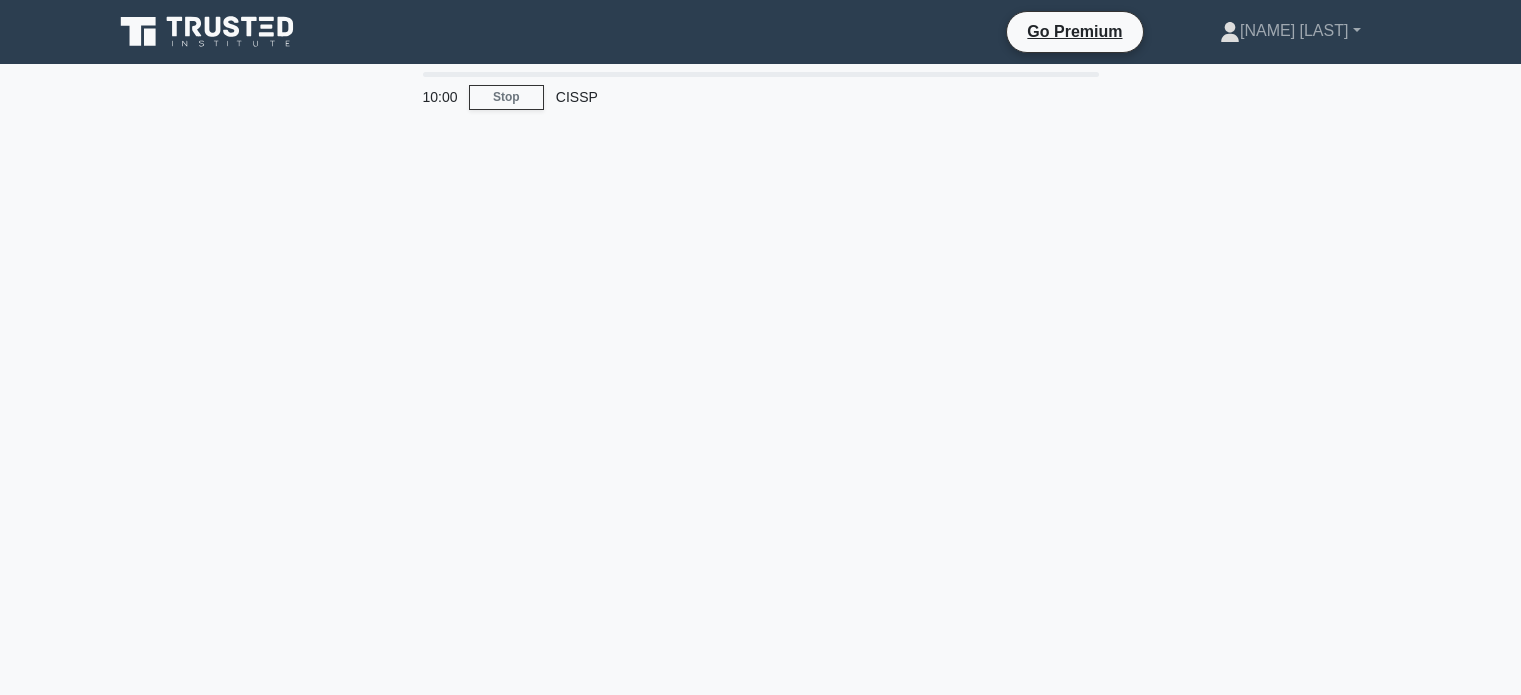 scroll, scrollTop: 0, scrollLeft: 0, axis: both 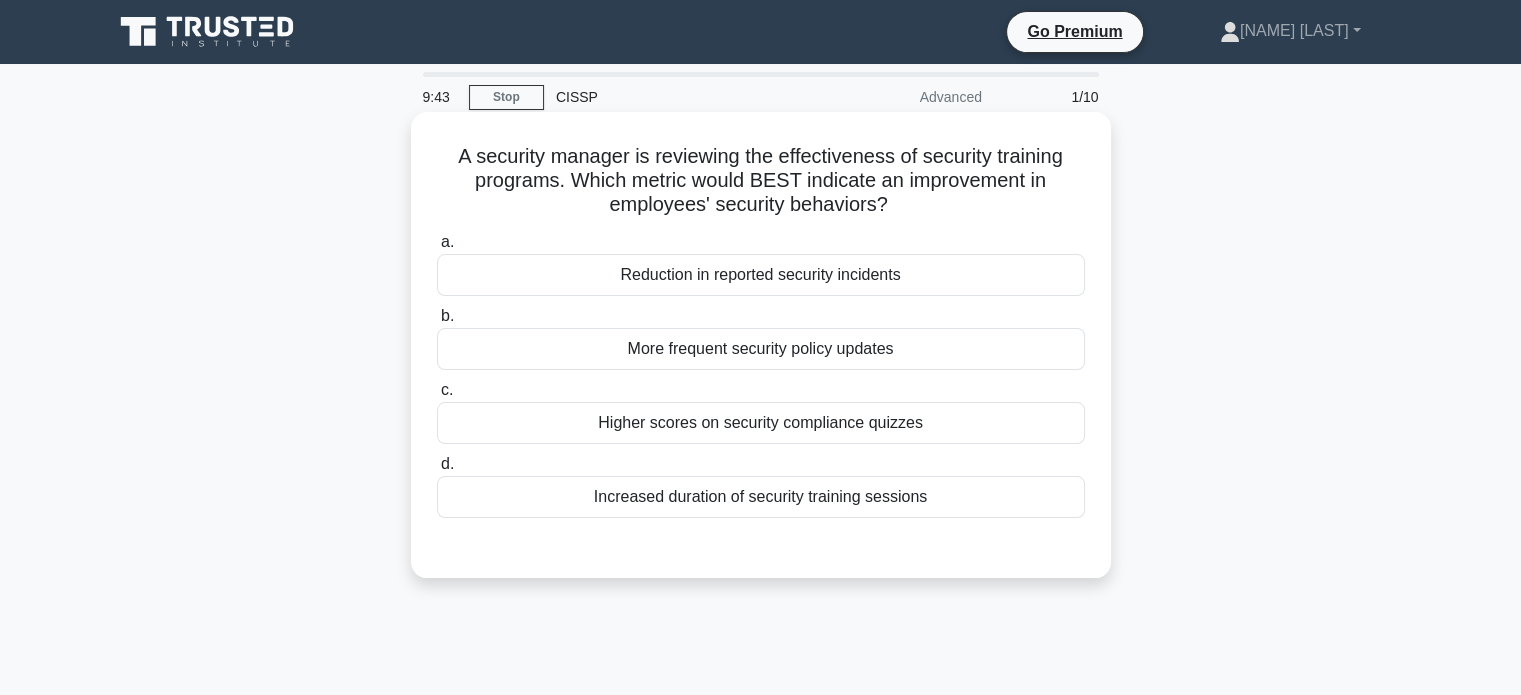 click on "Higher scores on security compliance quizzes" at bounding box center [761, 423] 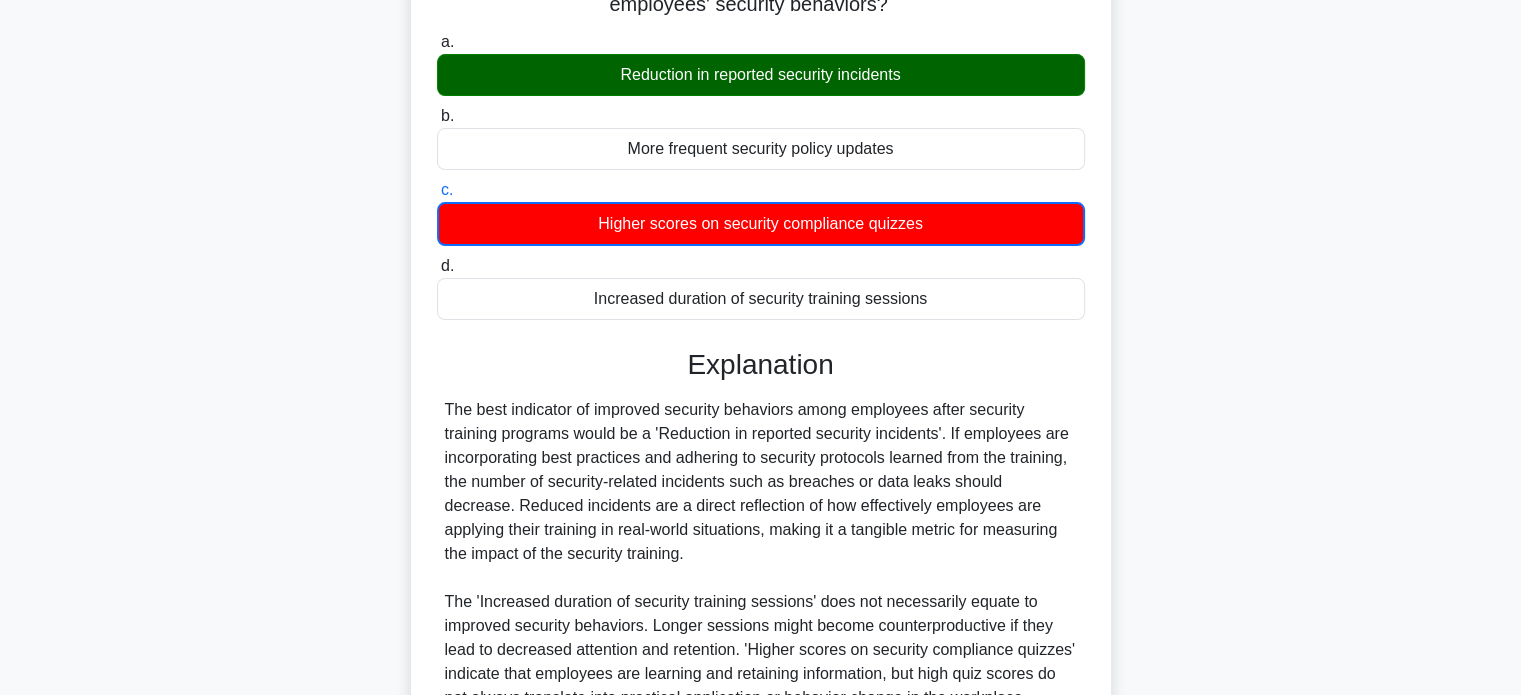 scroll, scrollTop: 514, scrollLeft: 0, axis: vertical 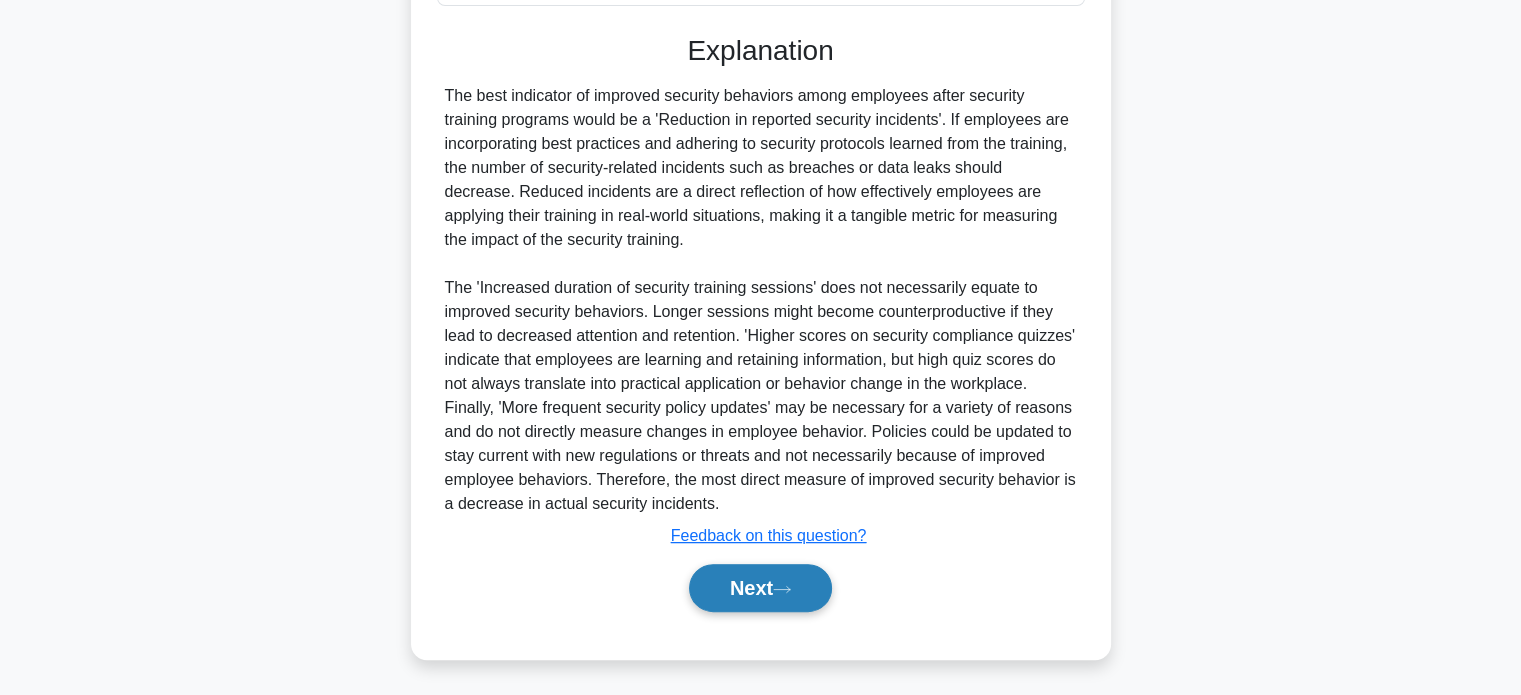 click on "Next" at bounding box center [760, 588] 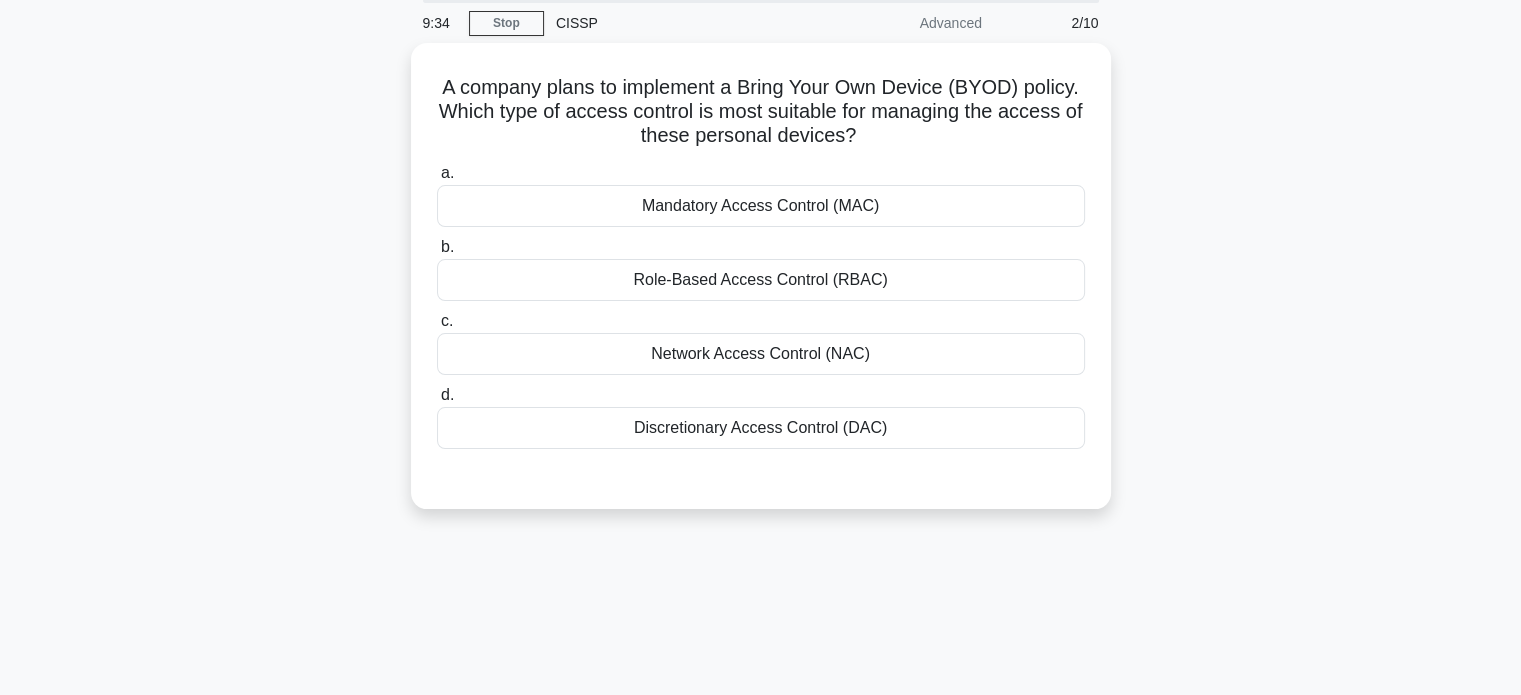 scroll, scrollTop: 0, scrollLeft: 0, axis: both 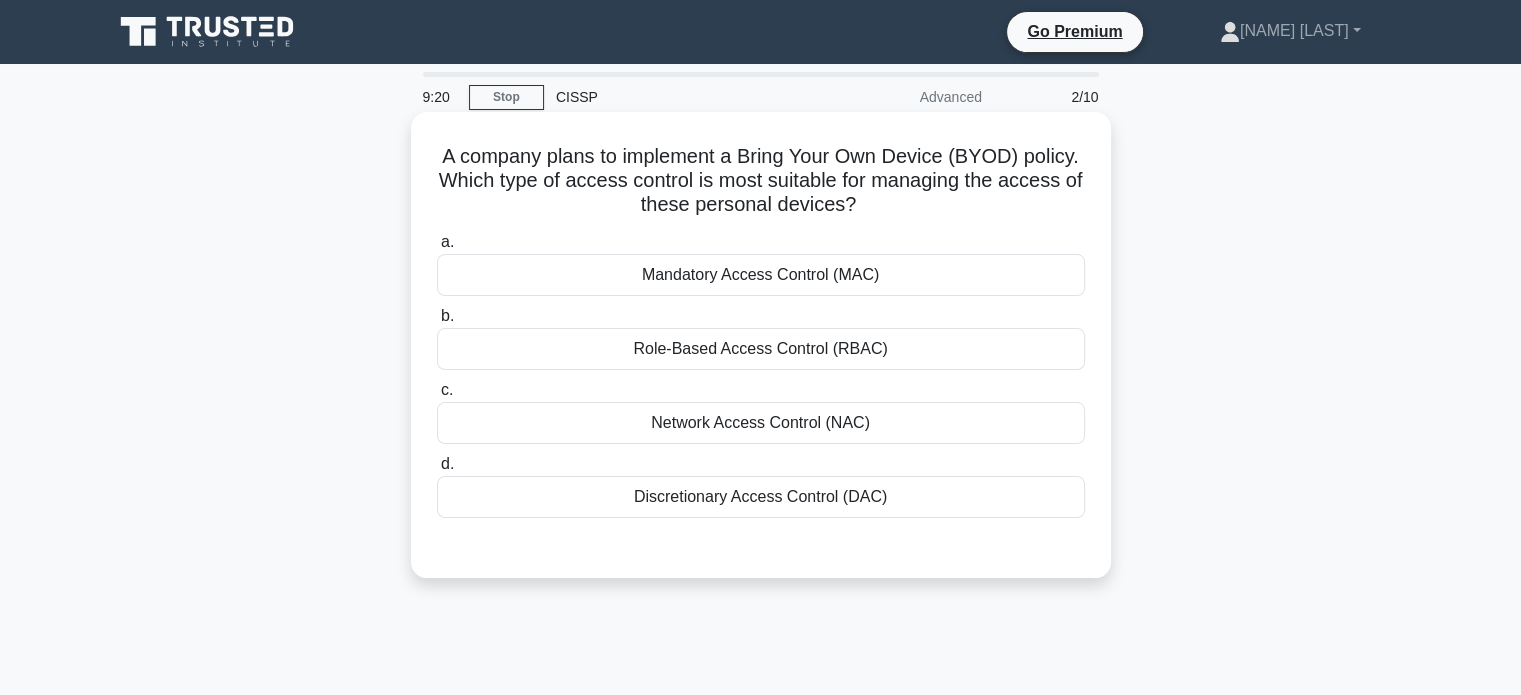 drag, startPoint x: 635, startPoint y: 501, endPoint x: 885, endPoint y: 498, distance: 250.018 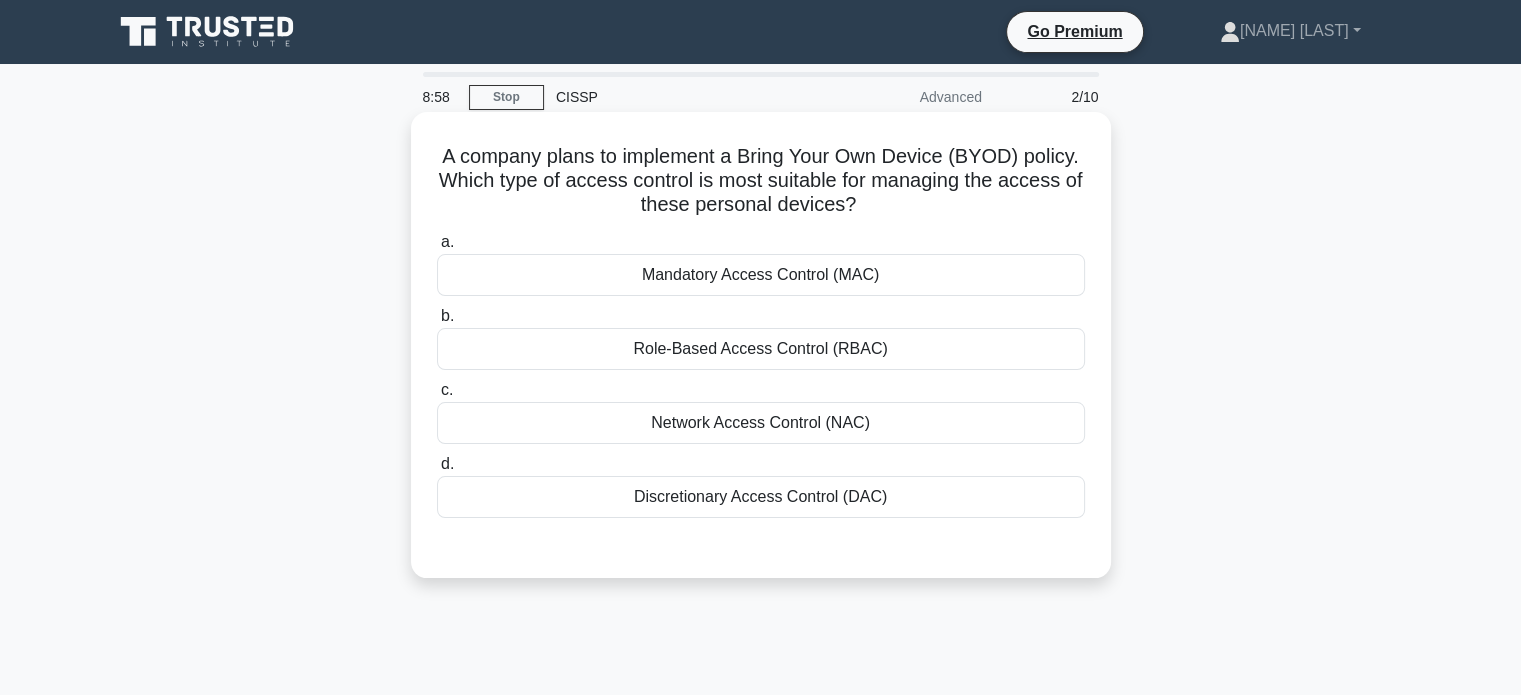 drag, startPoint x: 628, startPoint y: 278, endPoint x: 880, endPoint y: 283, distance: 252.04959 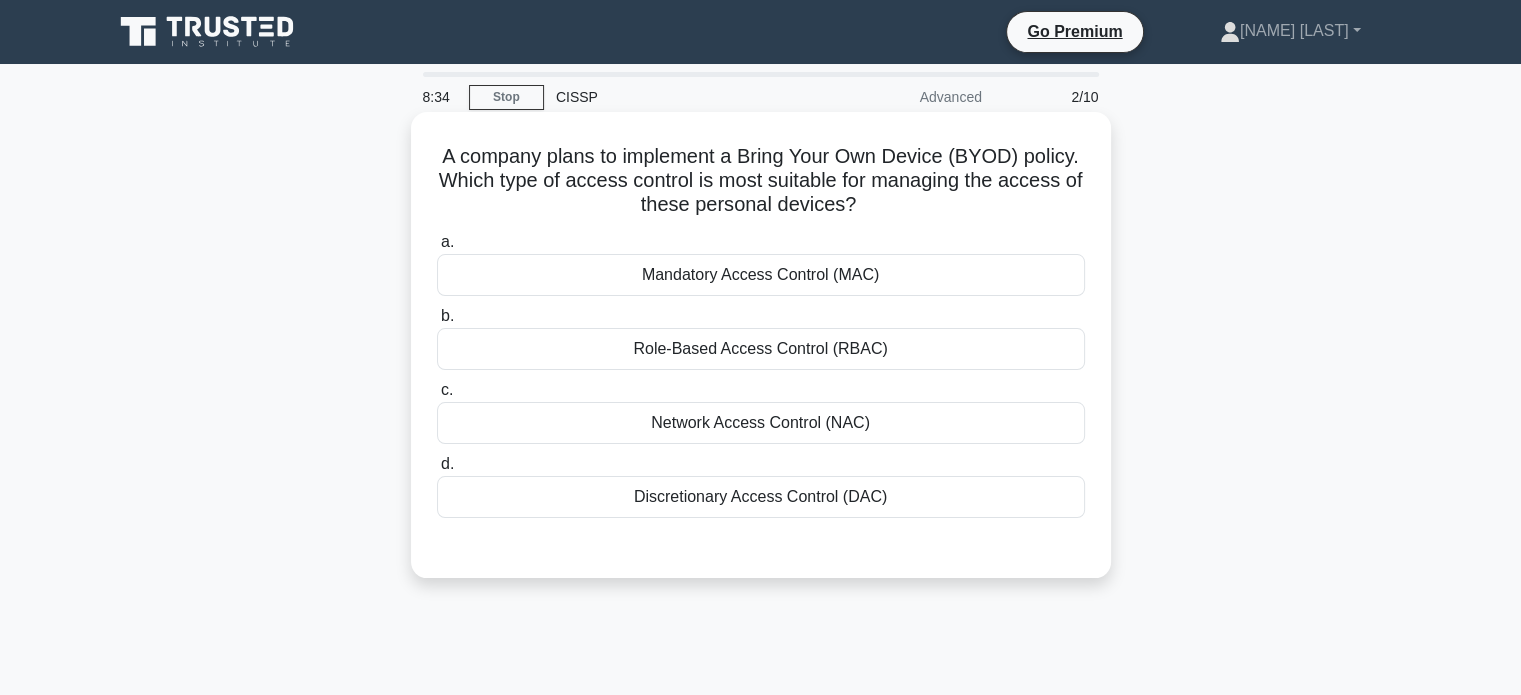 drag, startPoint x: 640, startPoint y: 430, endPoint x: 881, endPoint y: 407, distance: 242.09502 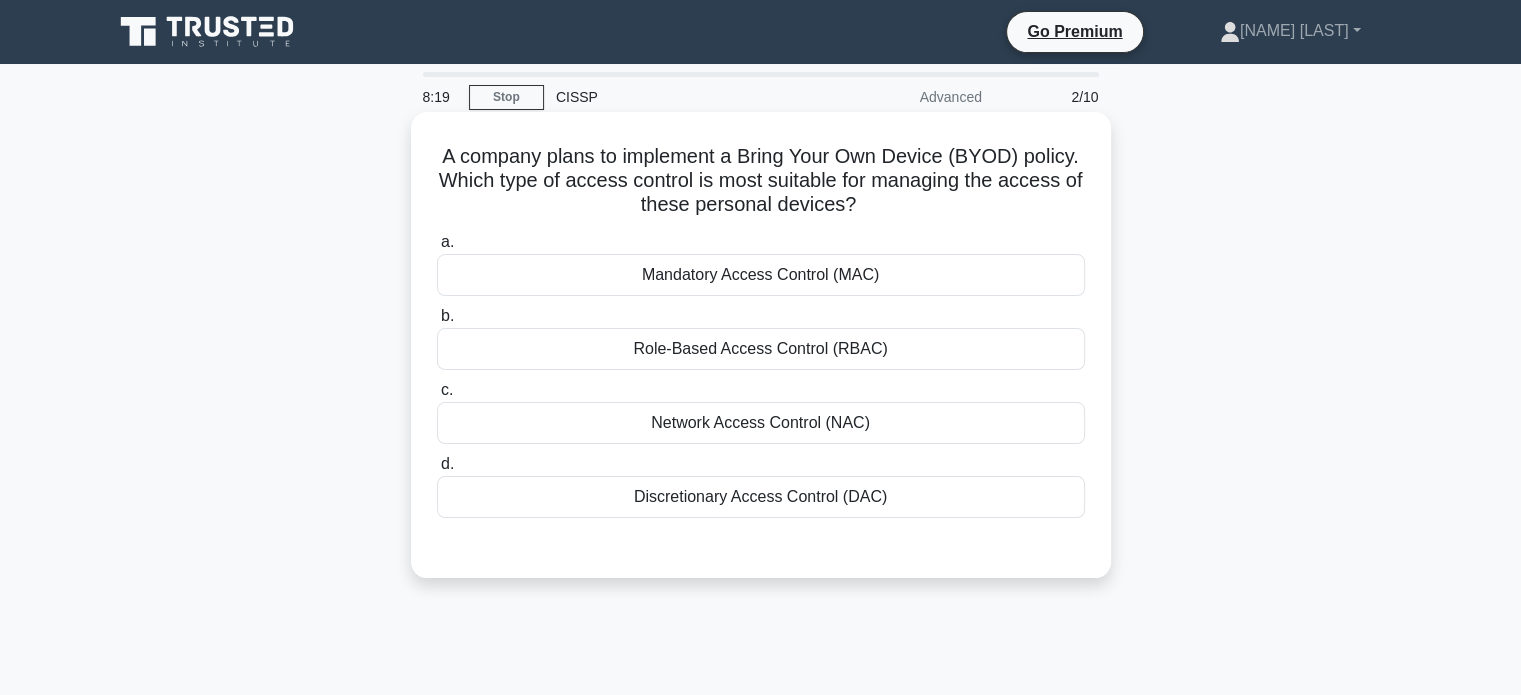 click on "Network Access Control (NAC)" at bounding box center [761, 423] 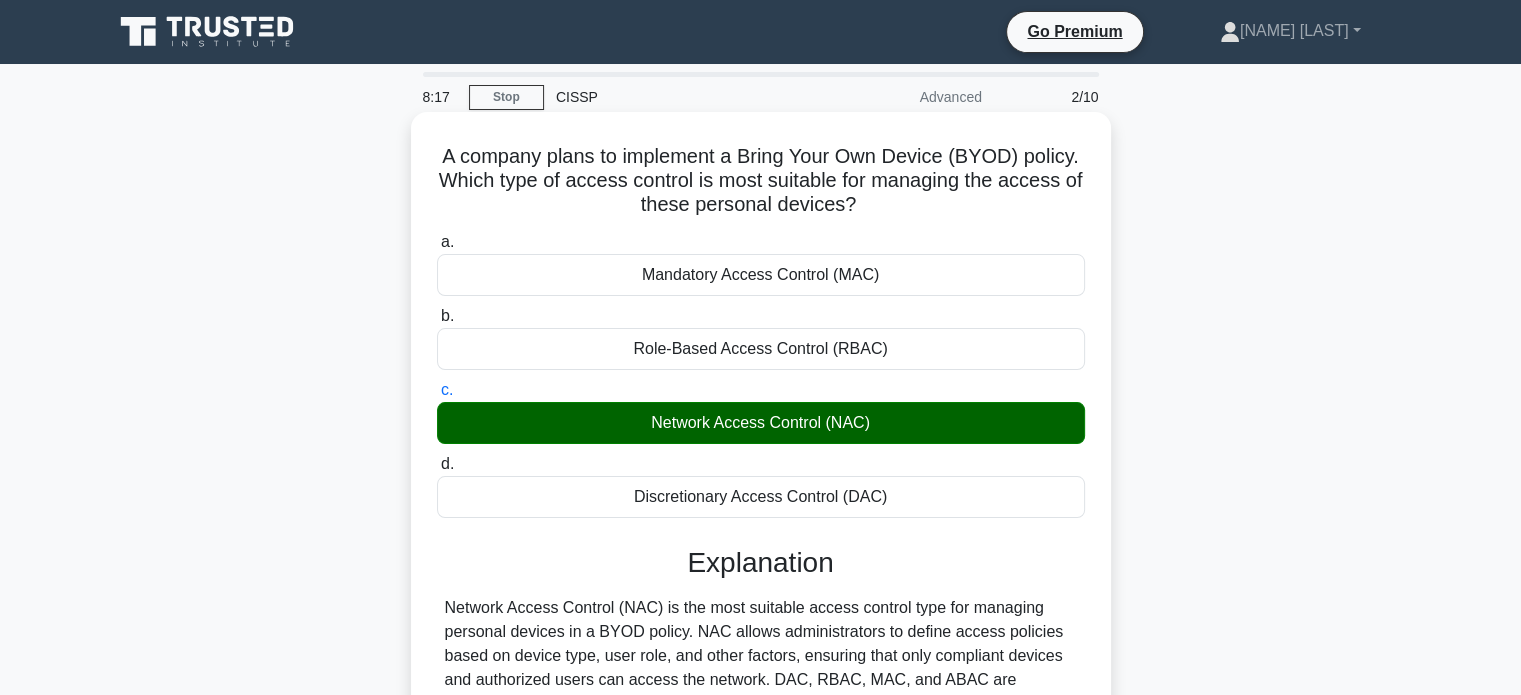 scroll, scrollTop: 385, scrollLeft: 0, axis: vertical 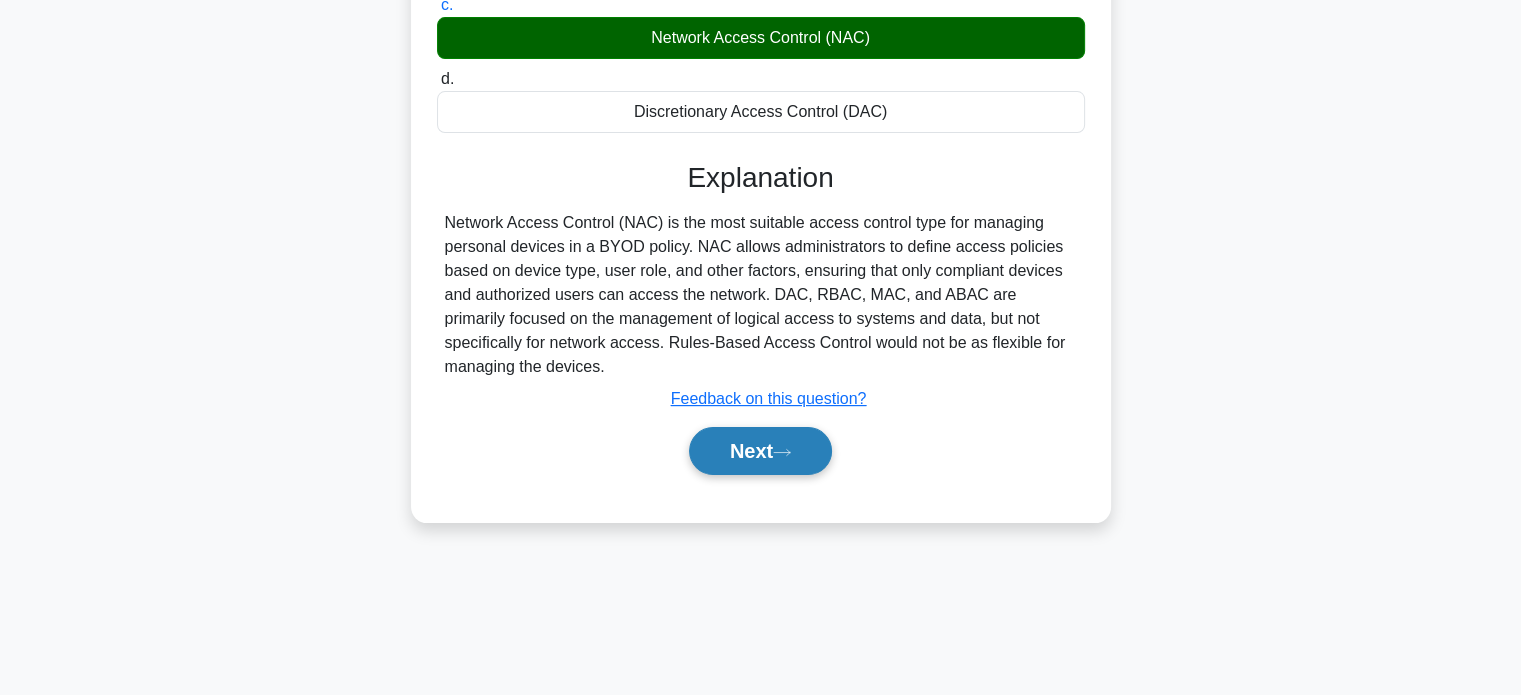 click on "Next" at bounding box center [760, 451] 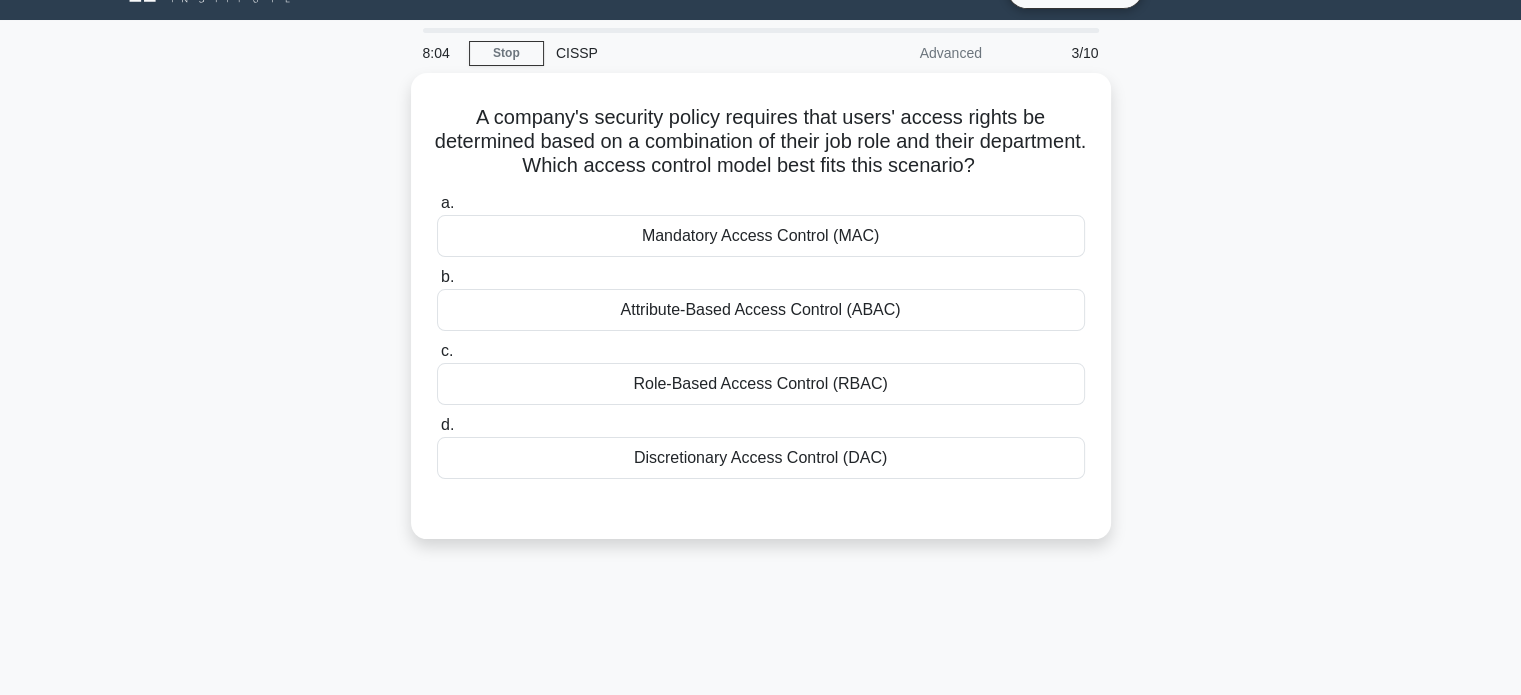 scroll, scrollTop: 0, scrollLeft: 0, axis: both 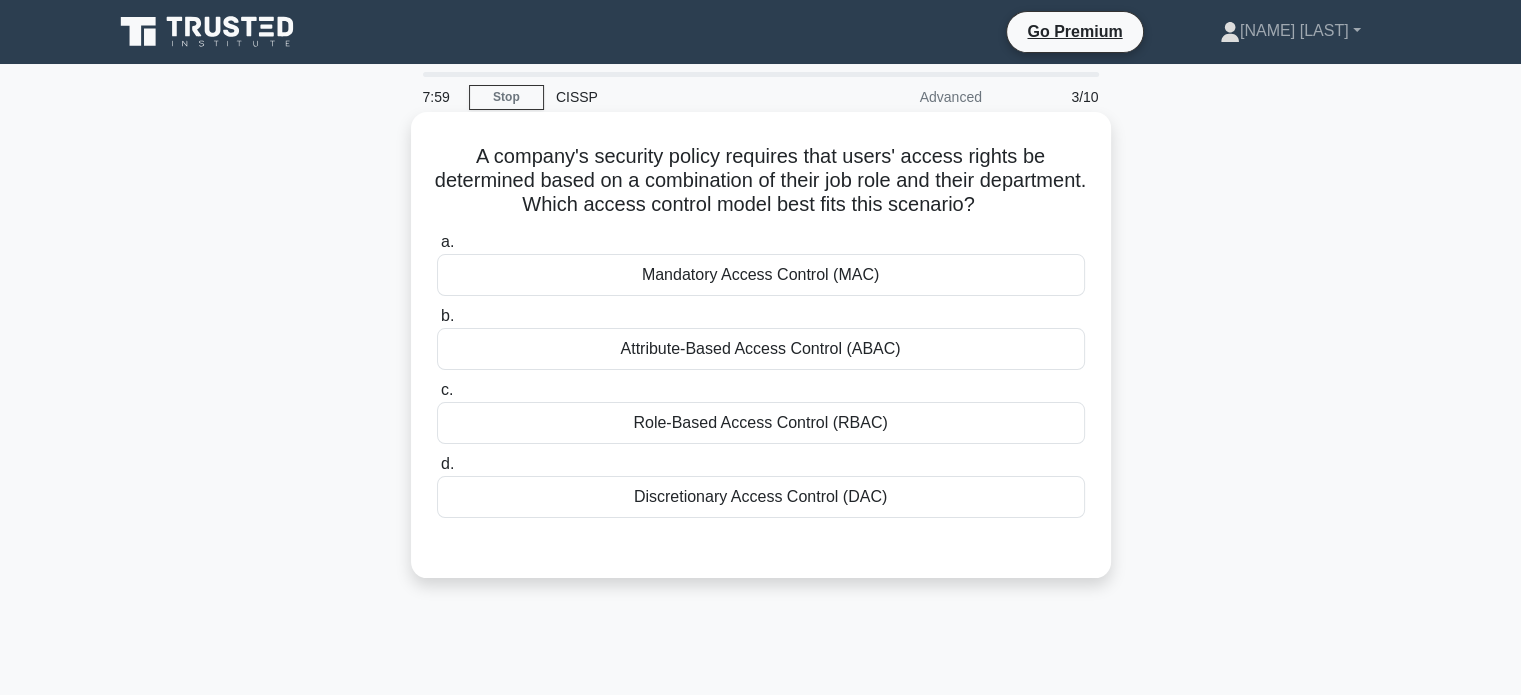 click on "Role-Based Access Control (RBAC)" at bounding box center (761, 423) 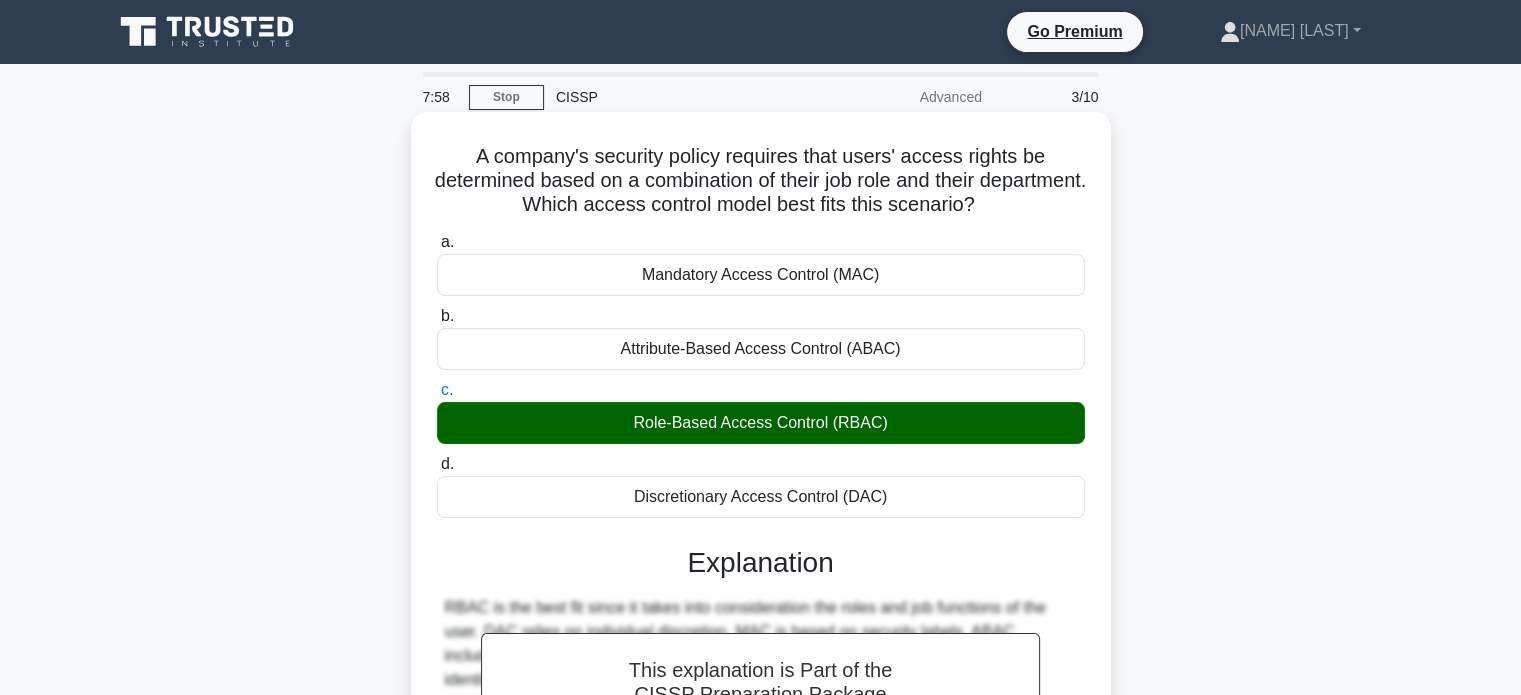 scroll, scrollTop: 385, scrollLeft: 0, axis: vertical 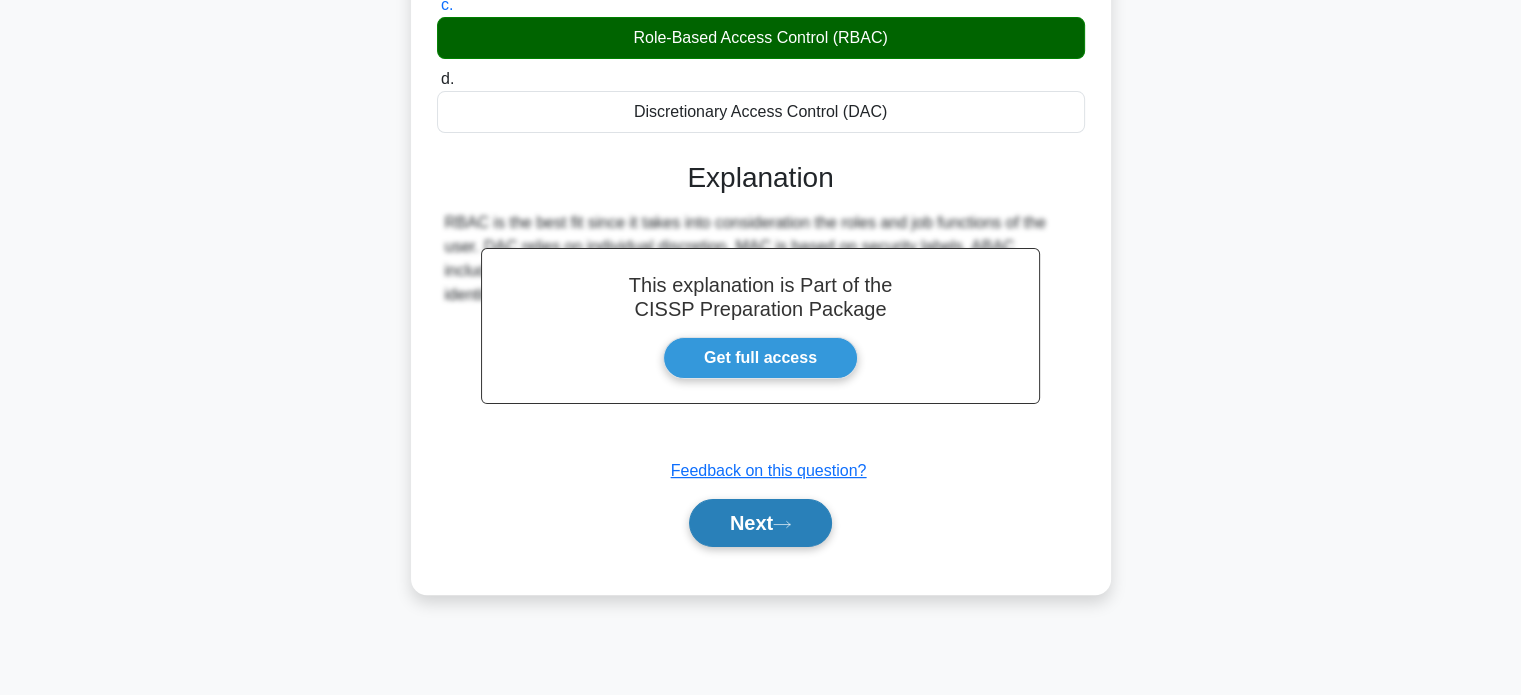 click on "Next" at bounding box center [760, 523] 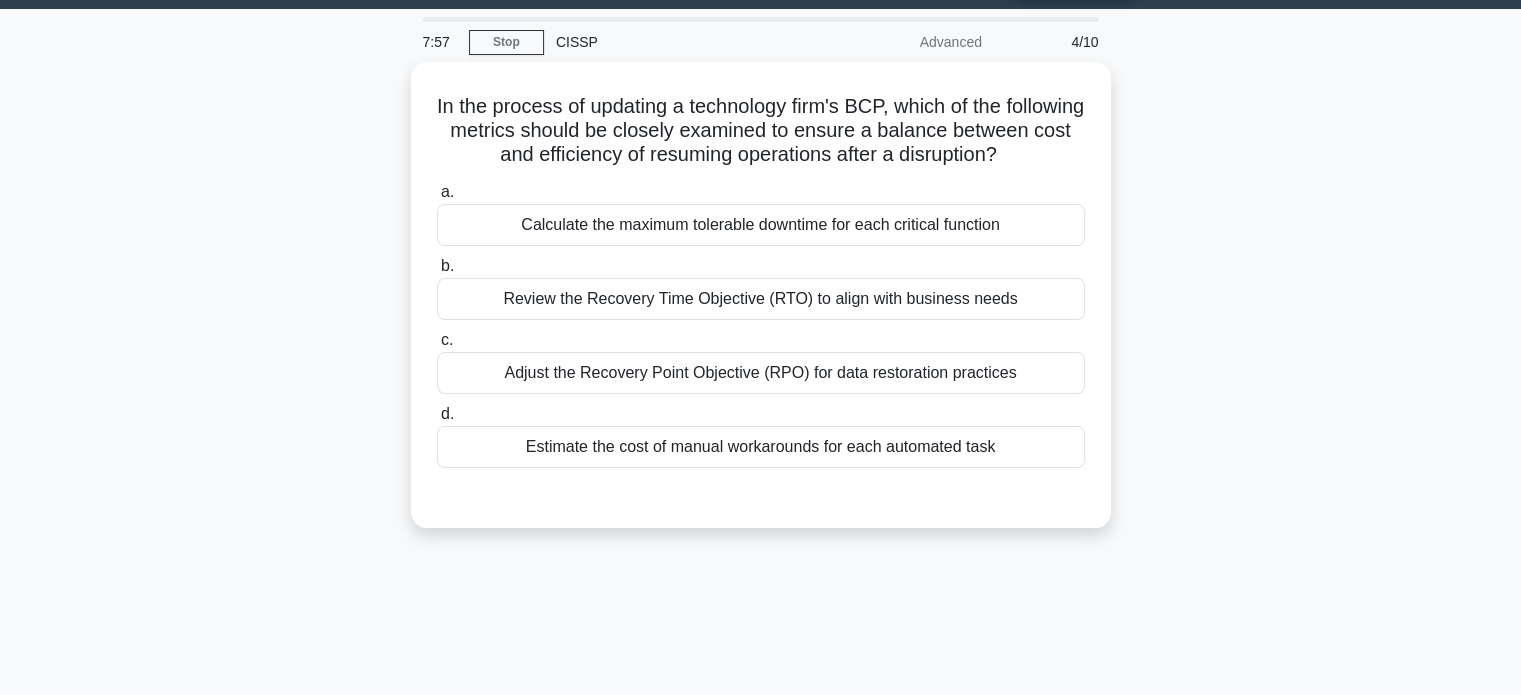 scroll, scrollTop: 0, scrollLeft: 0, axis: both 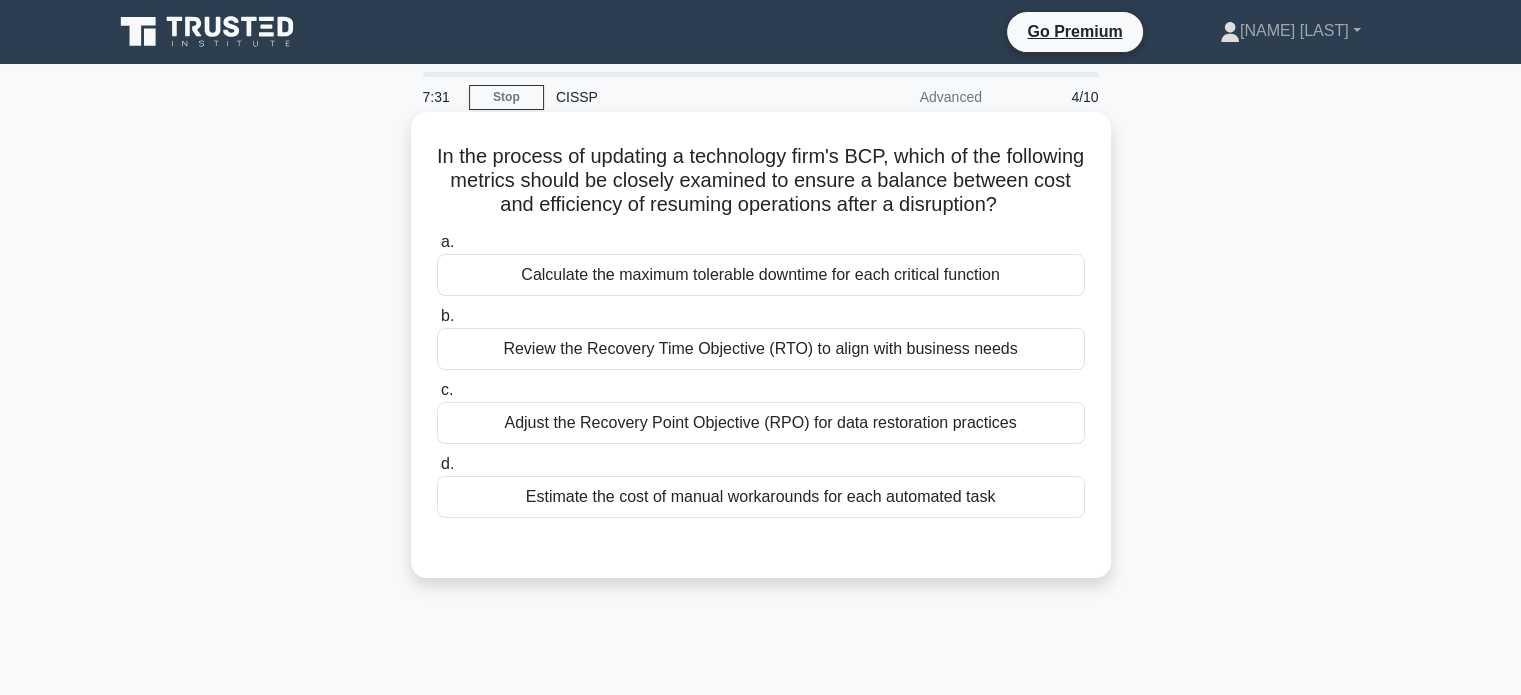 click on "Review the Recovery Time Objective (RTO) to align with business needs" at bounding box center (761, 349) 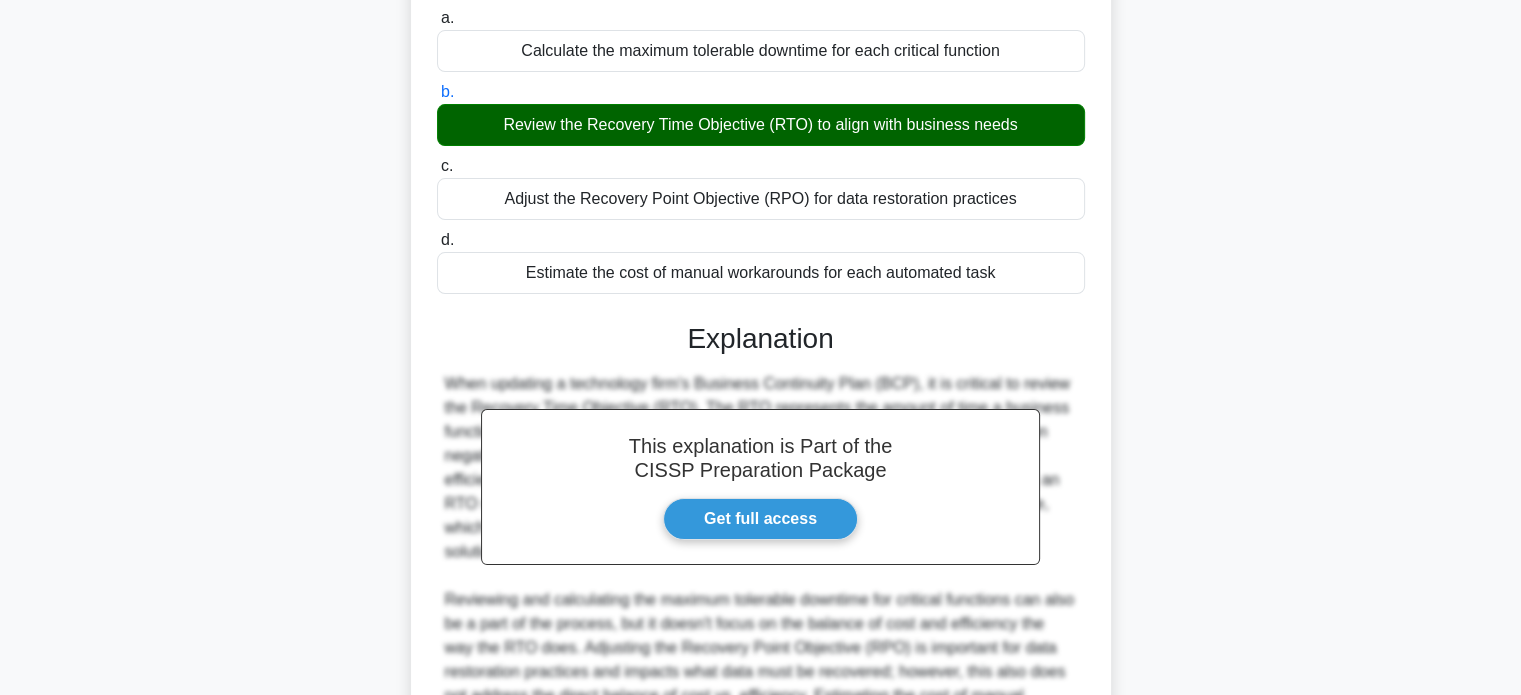scroll, scrollTop: 500, scrollLeft: 0, axis: vertical 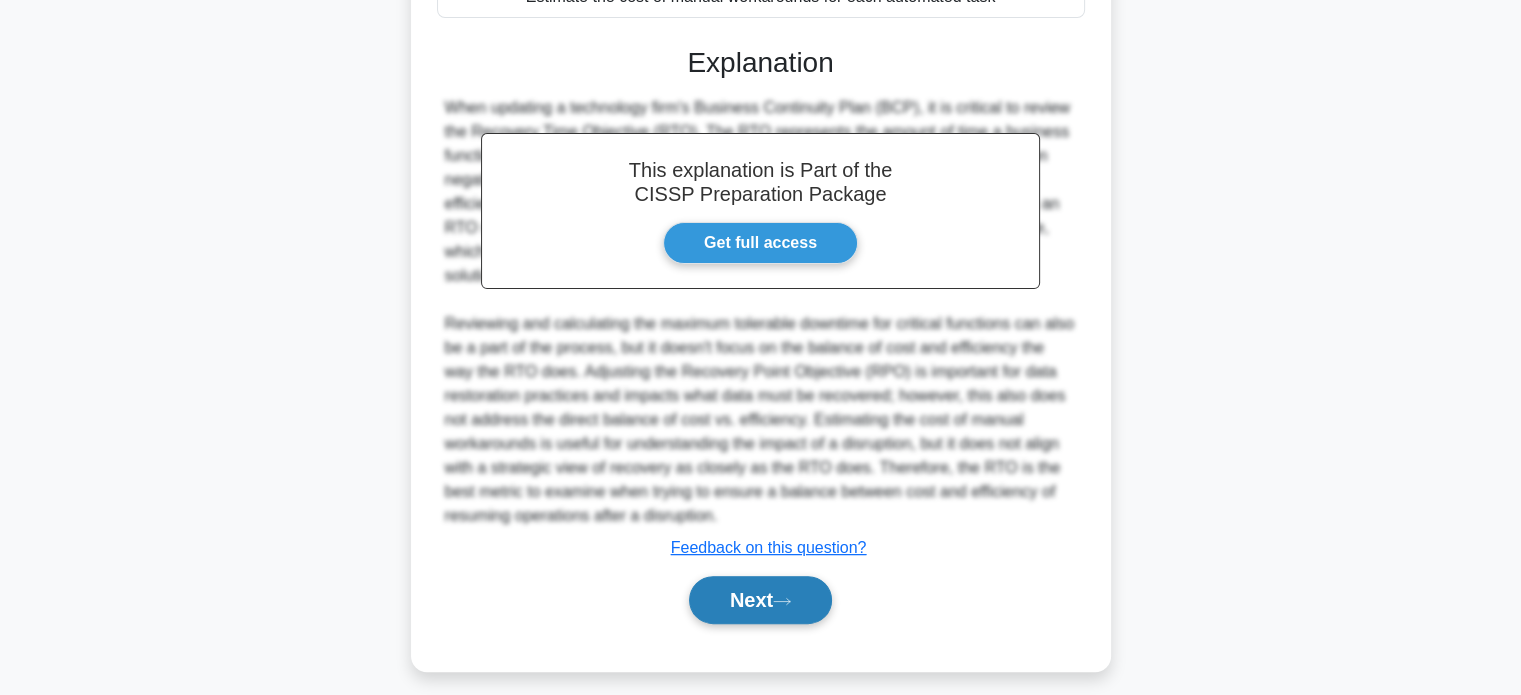 click on "Next" at bounding box center (760, 600) 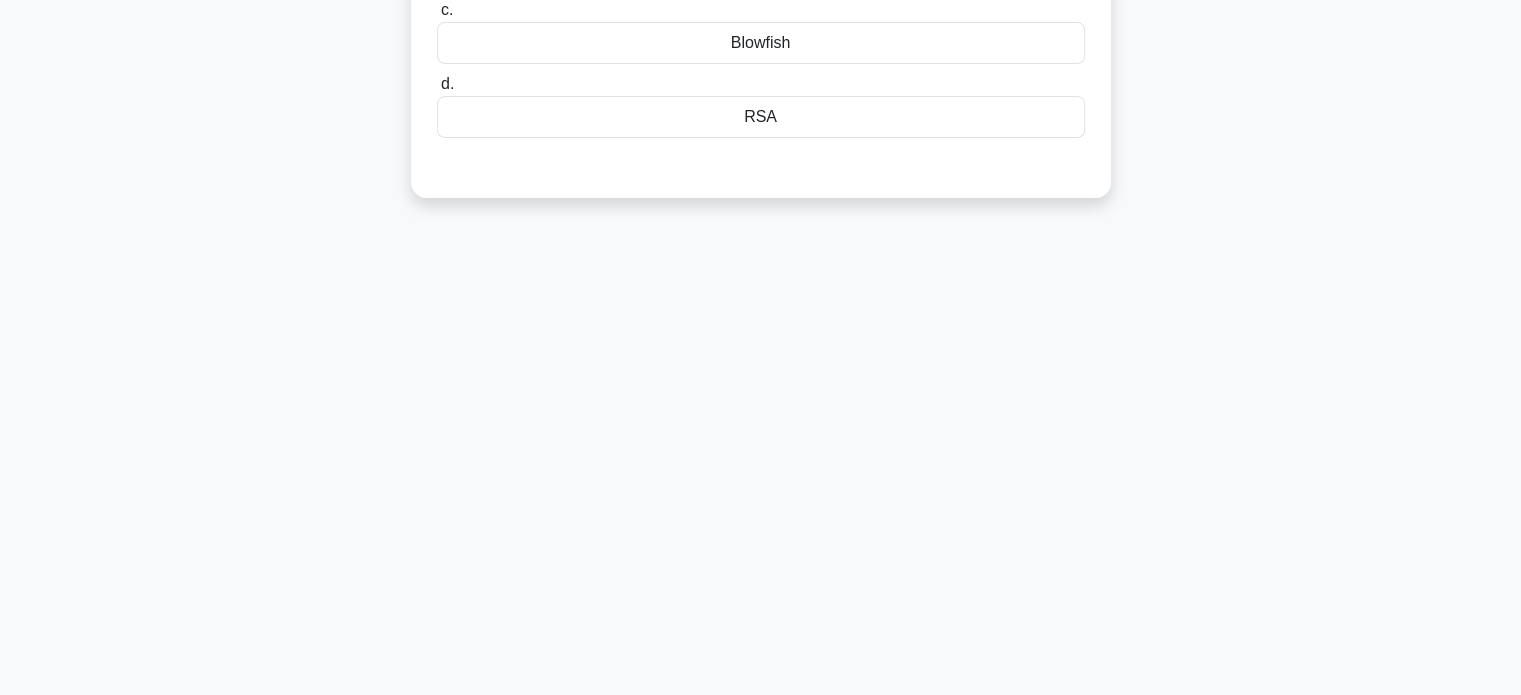 scroll, scrollTop: 0, scrollLeft: 0, axis: both 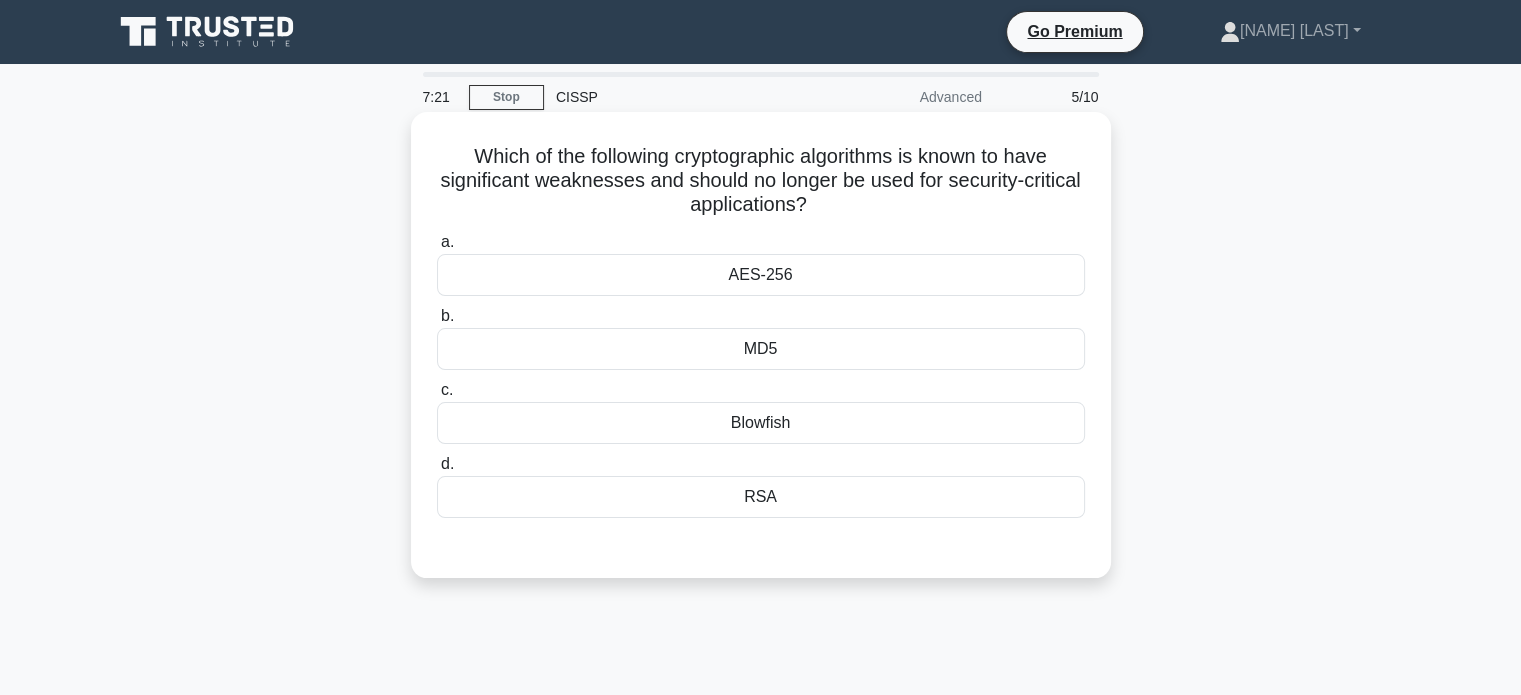 click on "MD5" at bounding box center (761, 349) 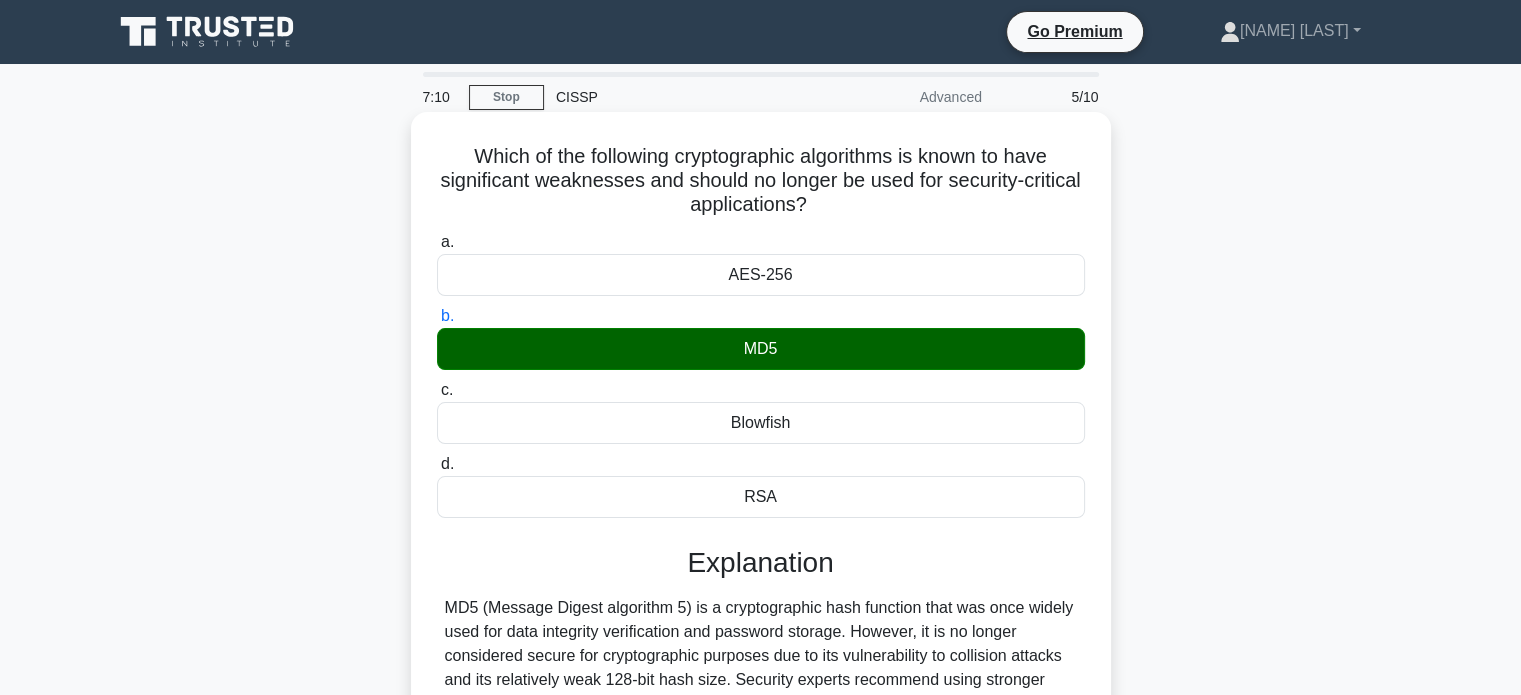 scroll, scrollTop: 300, scrollLeft: 0, axis: vertical 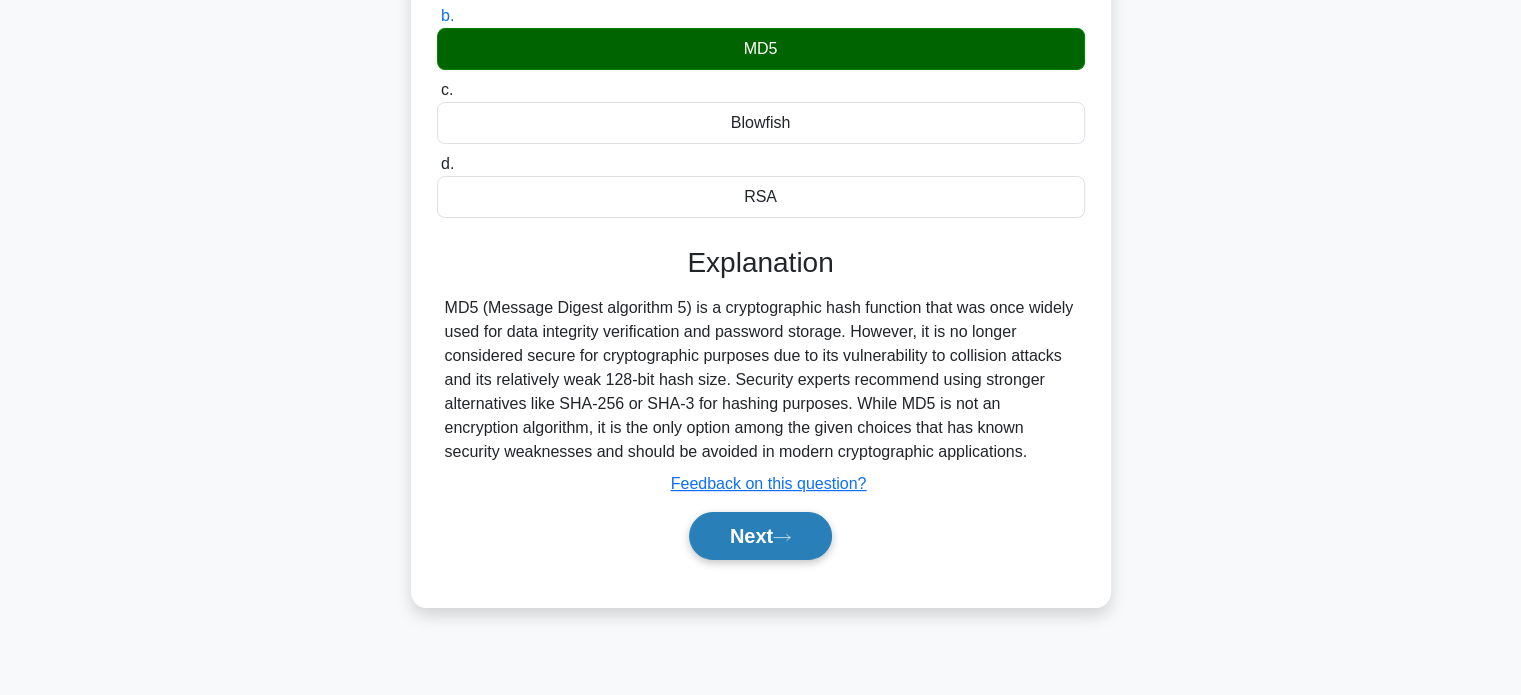 click on "Next" at bounding box center (760, 536) 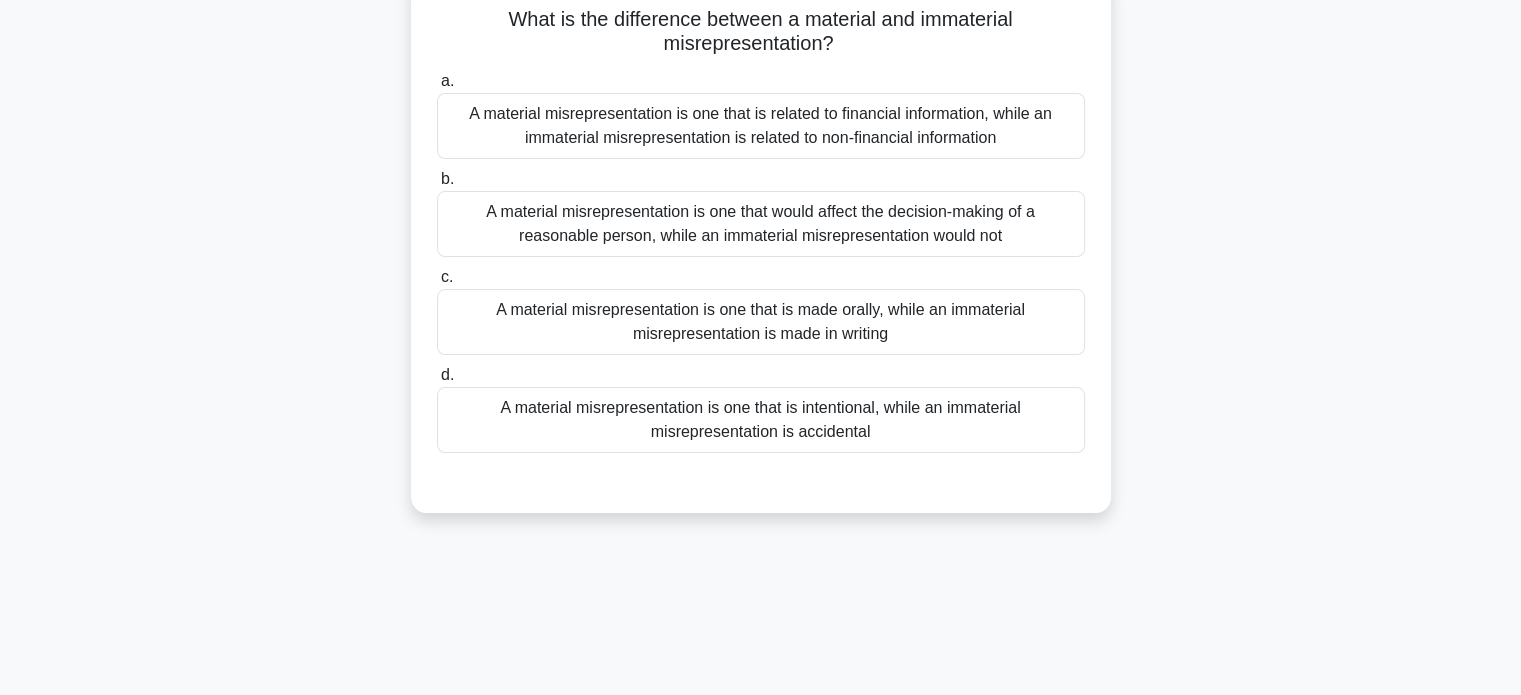scroll, scrollTop: 0, scrollLeft: 0, axis: both 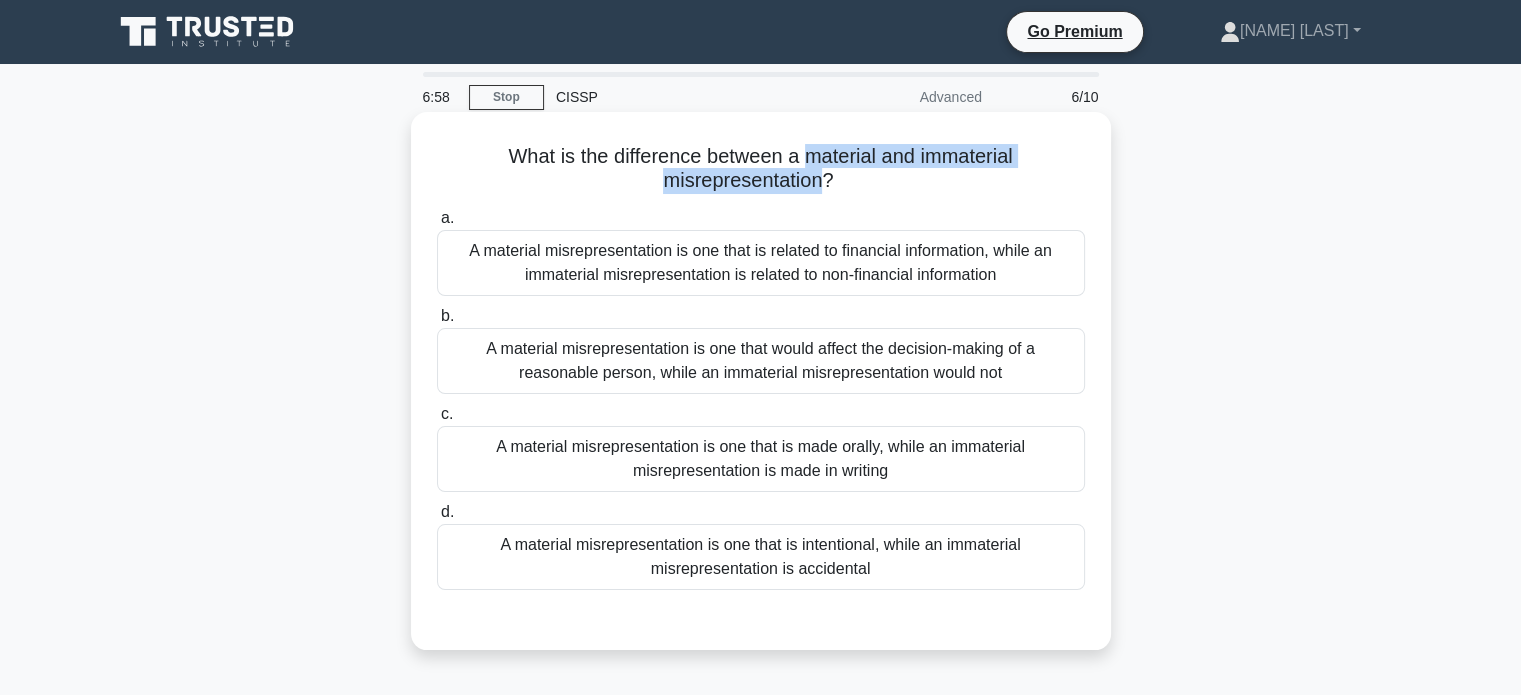 drag, startPoint x: 804, startPoint y: 160, endPoint x: 823, endPoint y: 199, distance: 43.382023 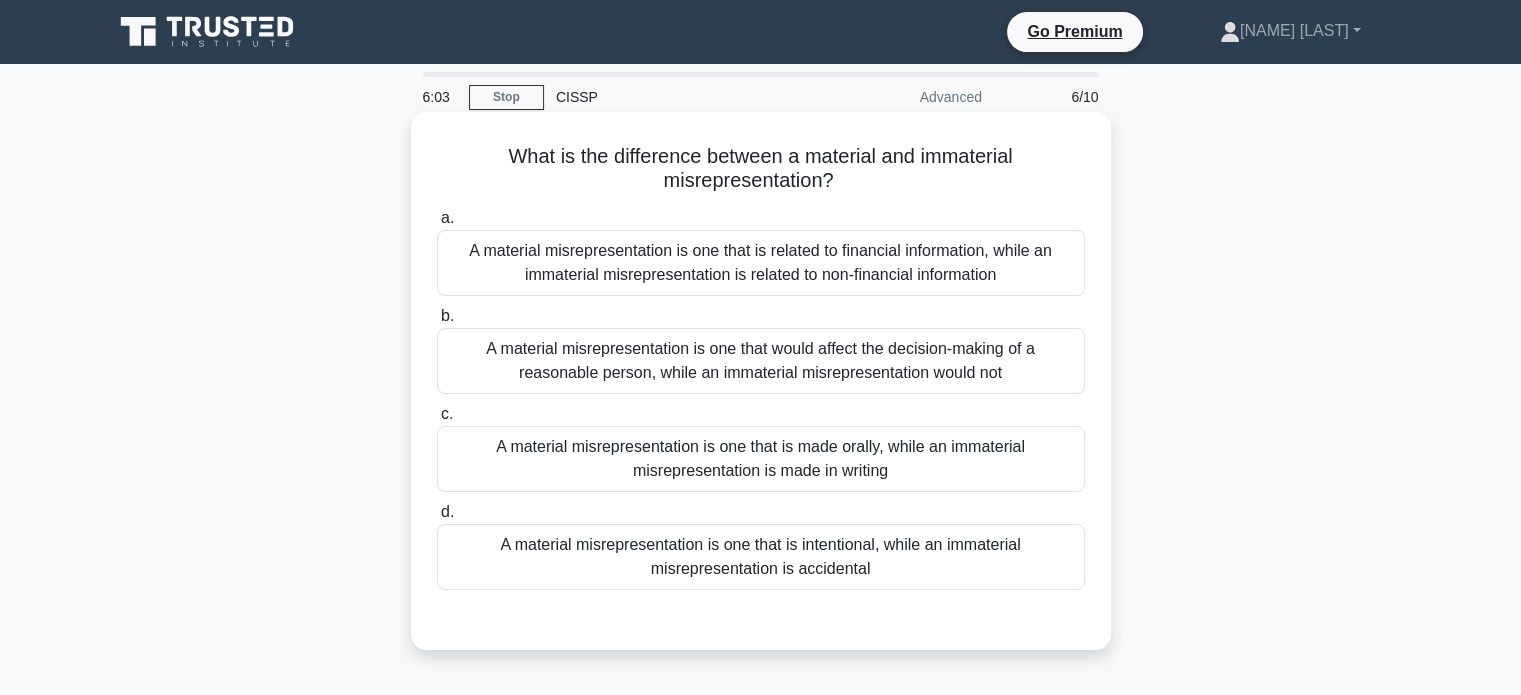 click on "A material misrepresentation is one that is related to financial information, while an immaterial misrepresentation is related to non-financial information" at bounding box center (761, 263) 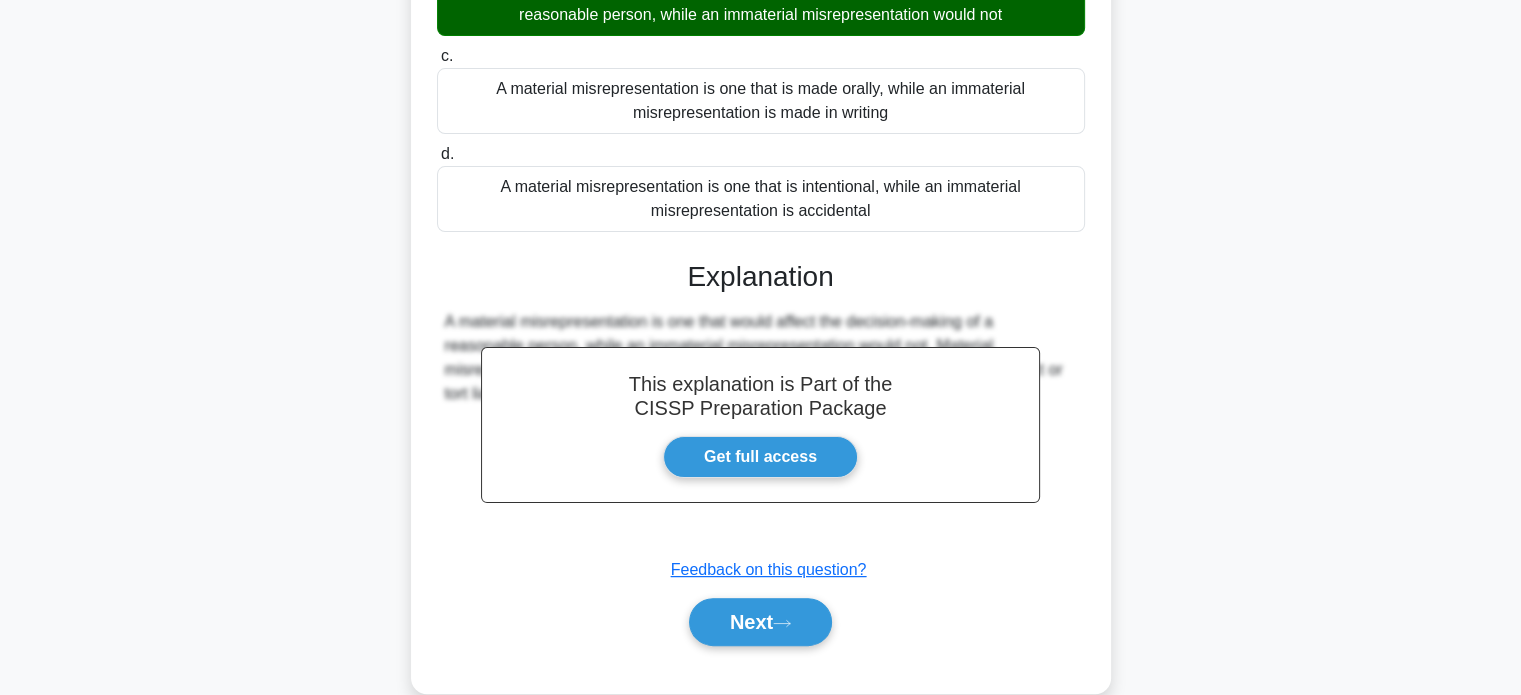 scroll, scrollTop: 394, scrollLeft: 0, axis: vertical 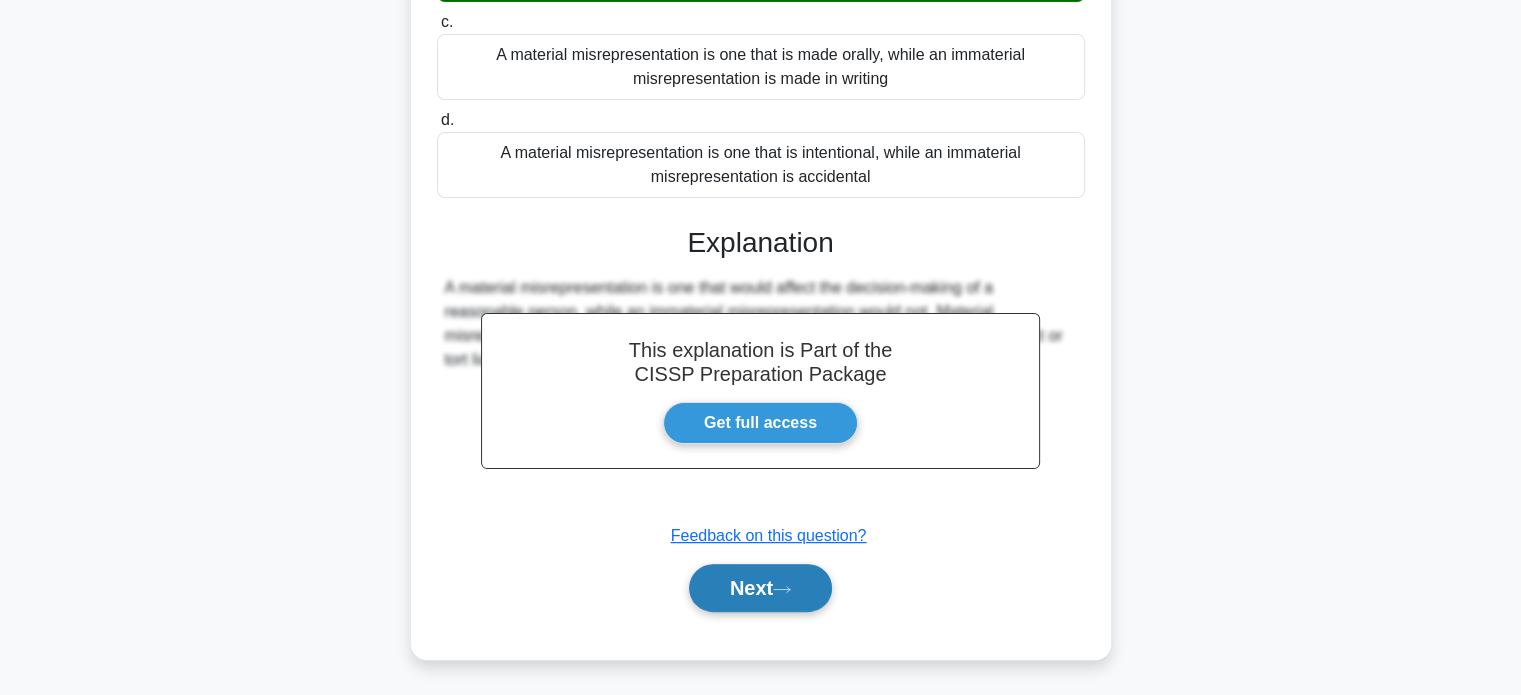 click on "Next" at bounding box center [760, 588] 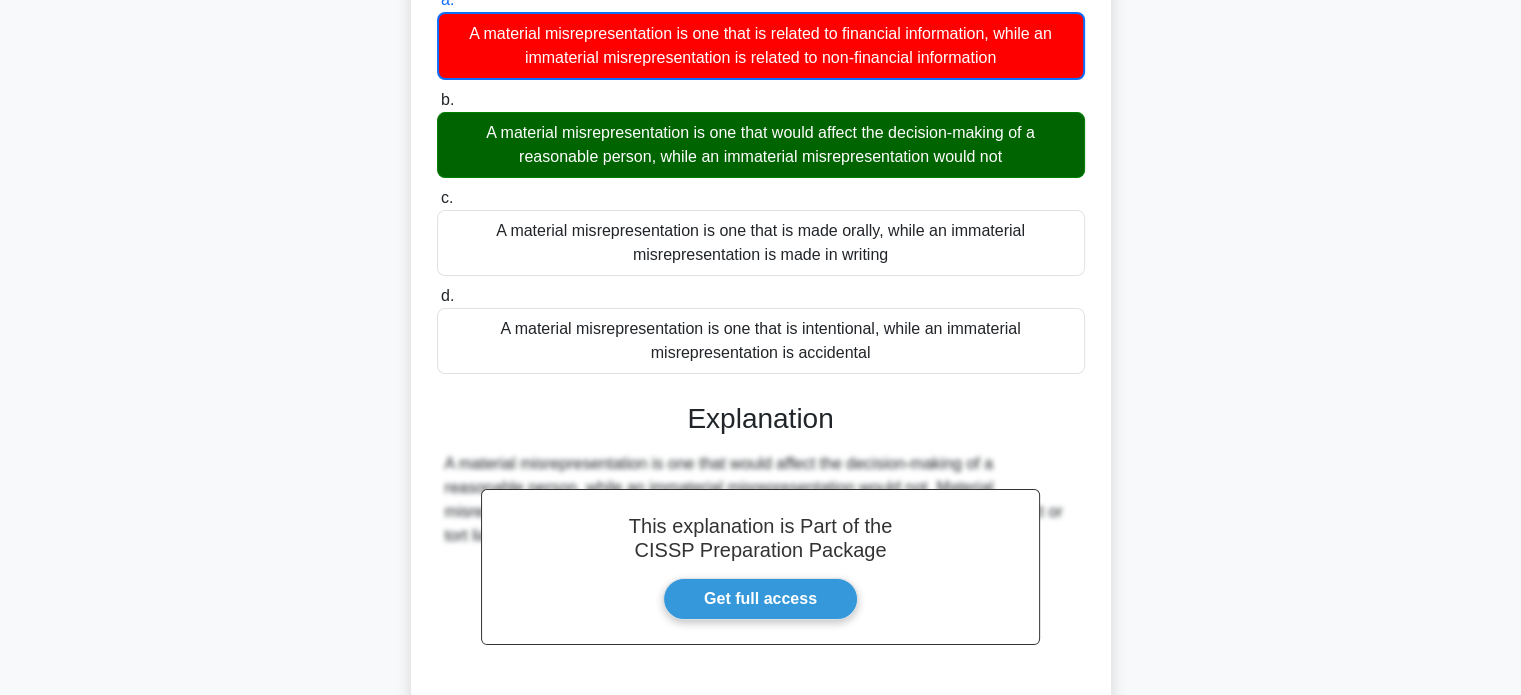 scroll, scrollTop: 0, scrollLeft: 0, axis: both 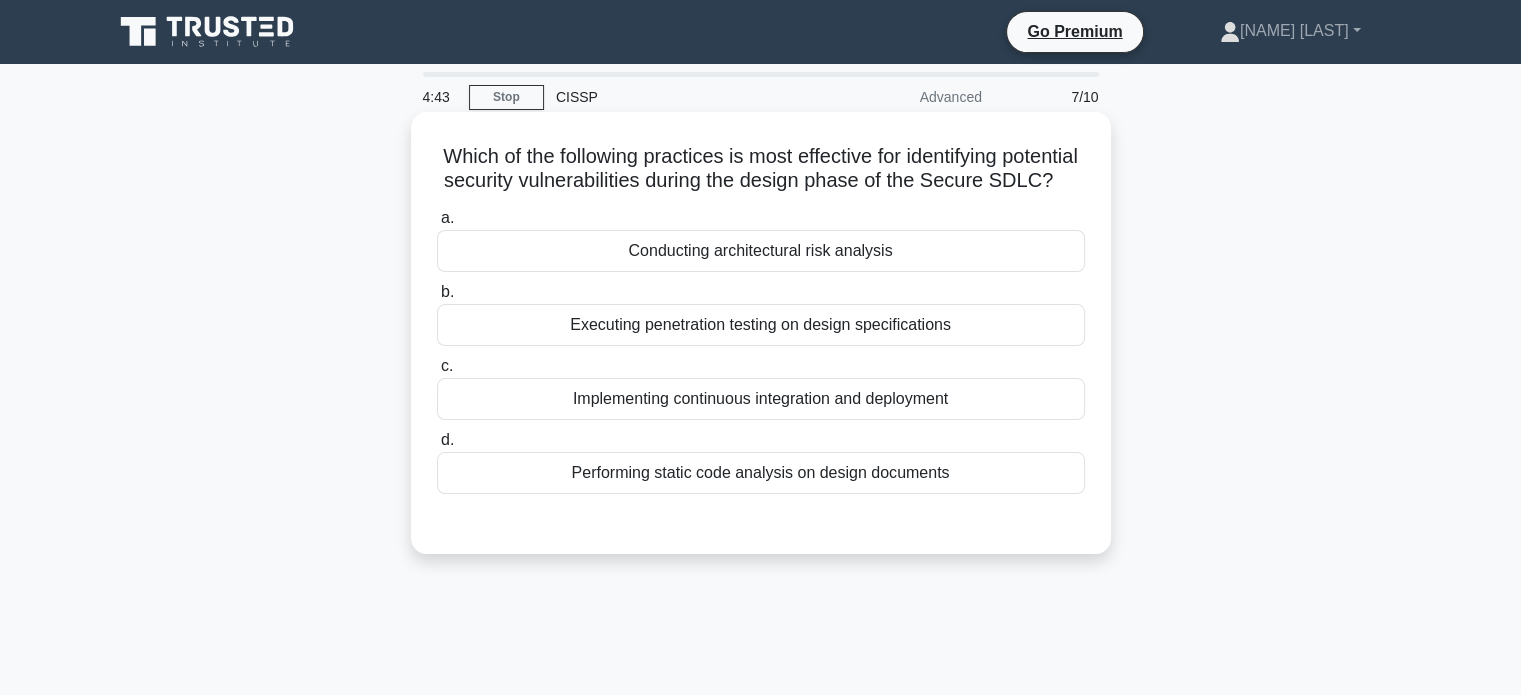 click on "Performing static code analysis on design documents" at bounding box center (761, 473) 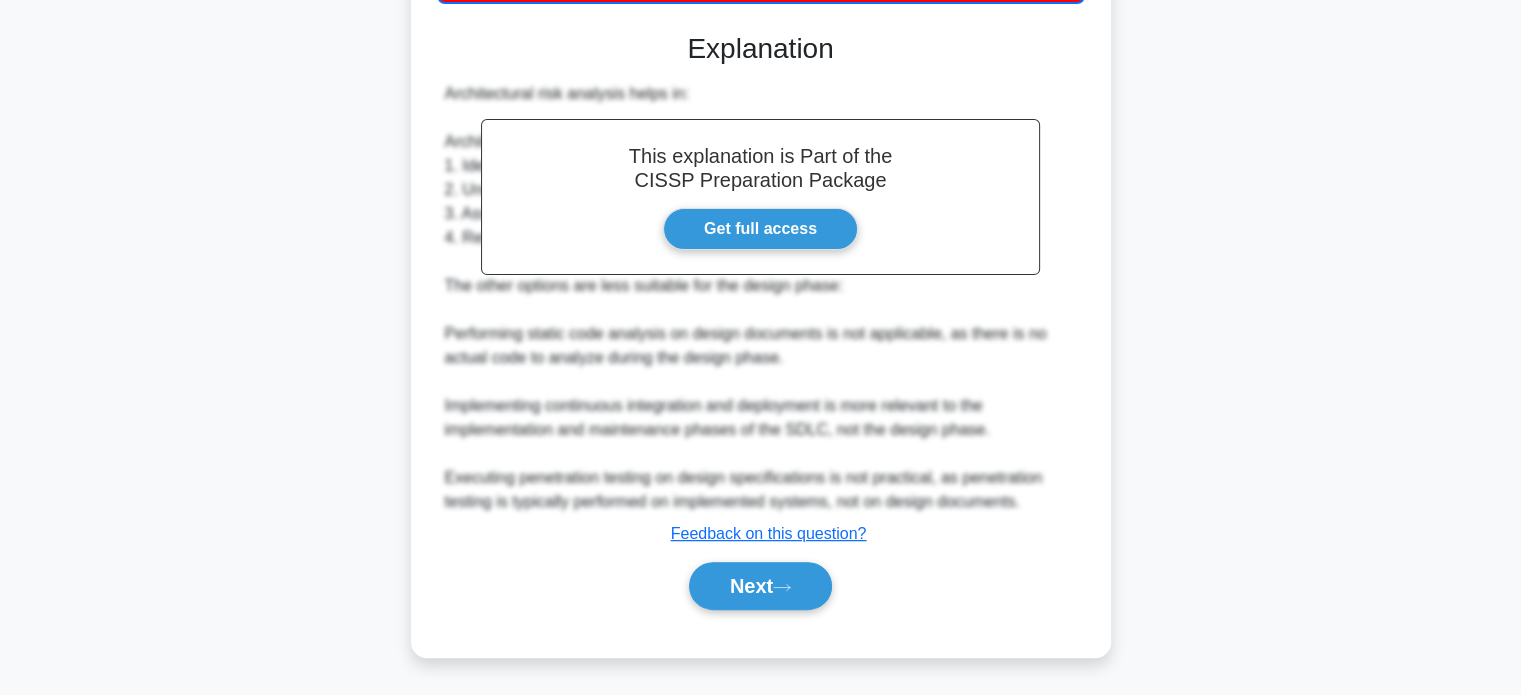 scroll, scrollTop: 610, scrollLeft: 0, axis: vertical 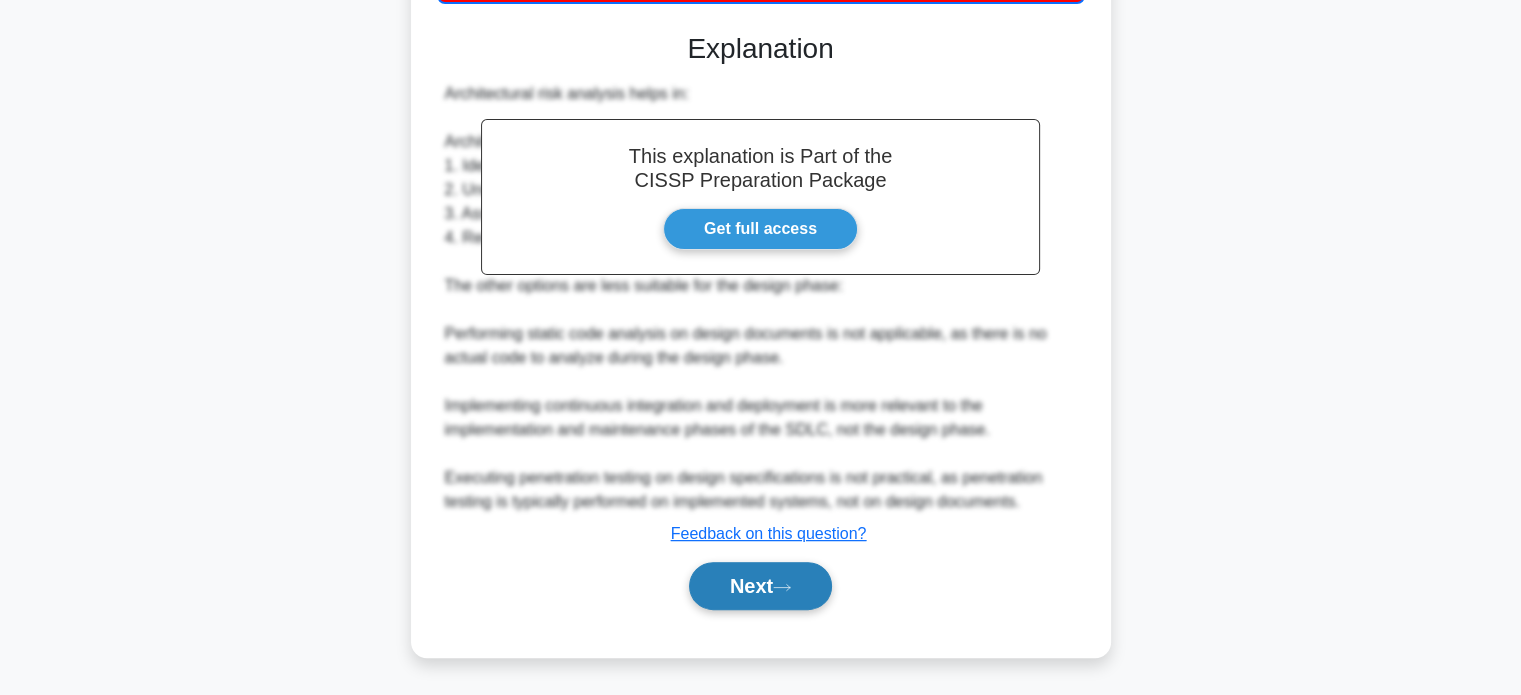 click on "Next" at bounding box center [760, 586] 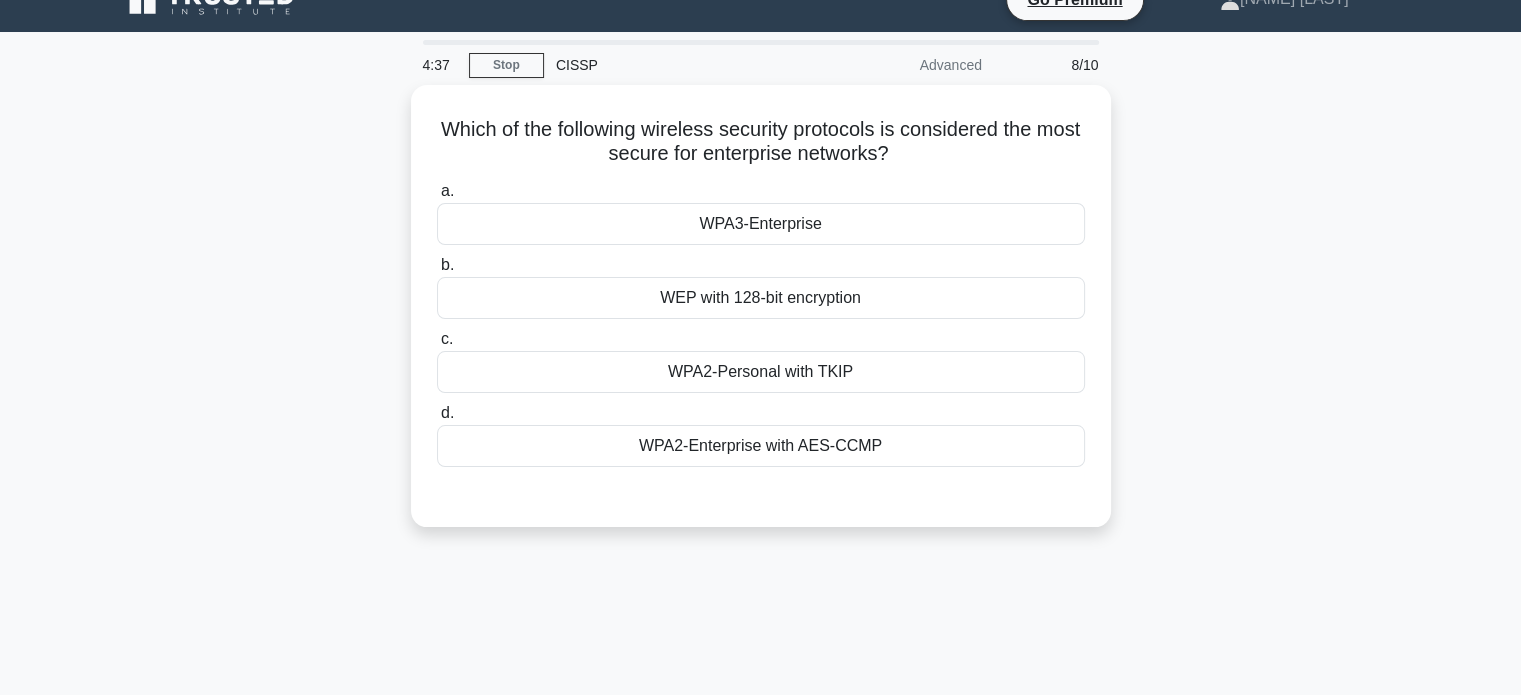 scroll, scrollTop: 0, scrollLeft: 0, axis: both 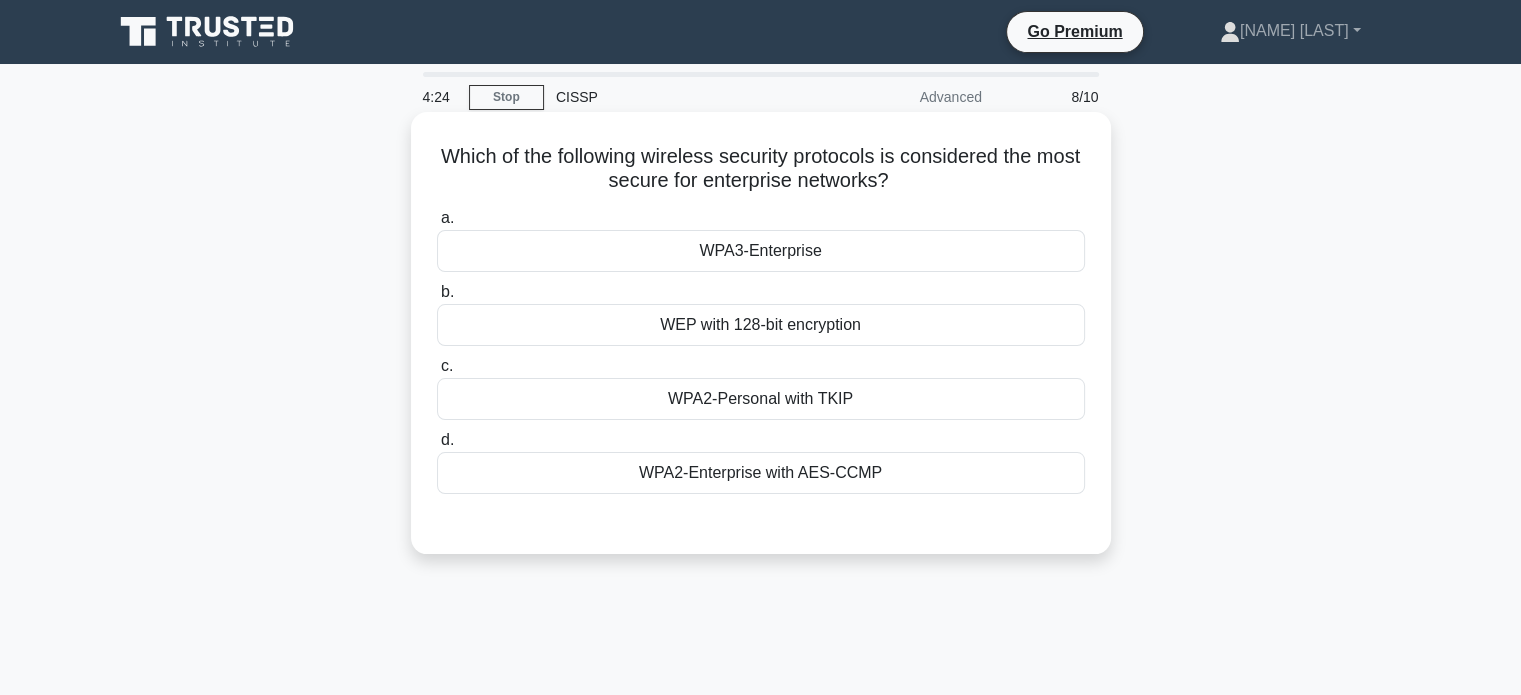 click on "WPA3-Enterprise" at bounding box center [761, 251] 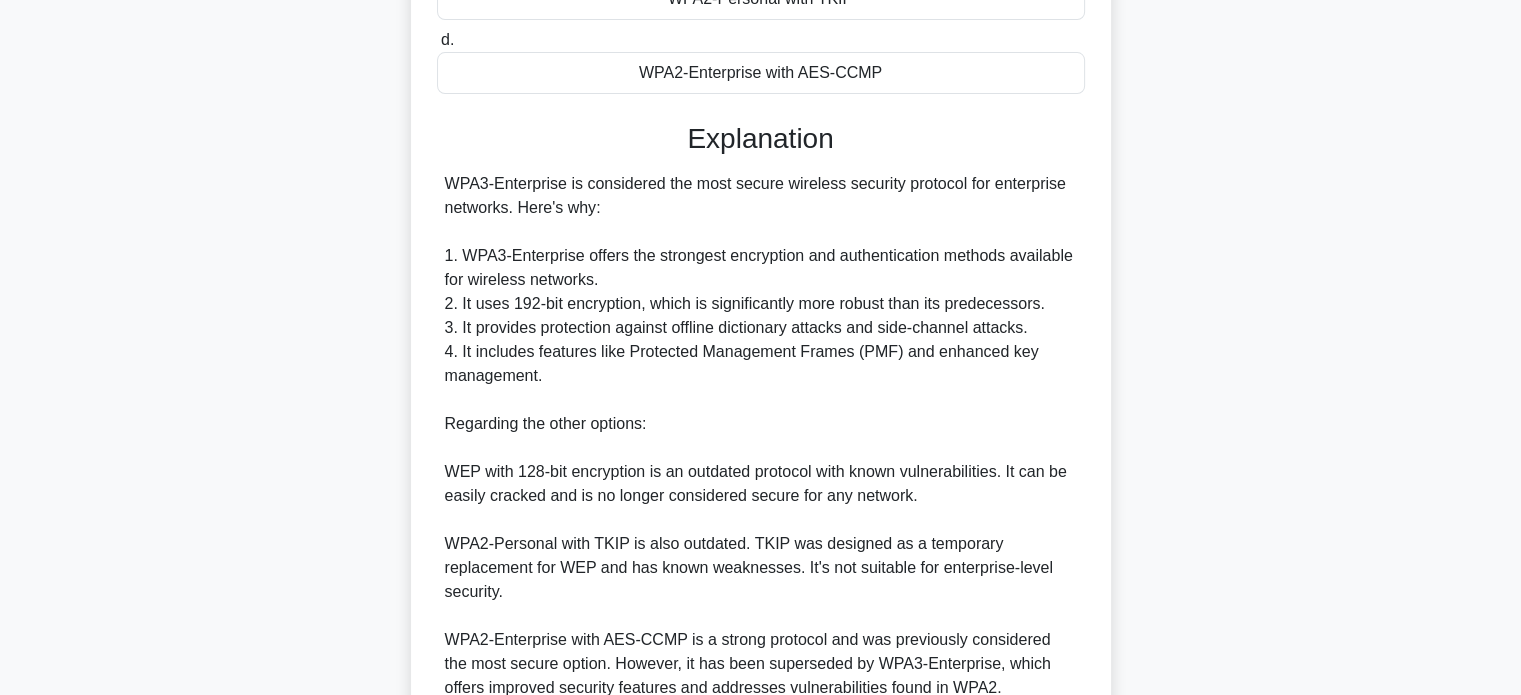 scroll, scrollTop: 584, scrollLeft: 0, axis: vertical 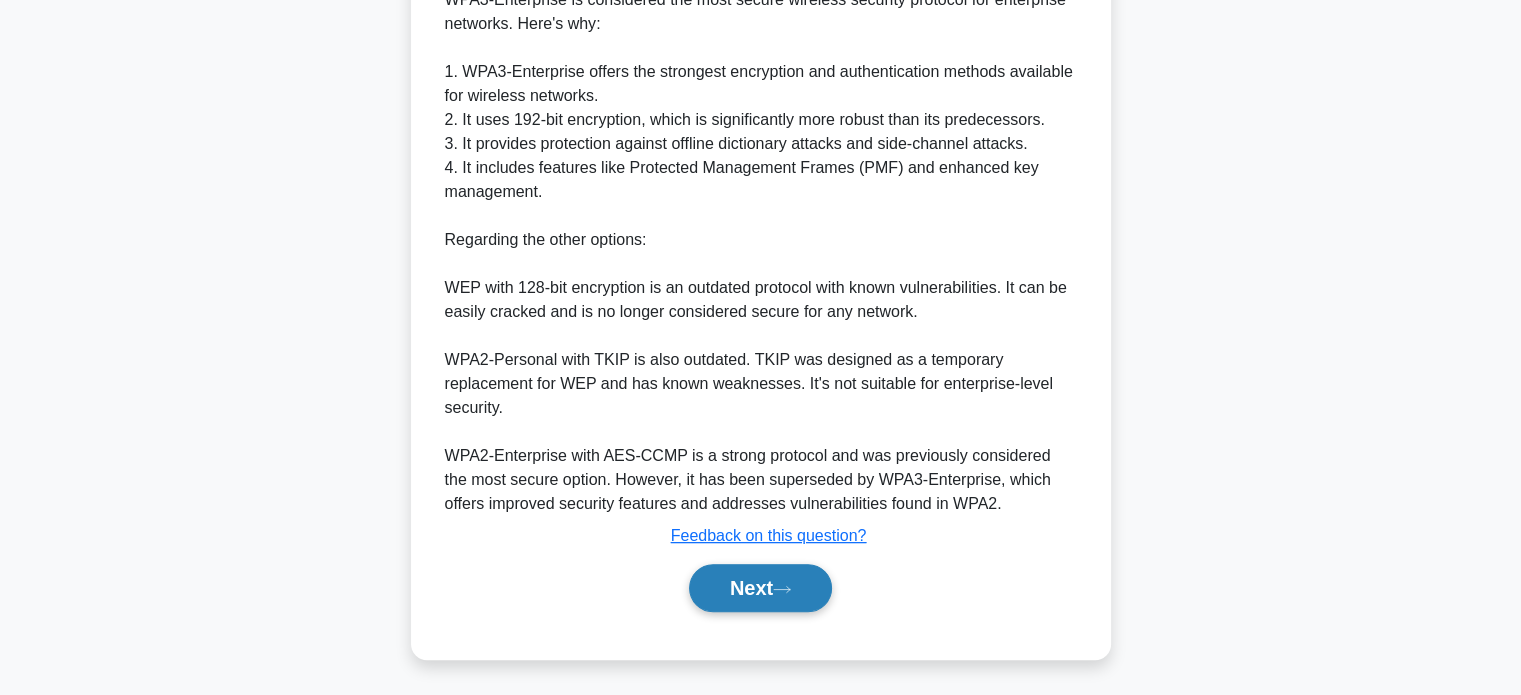click on "Next" at bounding box center (760, 588) 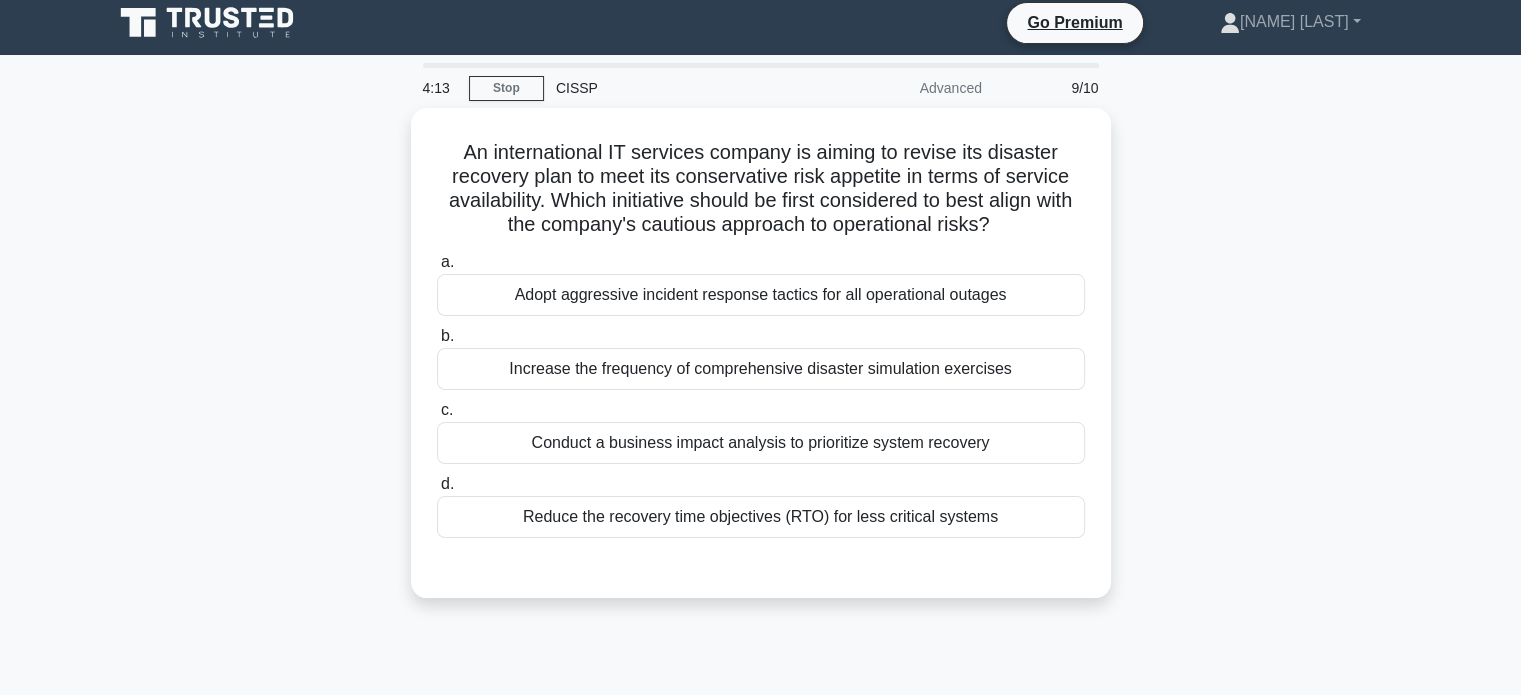 scroll, scrollTop: 0, scrollLeft: 0, axis: both 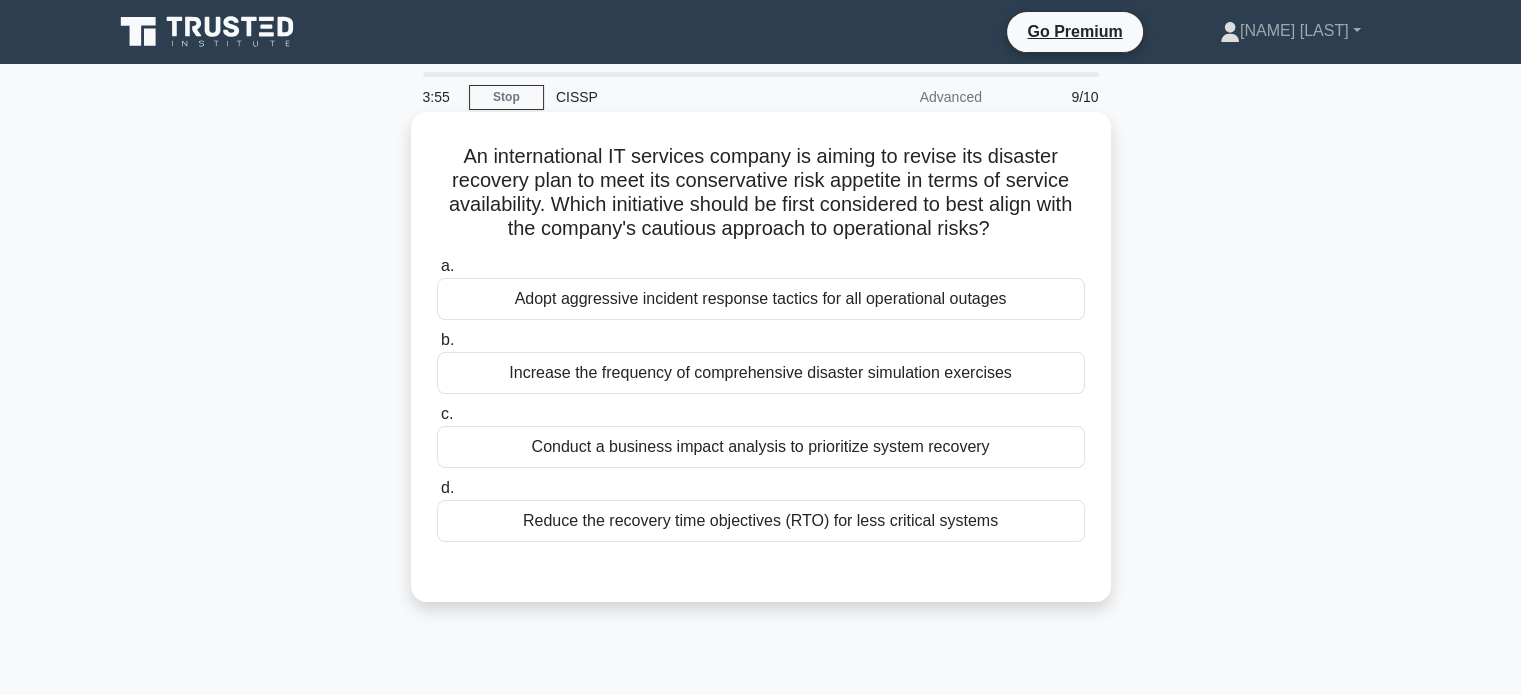 click on "Conduct a business impact analysis to prioritize system recovery" at bounding box center (761, 447) 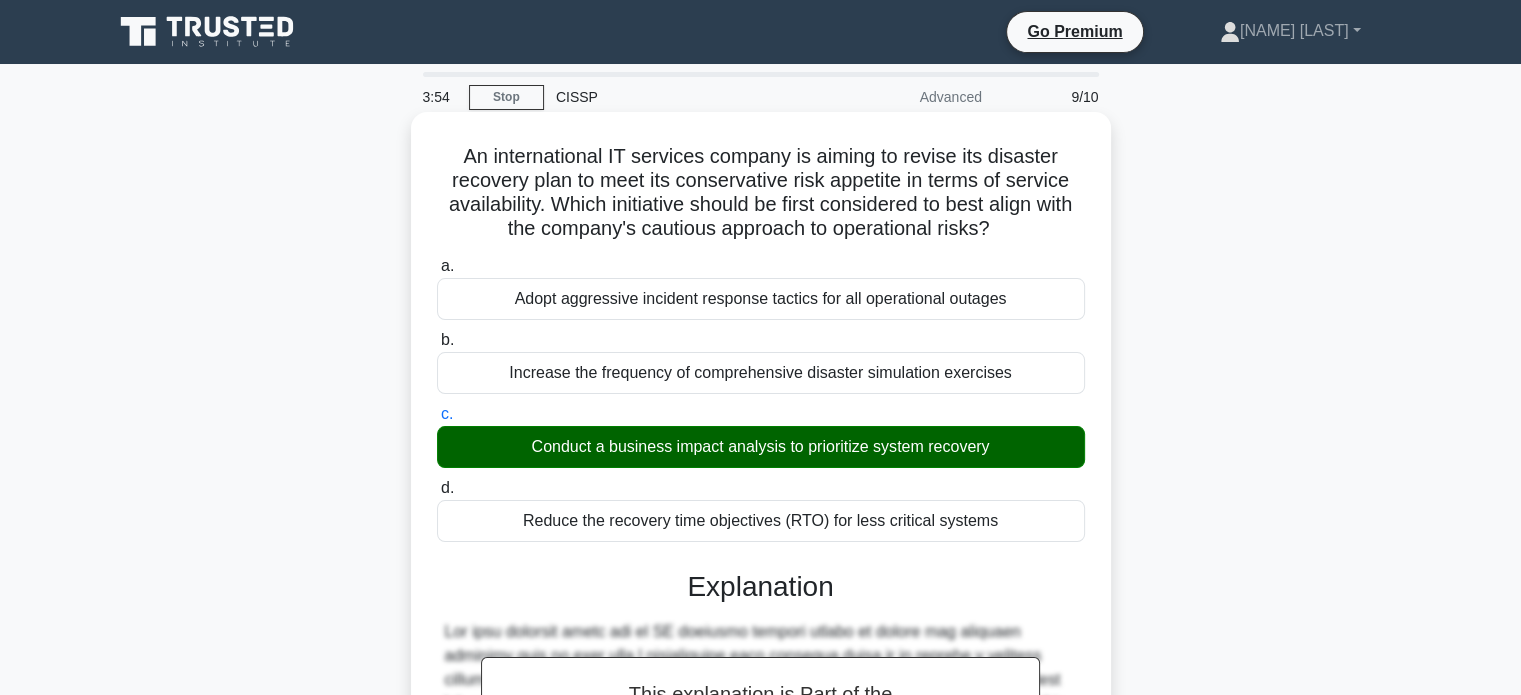 scroll, scrollTop: 488, scrollLeft: 0, axis: vertical 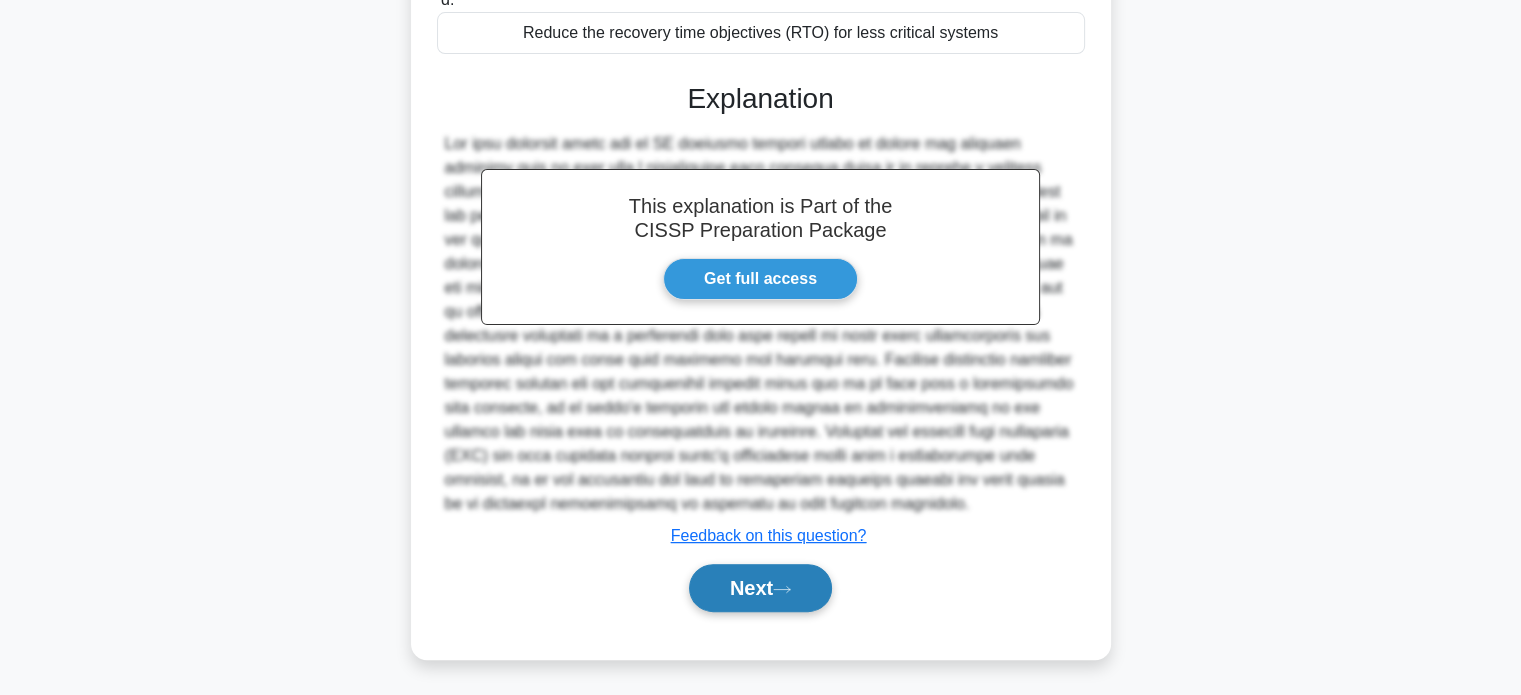 click on "Next" at bounding box center [760, 588] 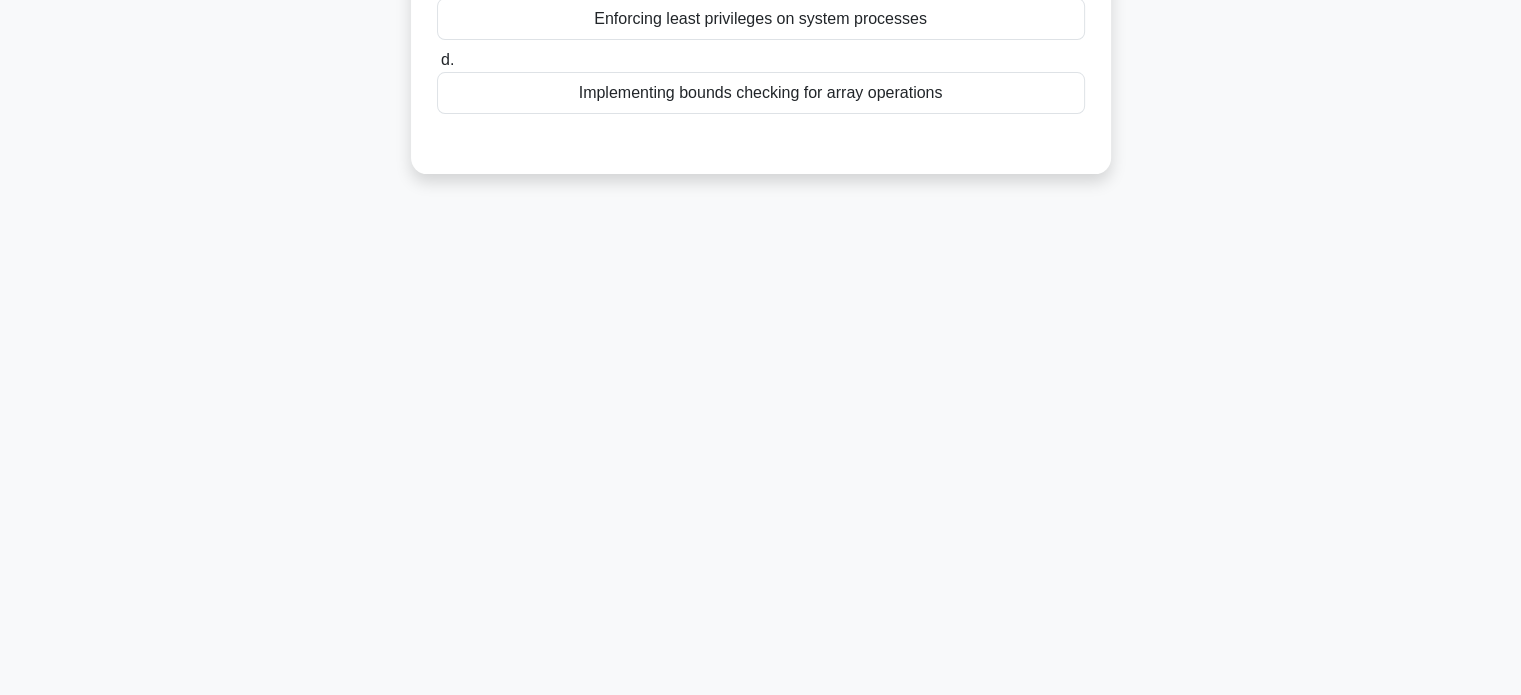 scroll, scrollTop: 0, scrollLeft: 0, axis: both 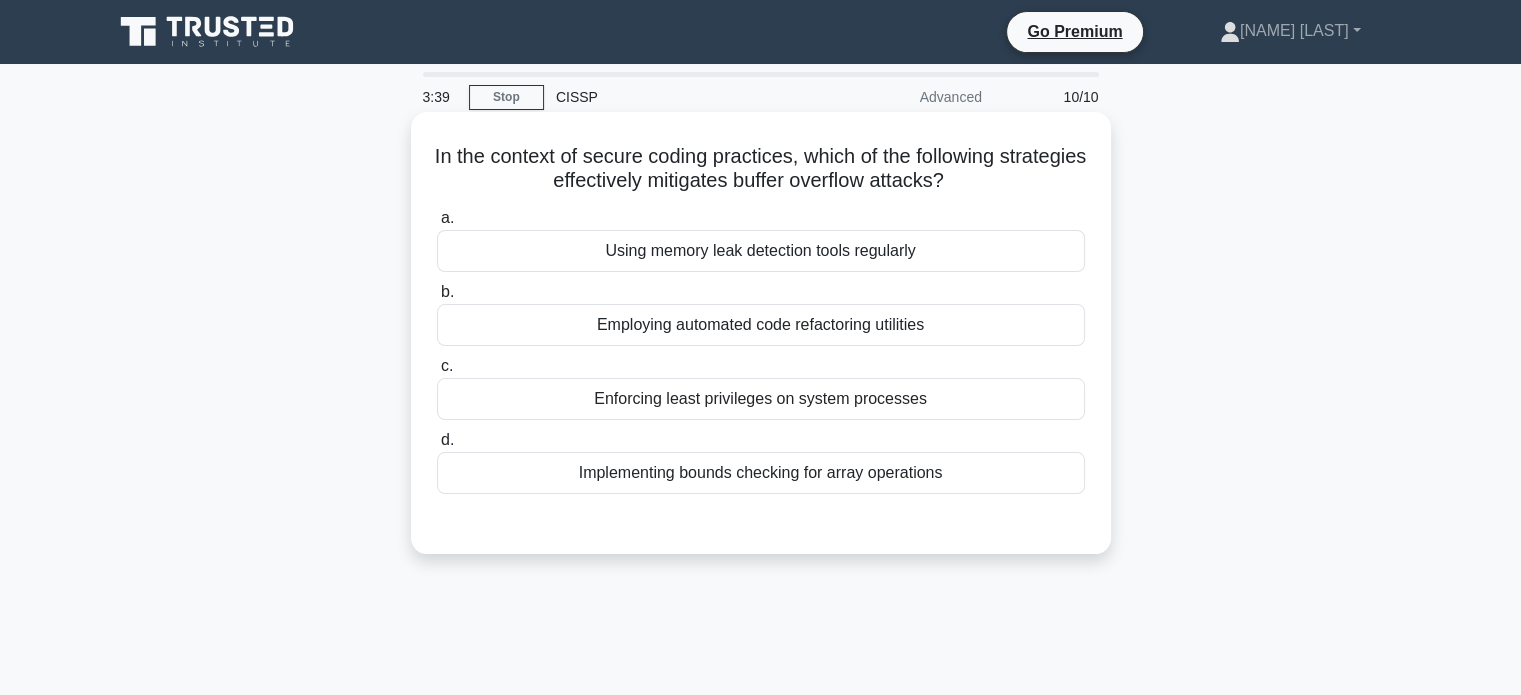 click on "Implementing bounds checking for array operations" at bounding box center [761, 473] 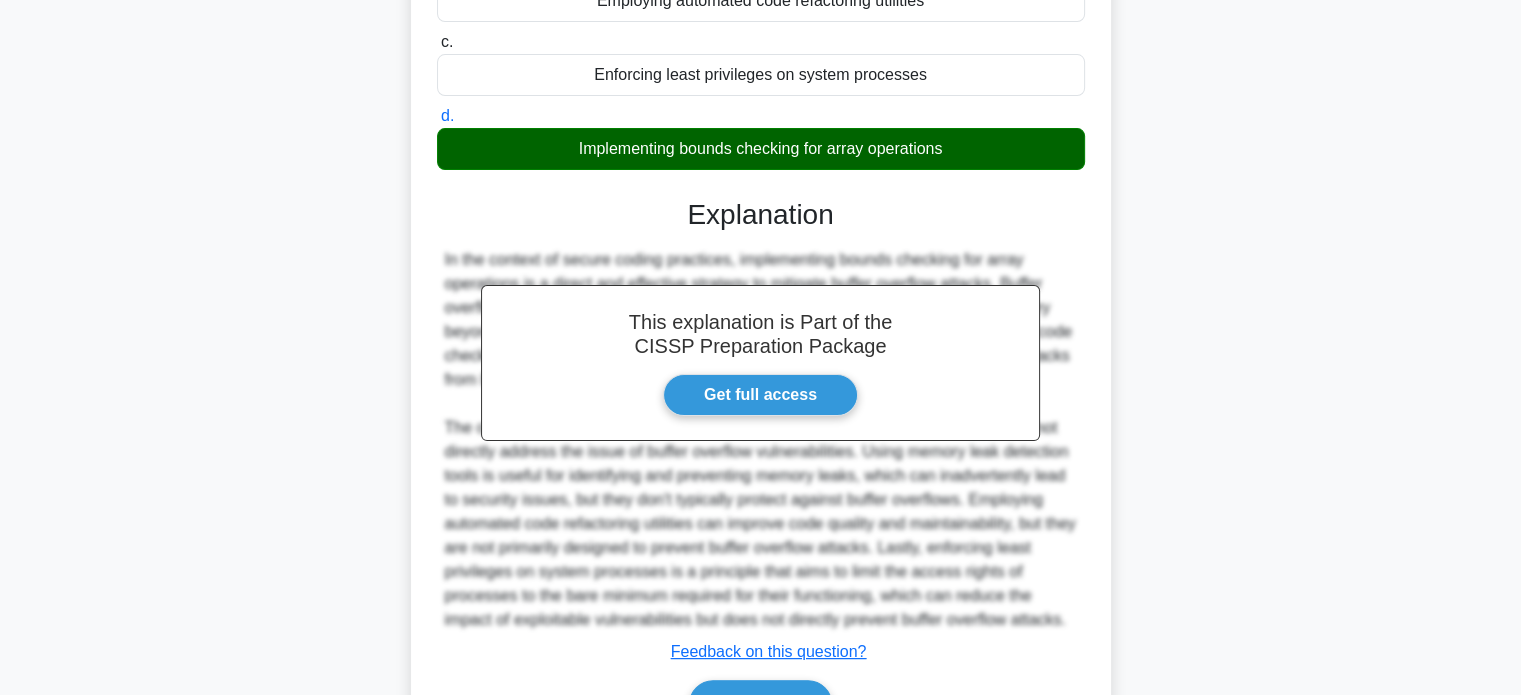 scroll, scrollTop: 440, scrollLeft: 0, axis: vertical 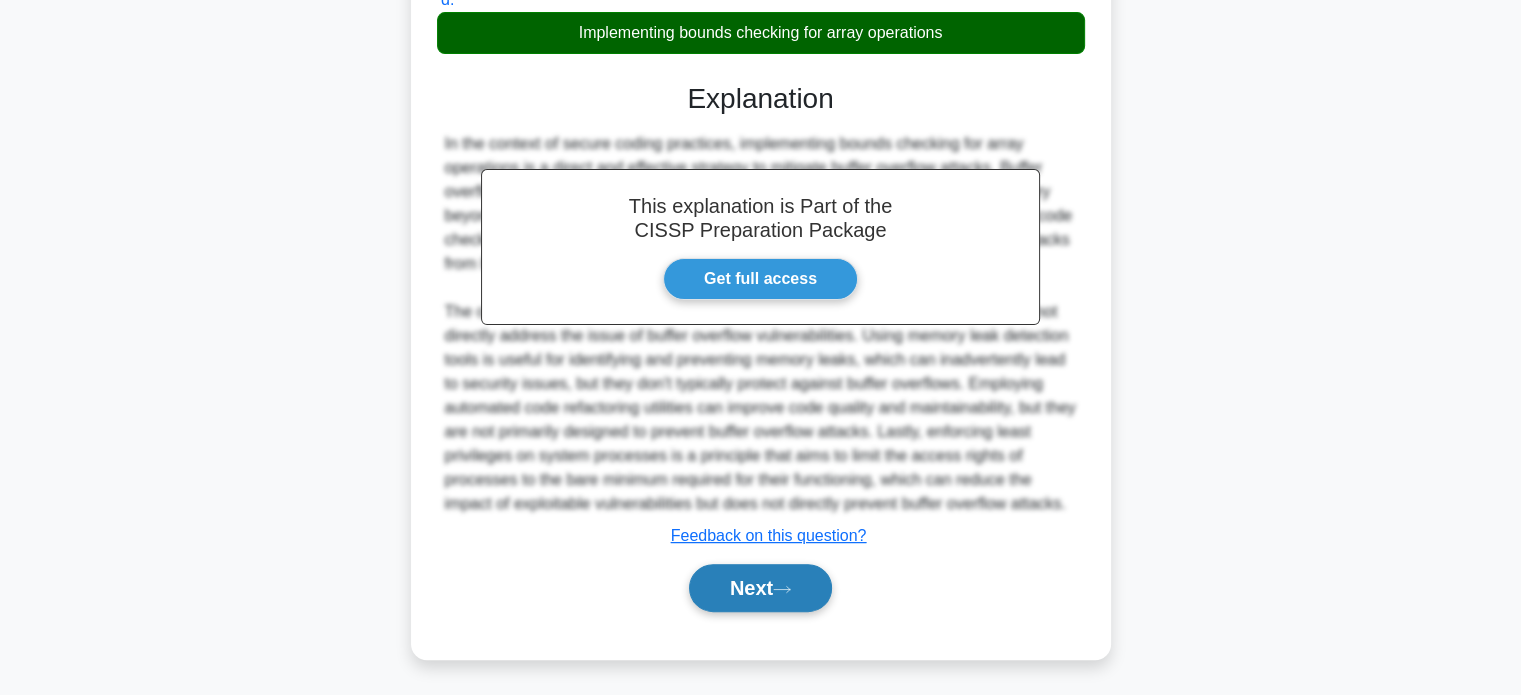 click on "Next" at bounding box center (760, 588) 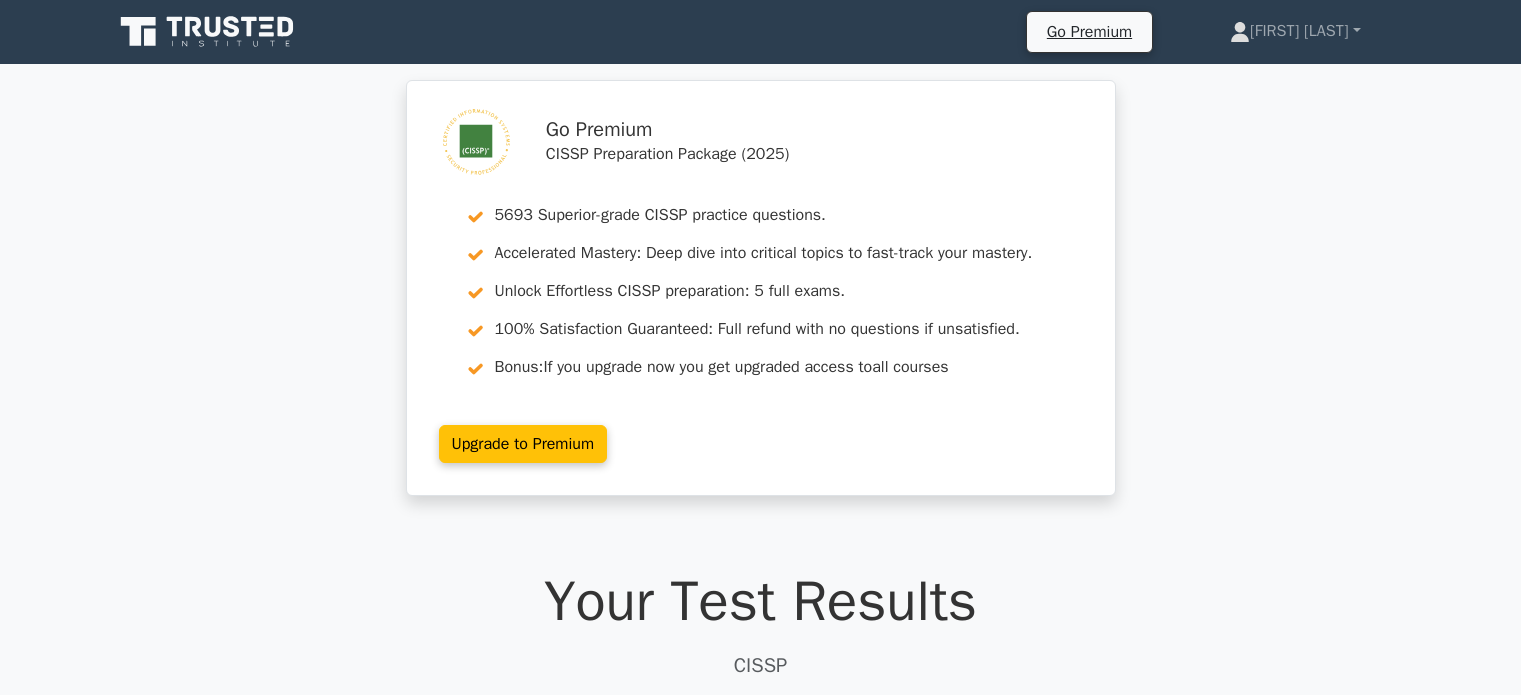 scroll, scrollTop: 400, scrollLeft: 0, axis: vertical 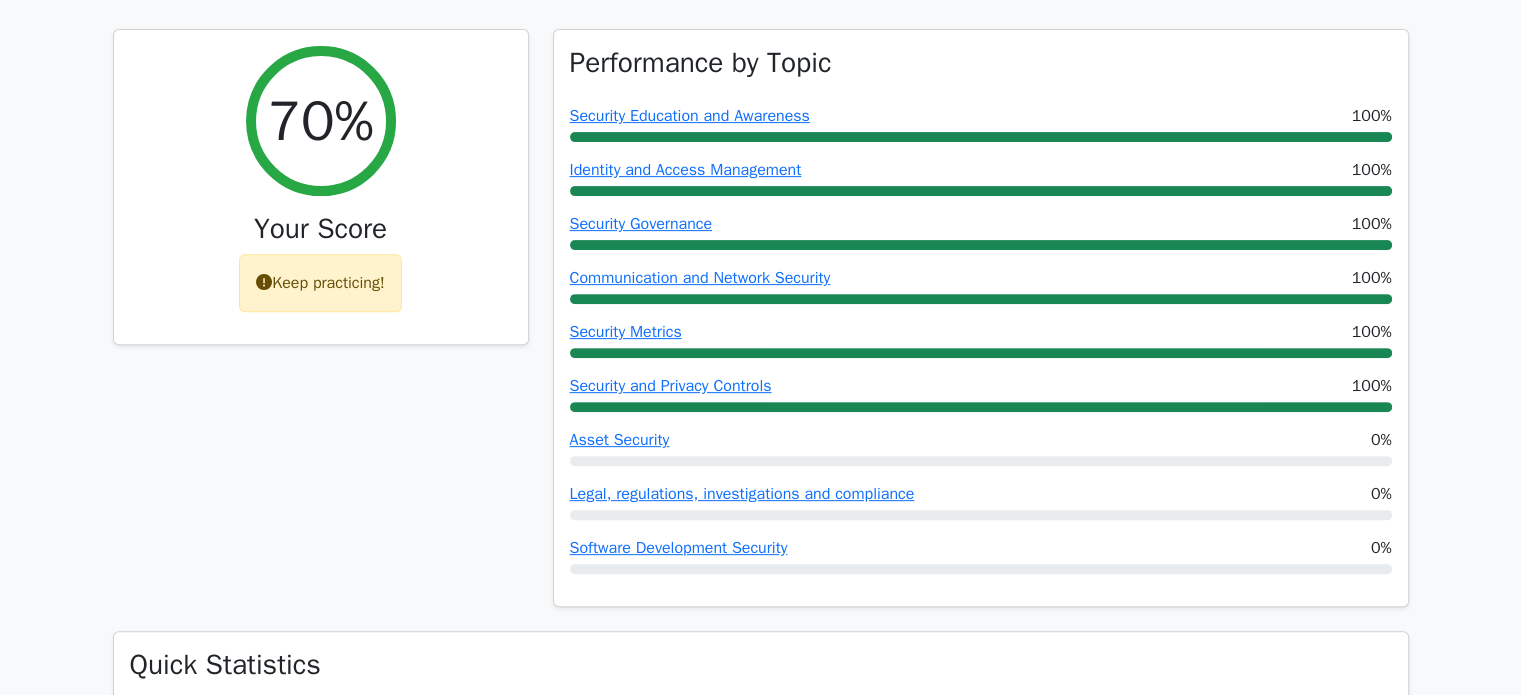 click on "Performance by Topic
Security Education and Awareness
100%
Identity and Access Management
100%
Security Governance
100%
100%" at bounding box center (981, 330) 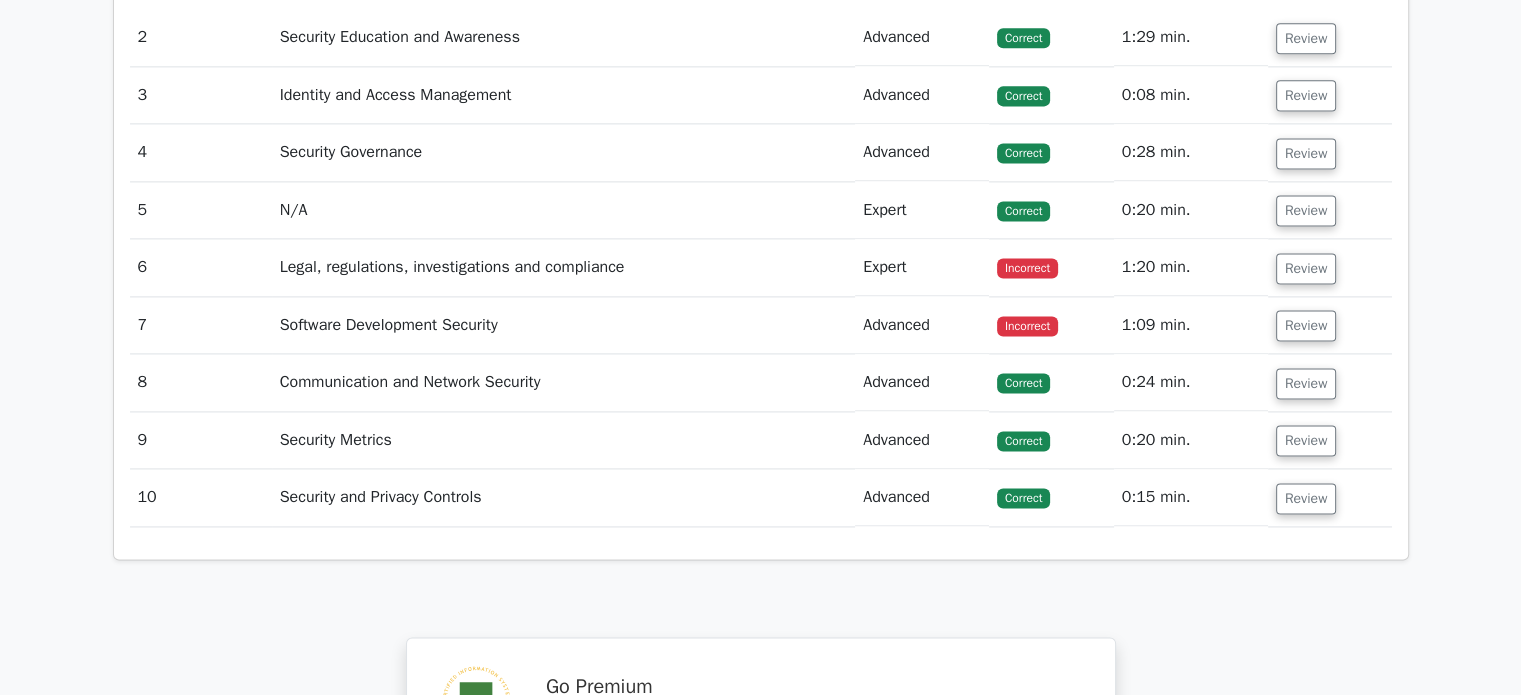 scroll, scrollTop: 2900, scrollLeft: 0, axis: vertical 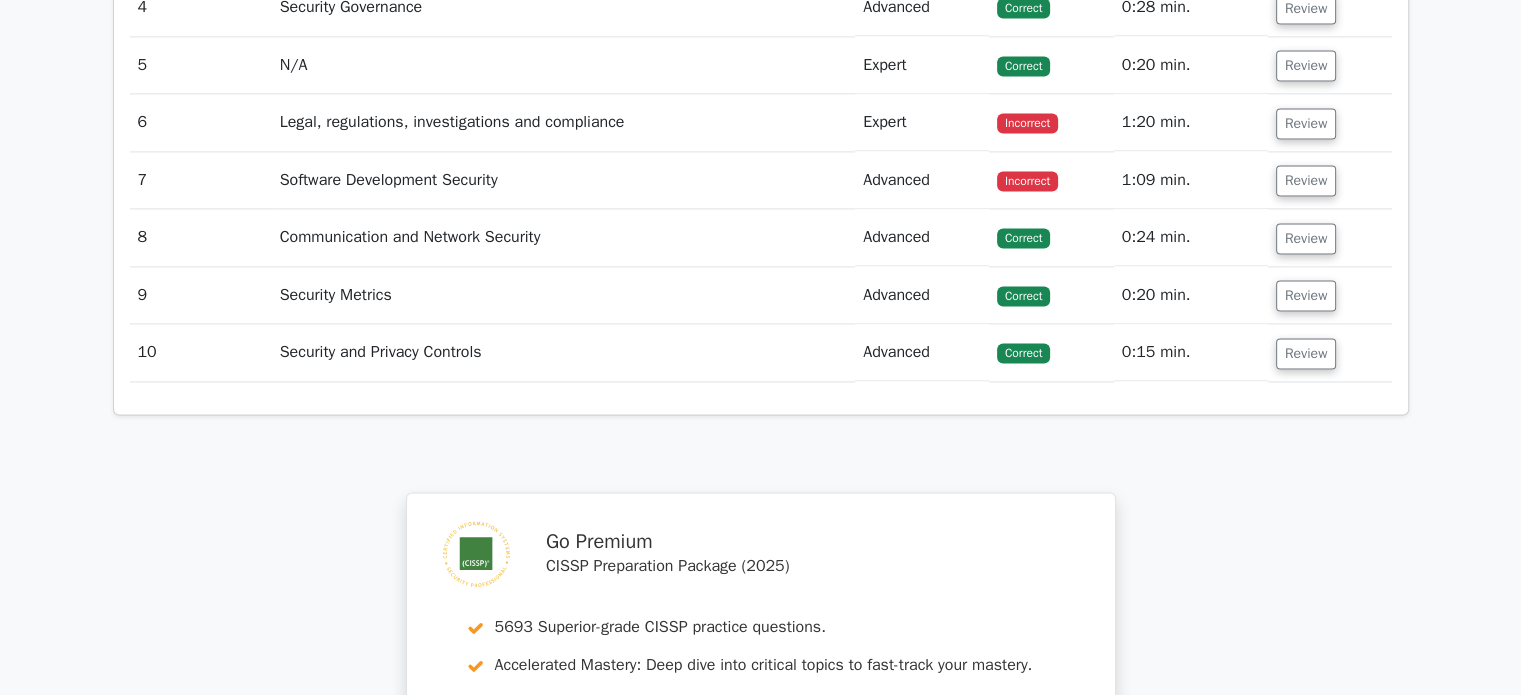 click on "Legal, regulations, investigations and compliance" at bounding box center (563, 122) 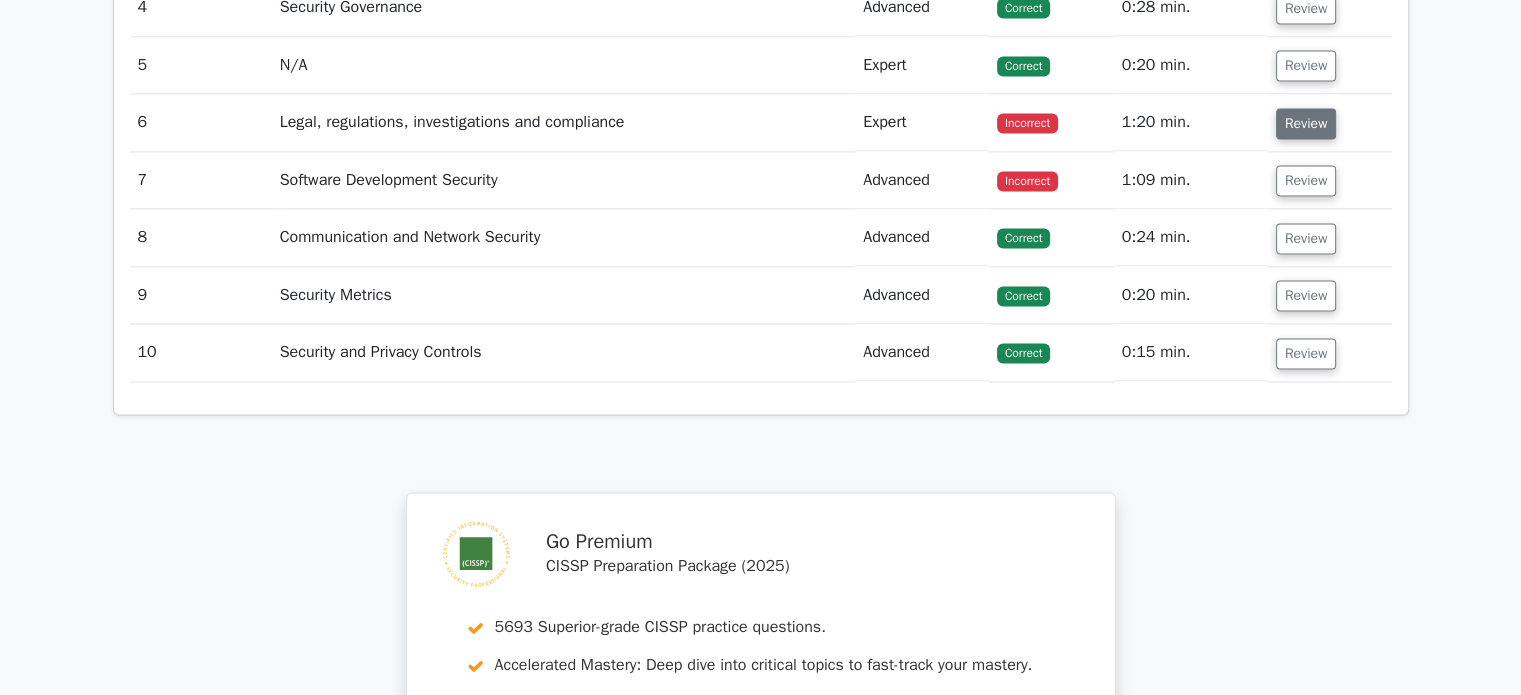 click on "Review" at bounding box center (1306, 123) 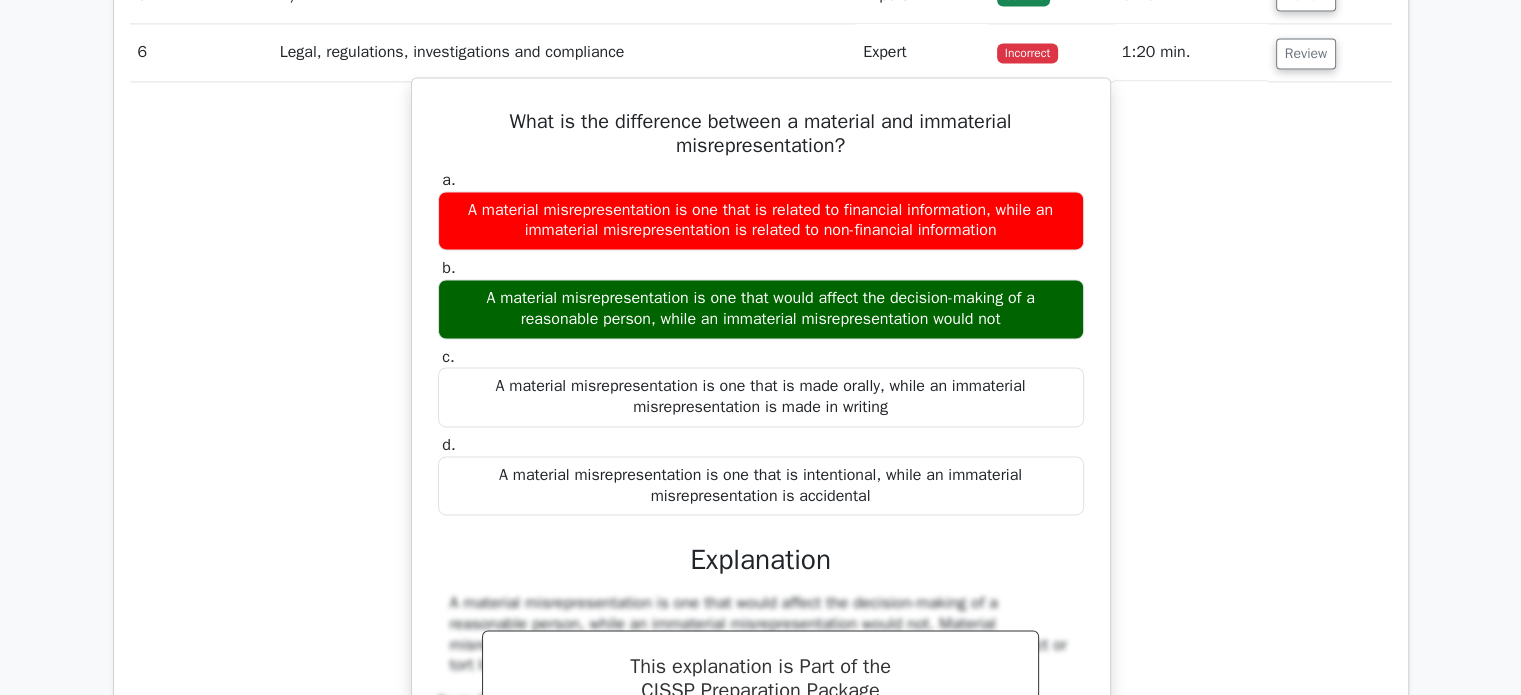 scroll, scrollTop: 3000, scrollLeft: 0, axis: vertical 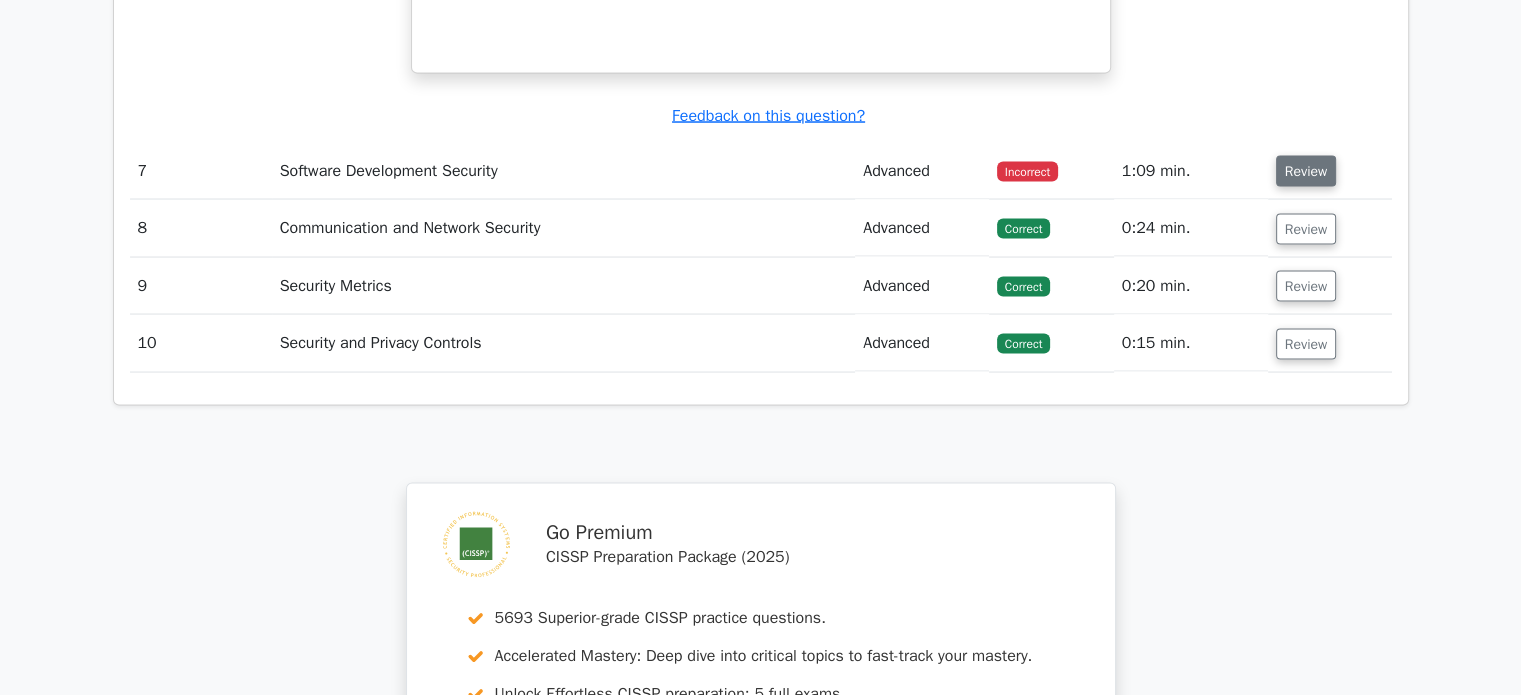click on "Review" at bounding box center (1306, 170) 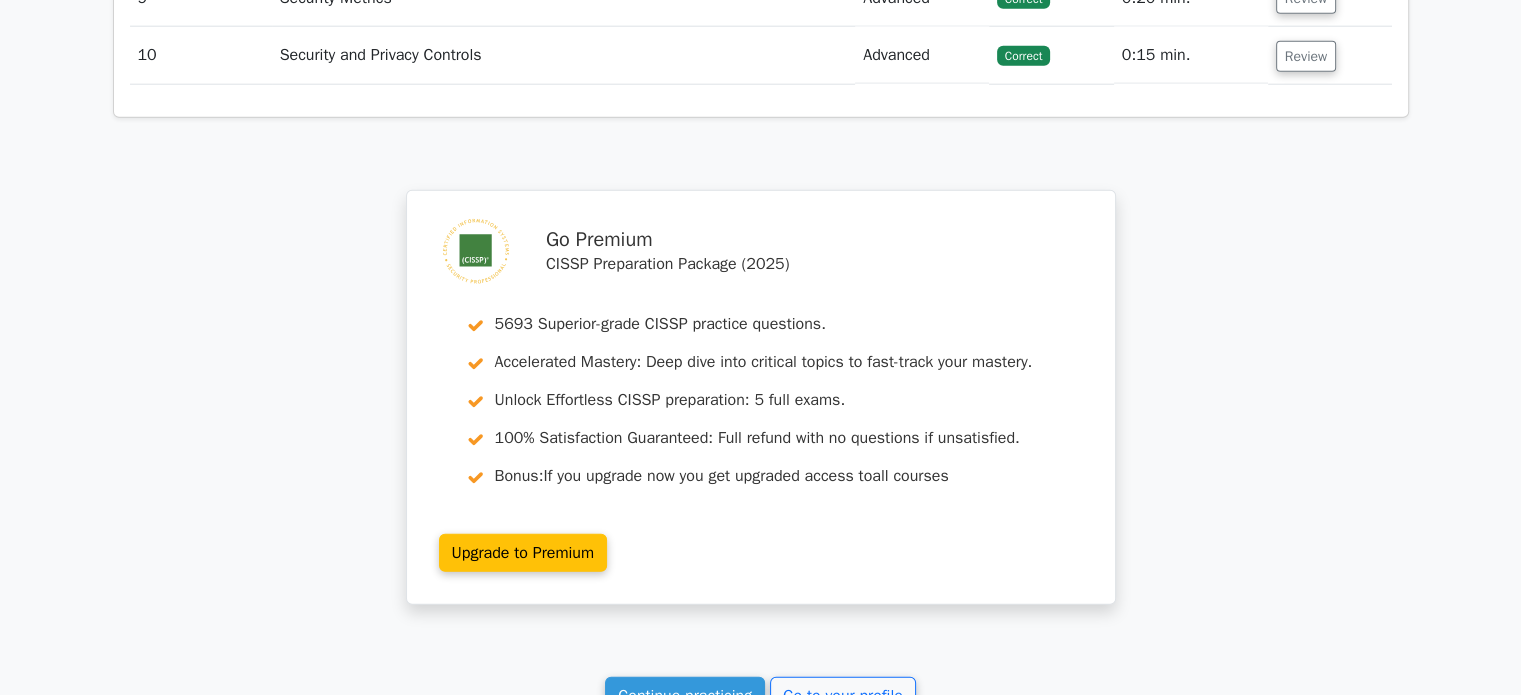 scroll, scrollTop: 5465, scrollLeft: 0, axis: vertical 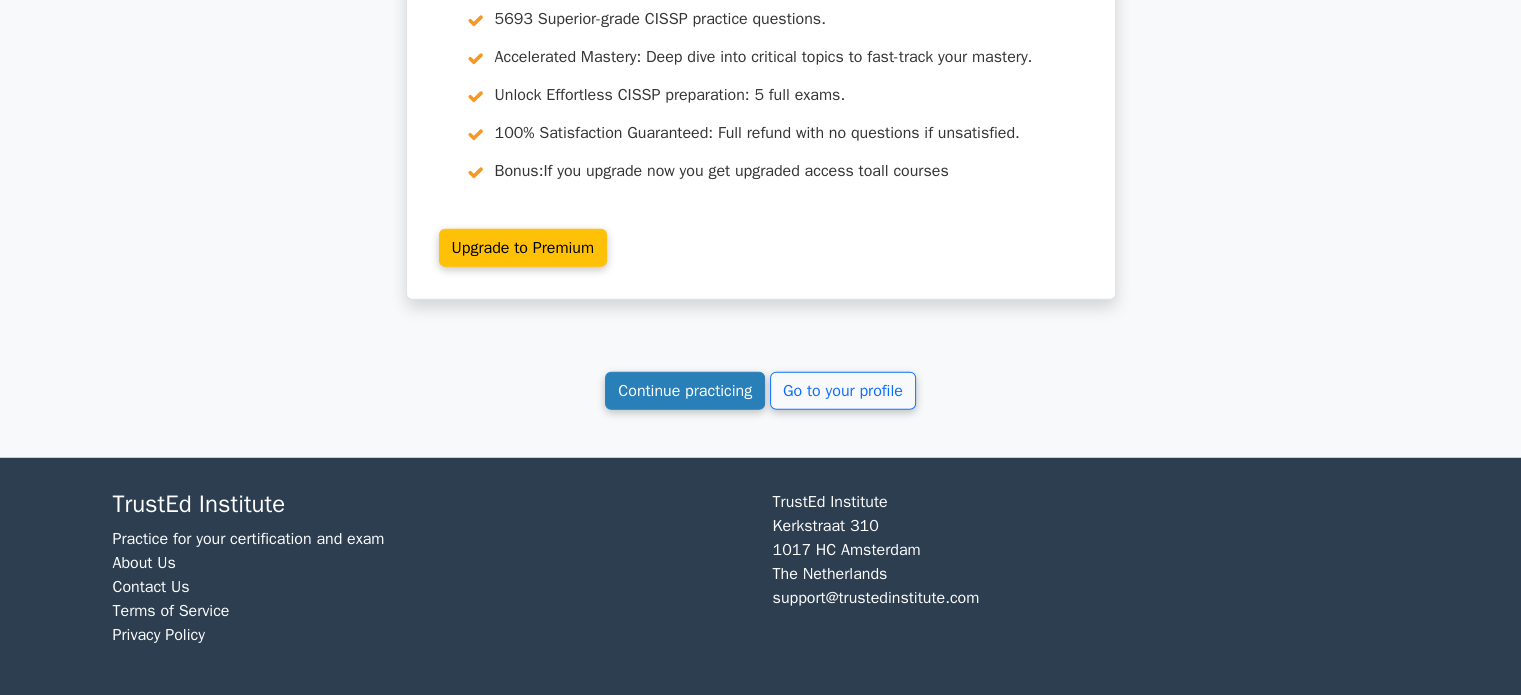 click on "Continue practicing" at bounding box center (685, 391) 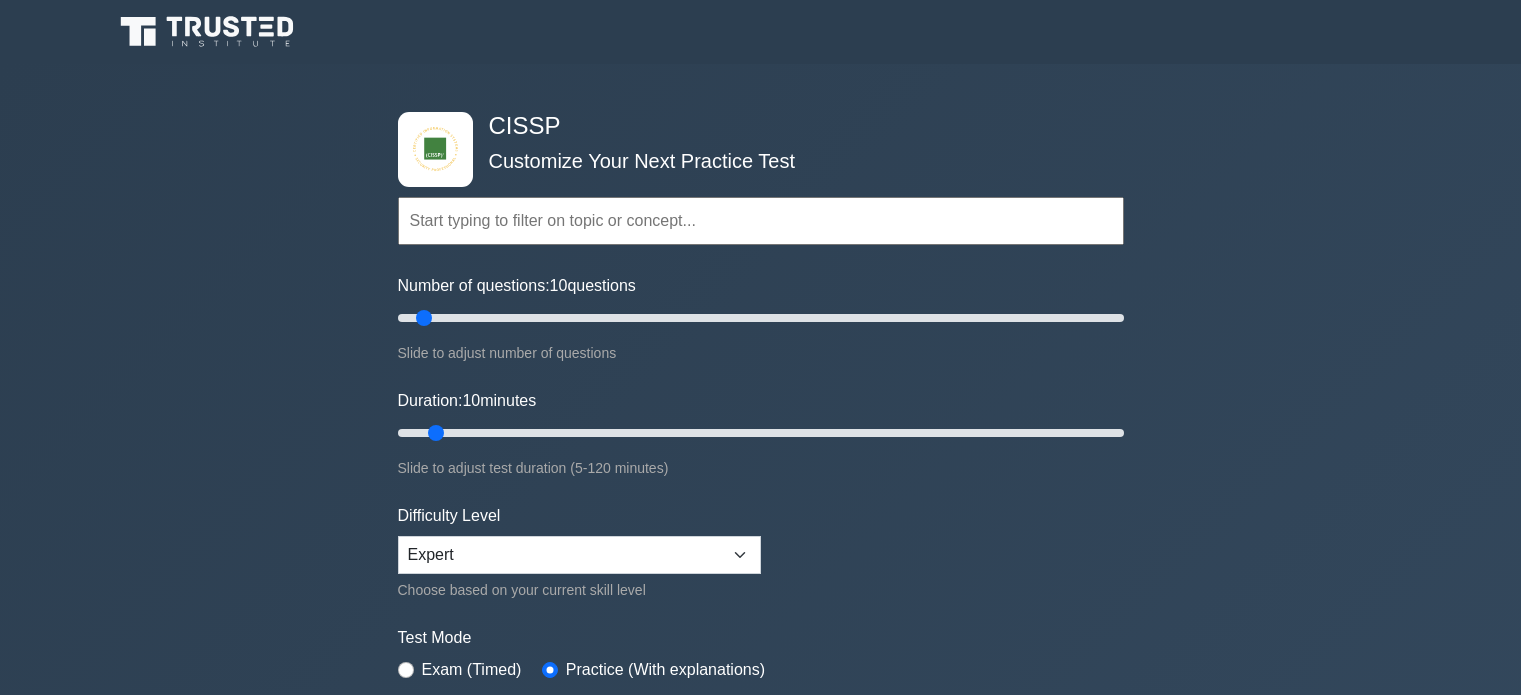 scroll, scrollTop: 0, scrollLeft: 0, axis: both 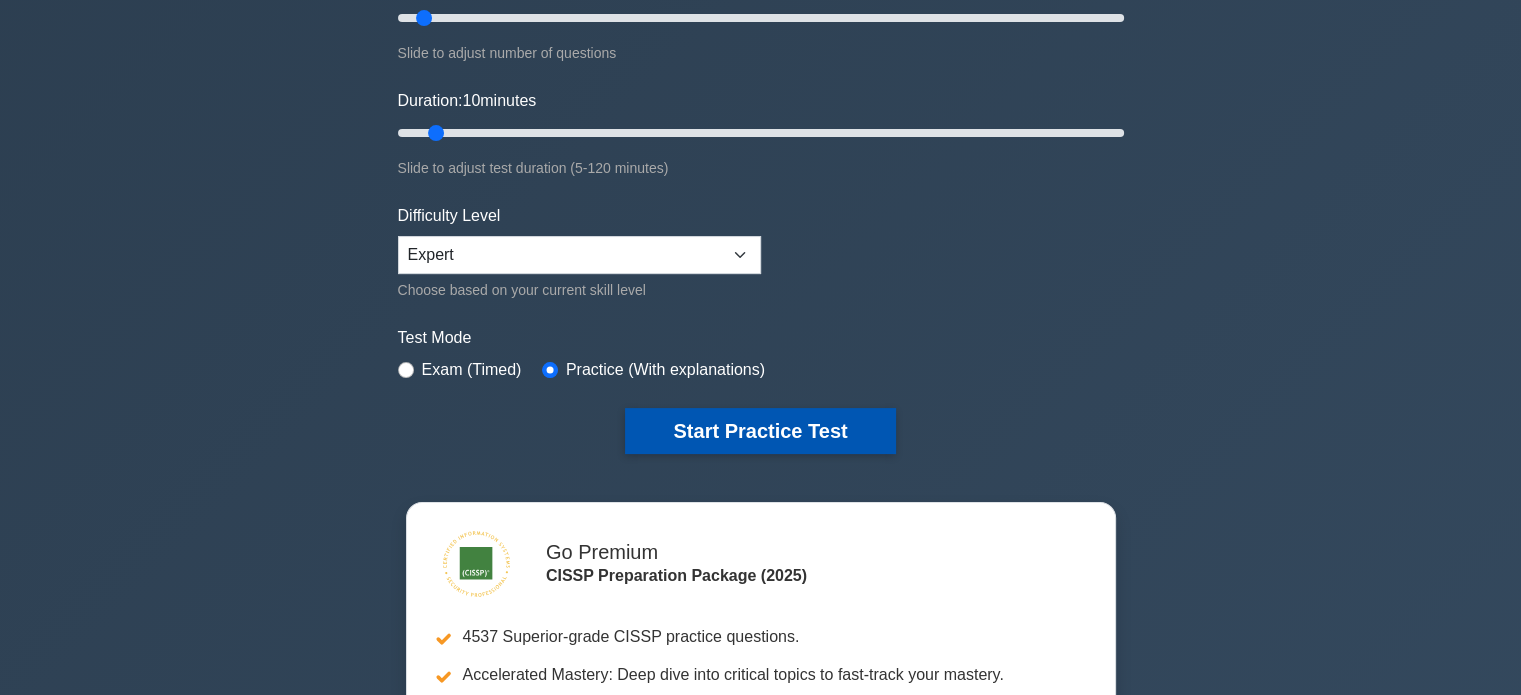 click on "Start Practice Test" at bounding box center [760, 431] 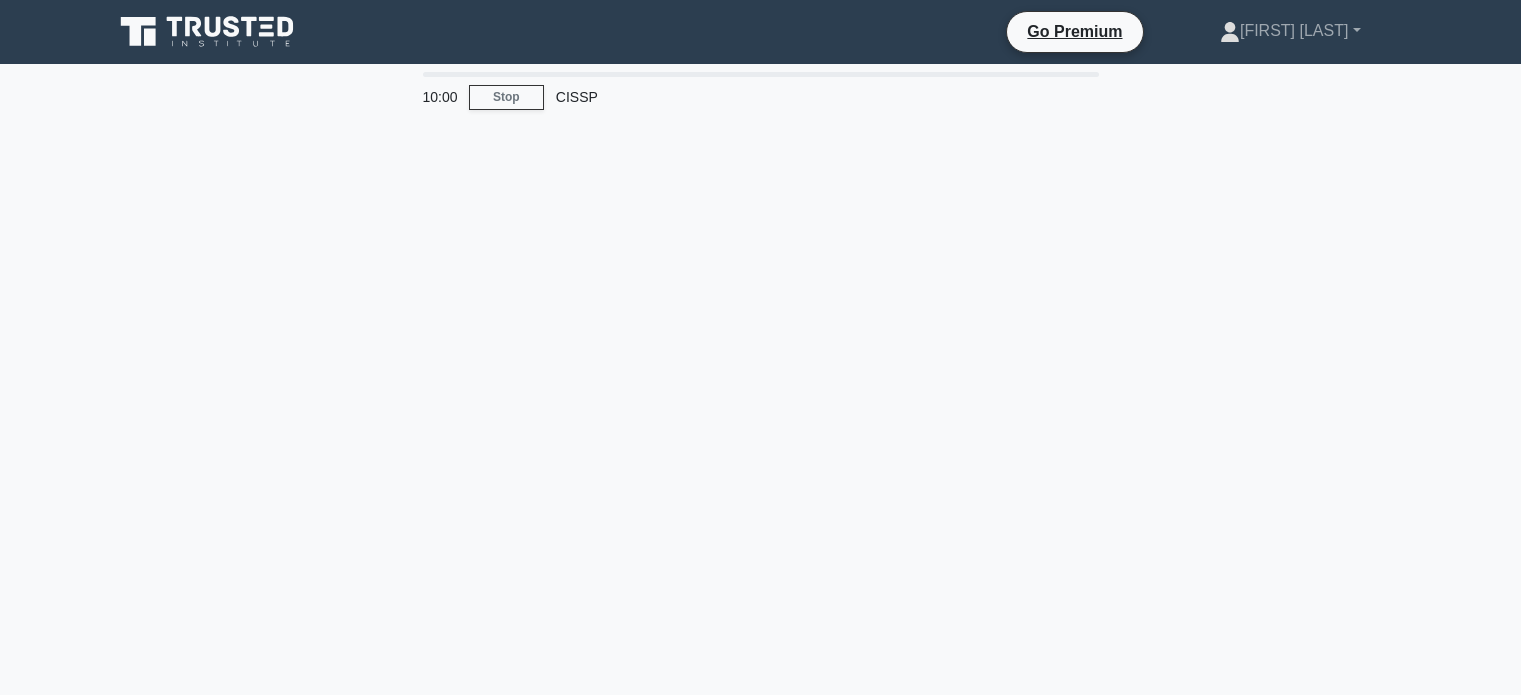 scroll, scrollTop: 0, scrollLeft: 0, axis: both 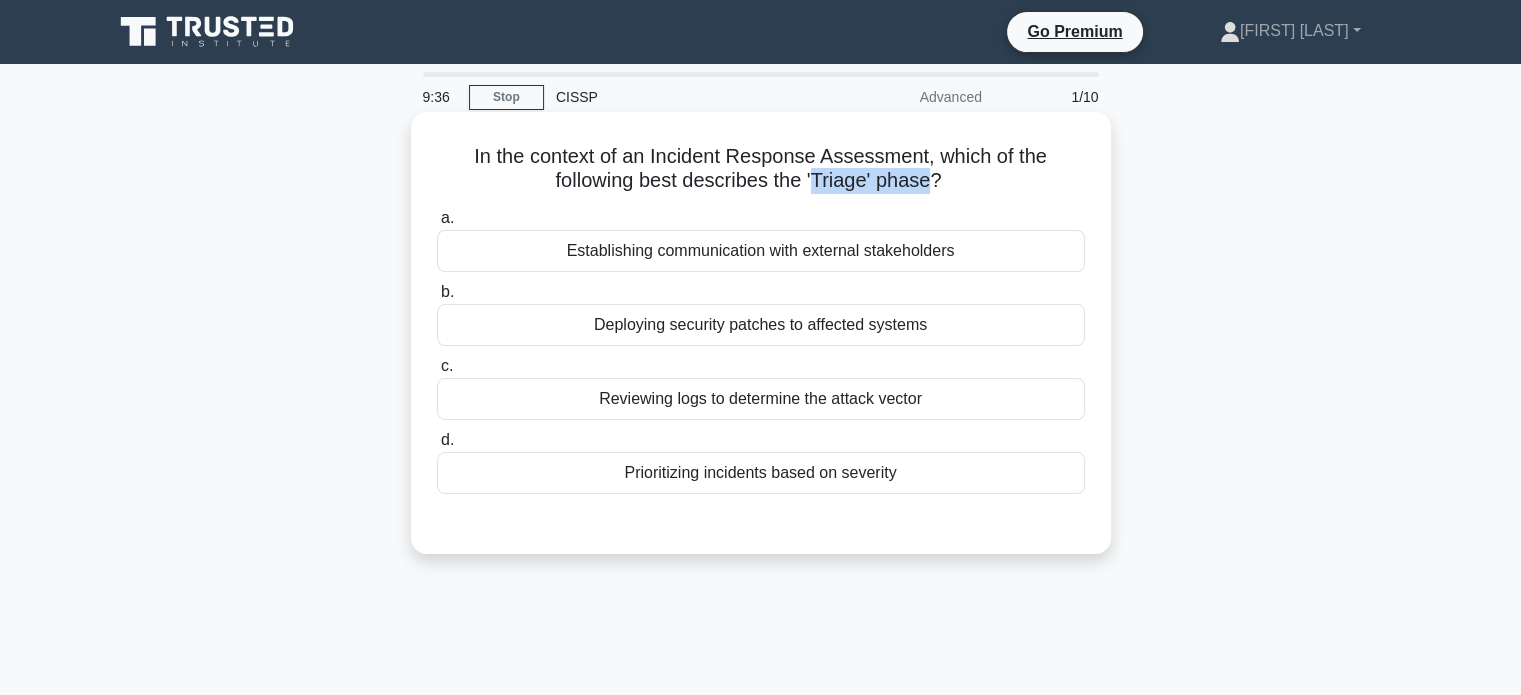 drag, startPoint x: 814, startPoint y: 174, endPoint x: 929, endPoint y: 177, distance: 115.03912 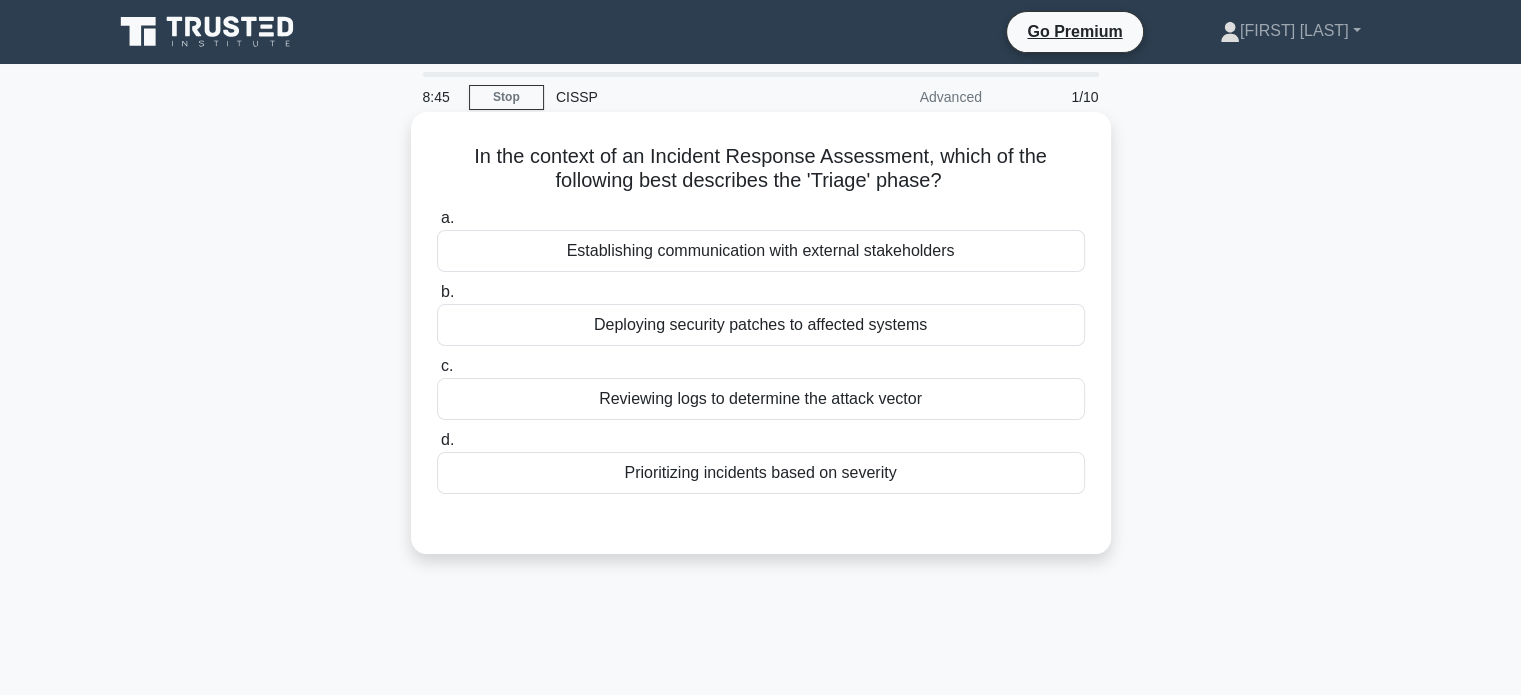 click on "Prioritizing incidents based on severity" at bounding box center (761, 473) 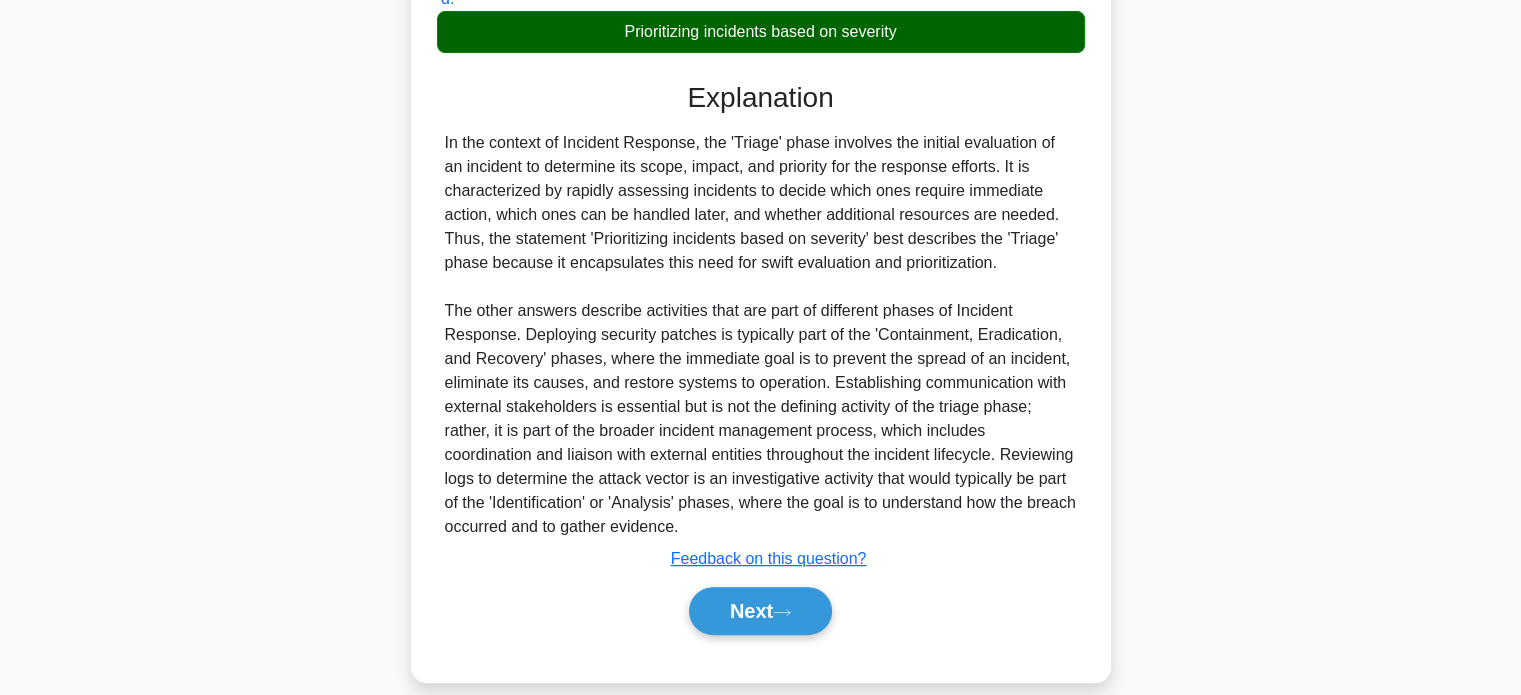scroll, scrollTop: 464, scrollLeft: 0, axis: vertical 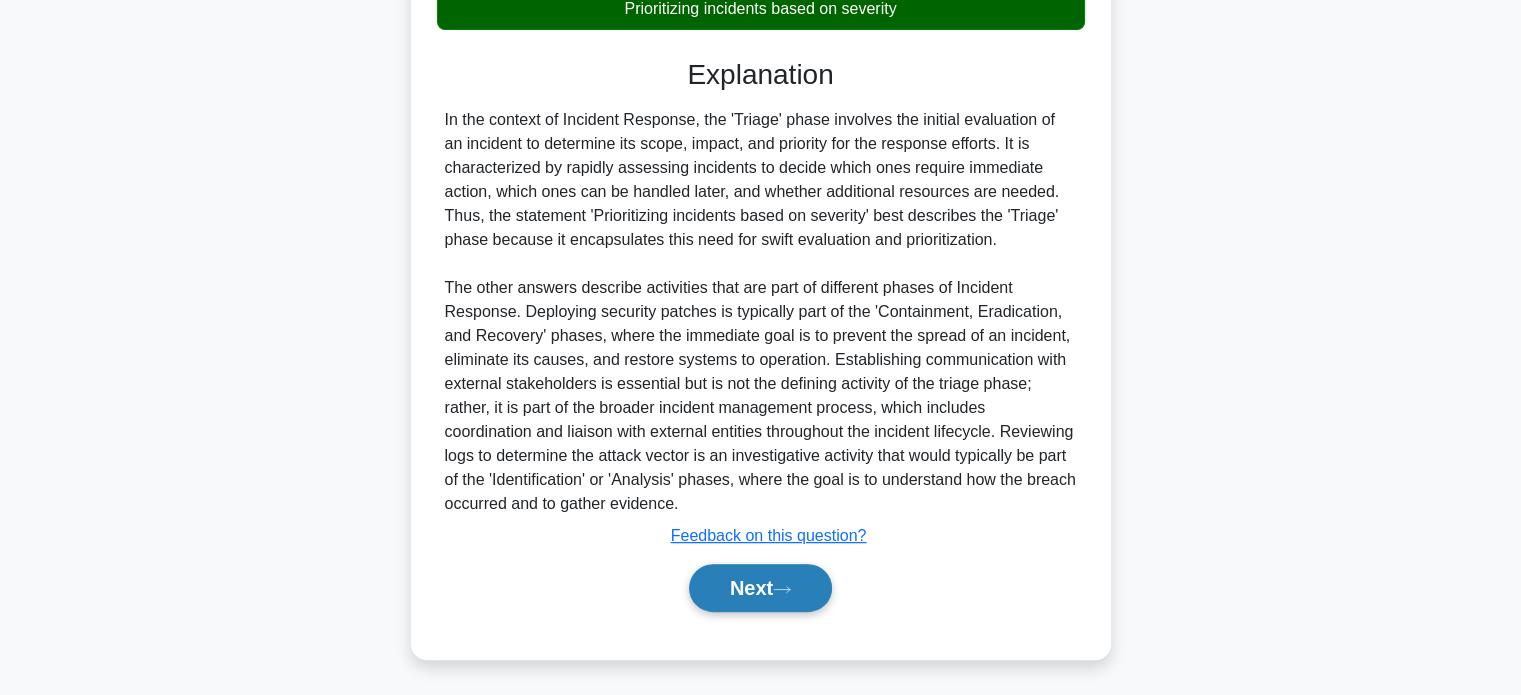 click on "Next" at bounding box center [760, 588] 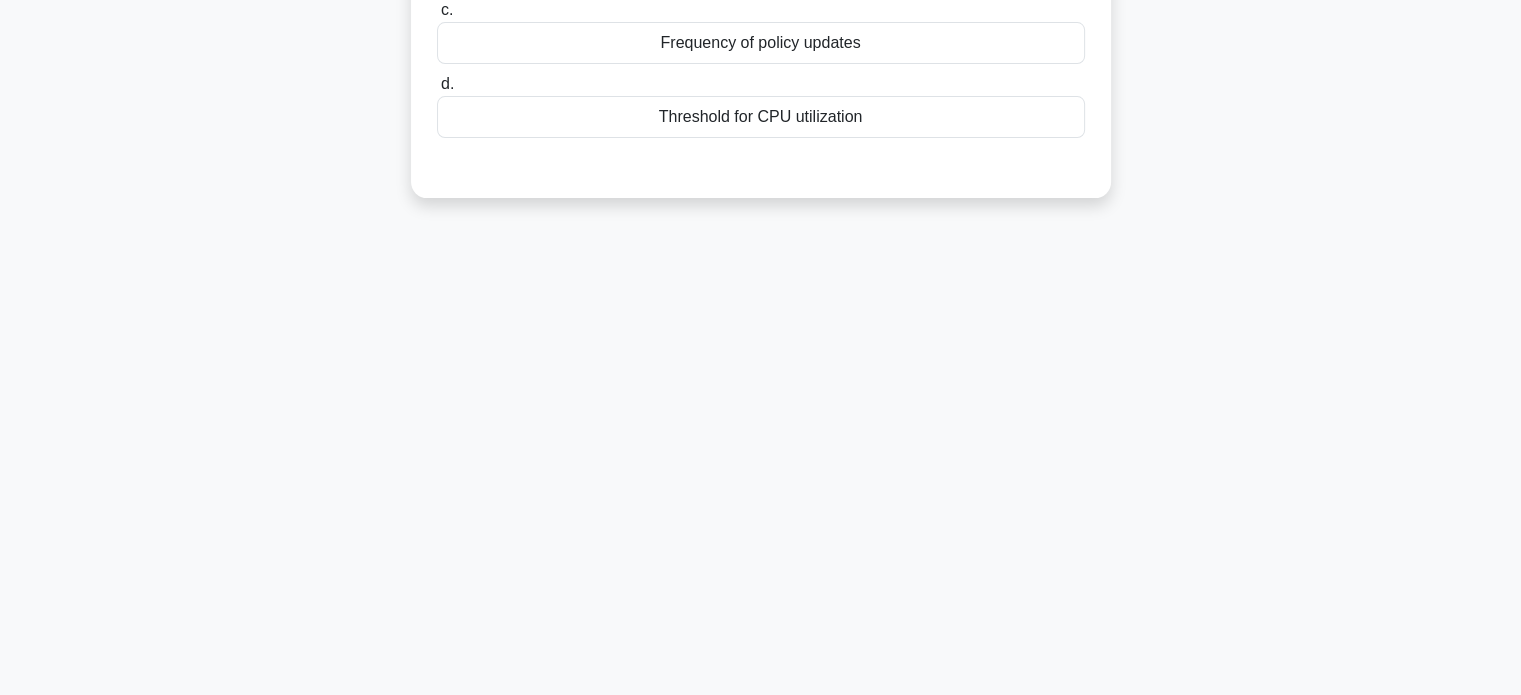 scroll, scrollTop: 0, scrollLeft: 0, axis: both 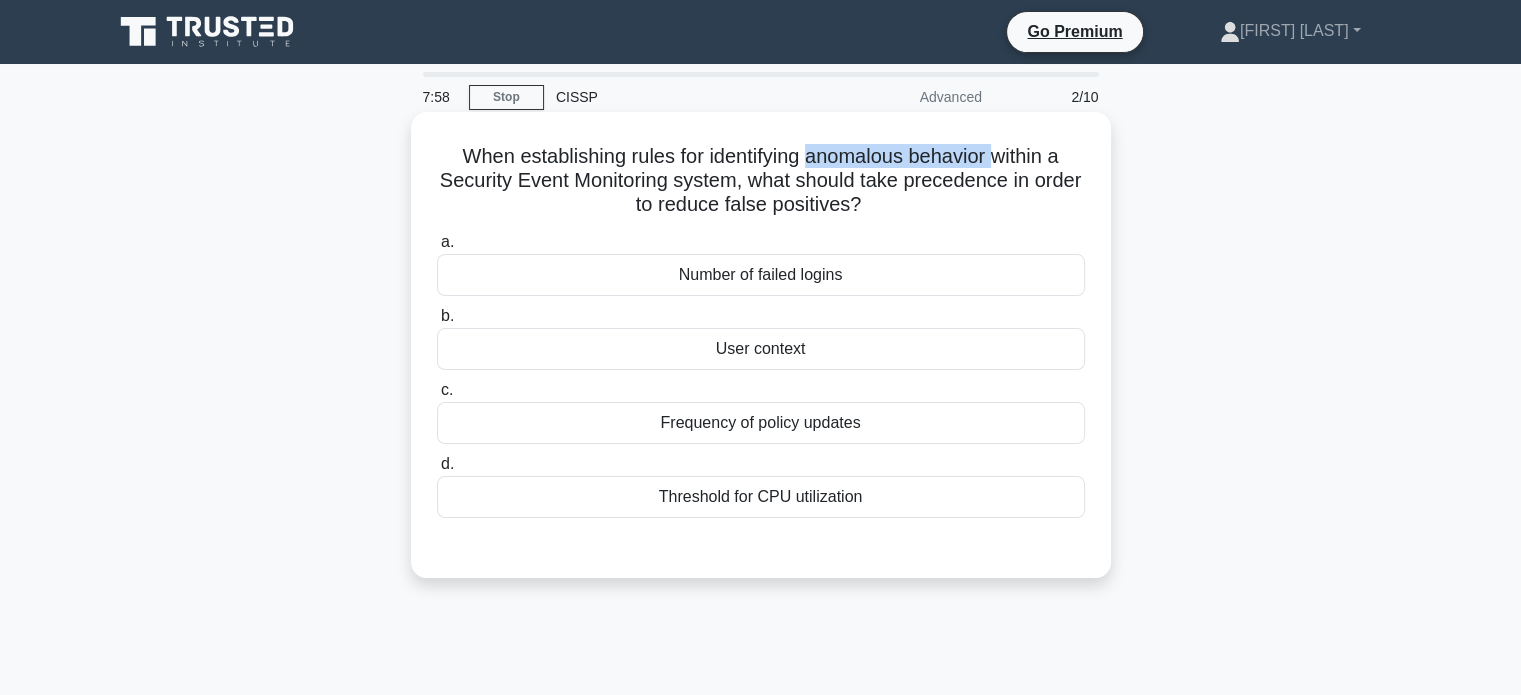 drag, startPoint x: 809, startPoint y: 156, endPoint x: 998, endPoint y: 156, distance: 189 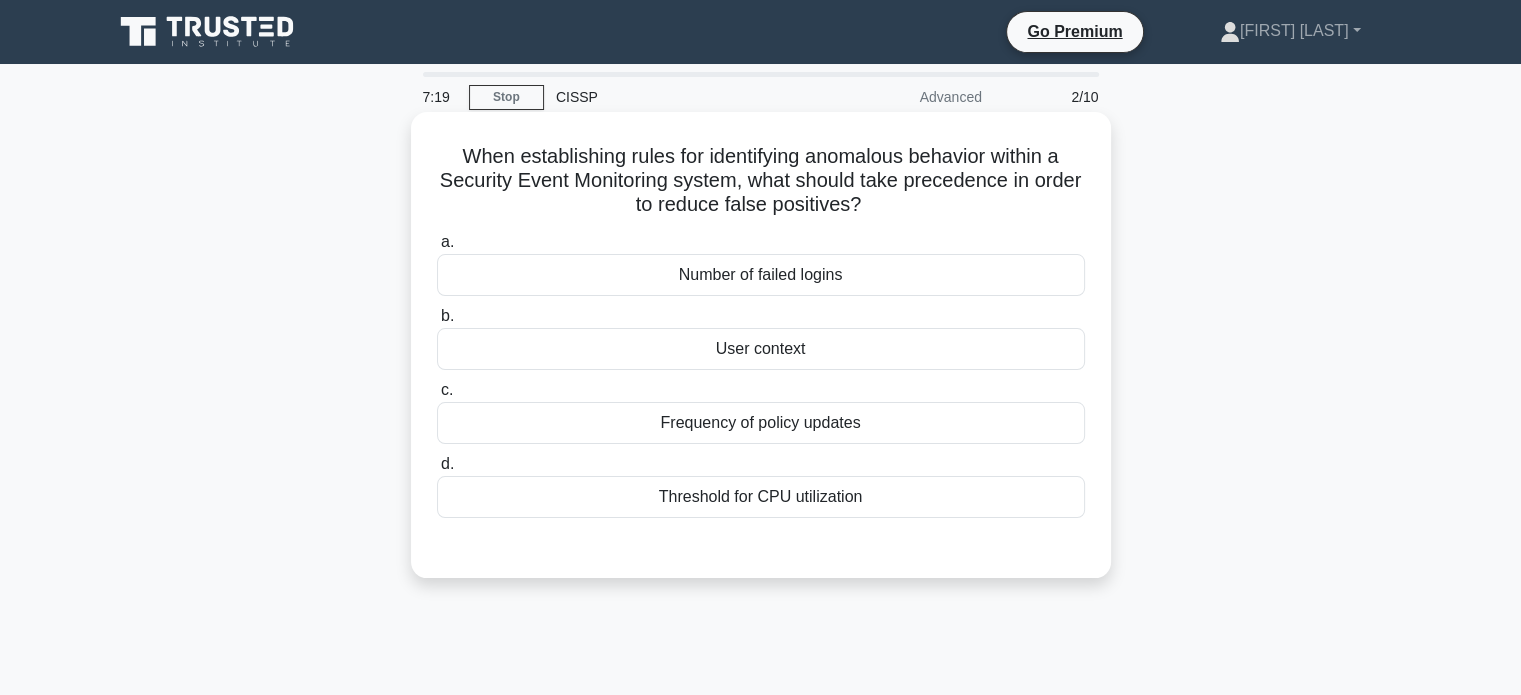 click on "User context" at bounding box center [761, 349] 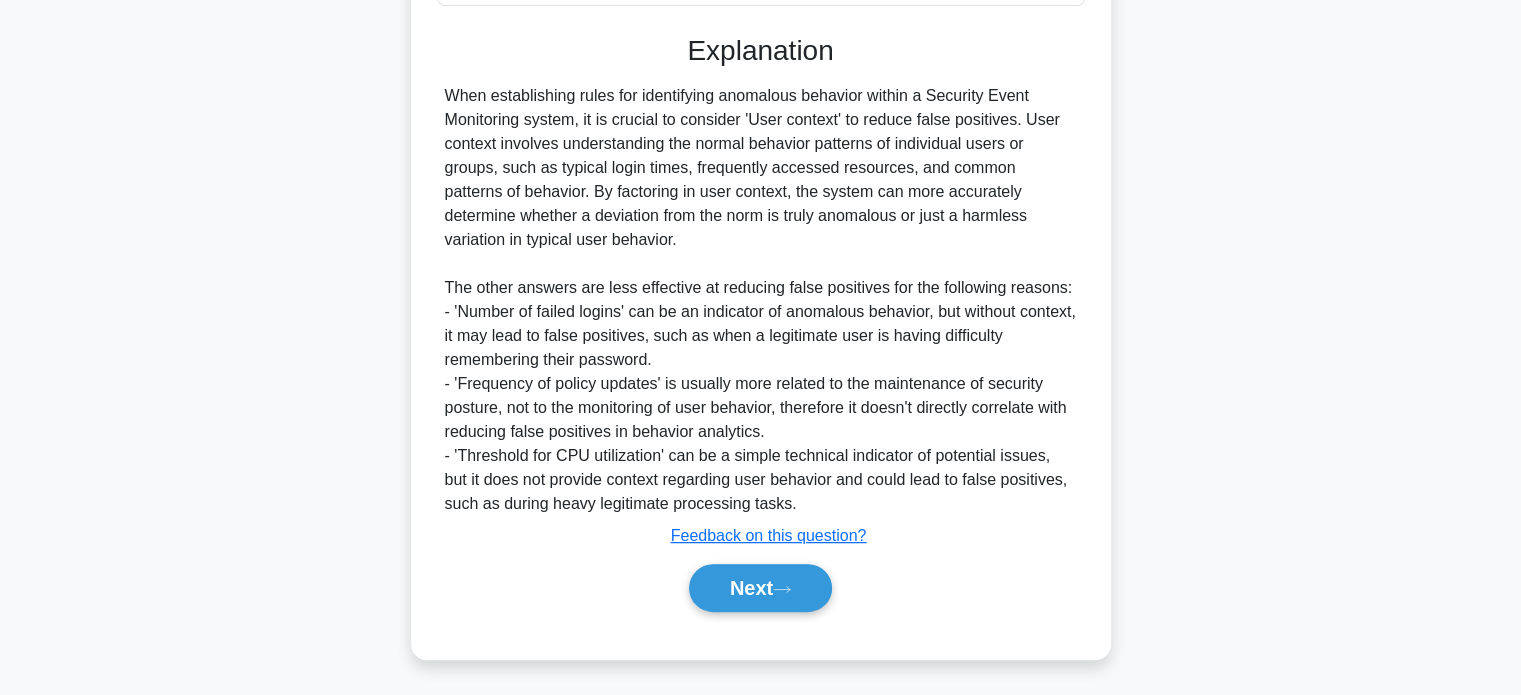 scroll, scrollTop: 512, scrollLeft: 0, axis: vertical 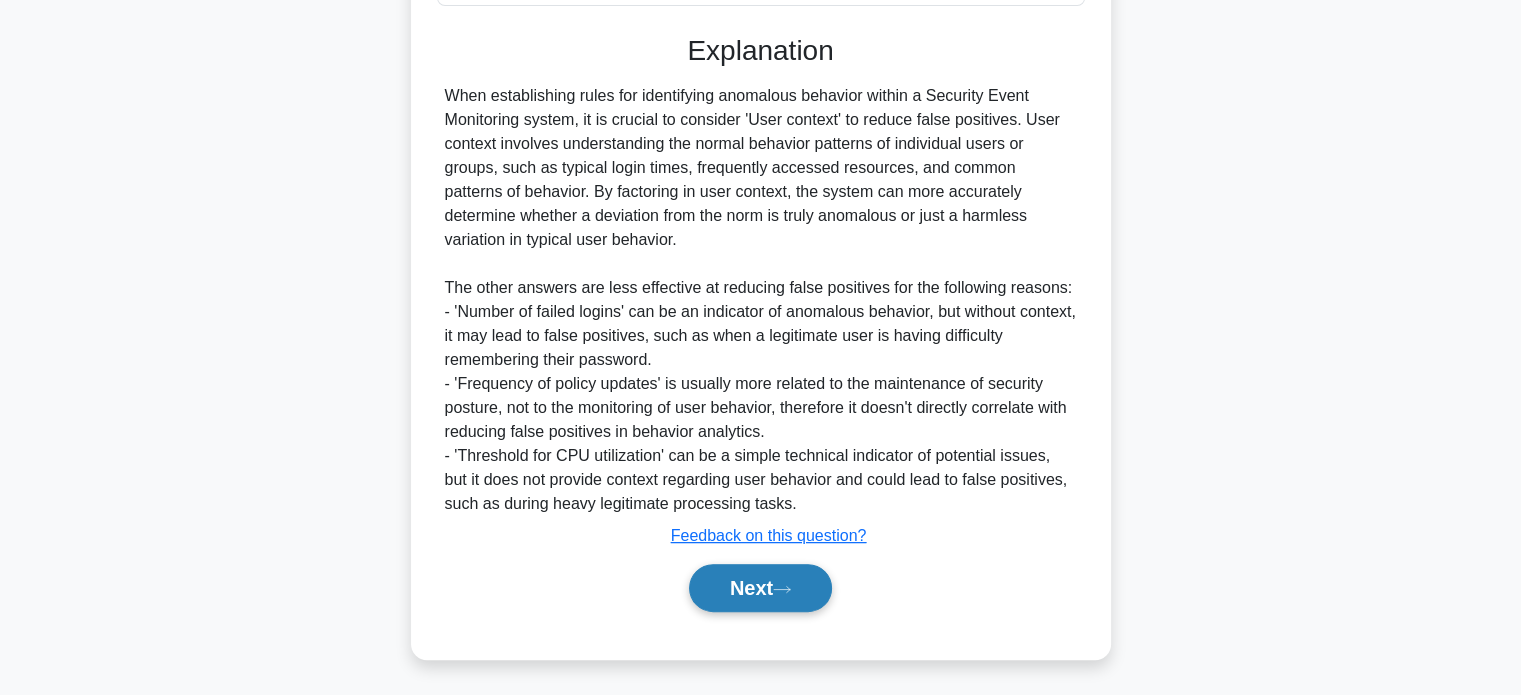 click on "Next" at bounding box center [760, 588] 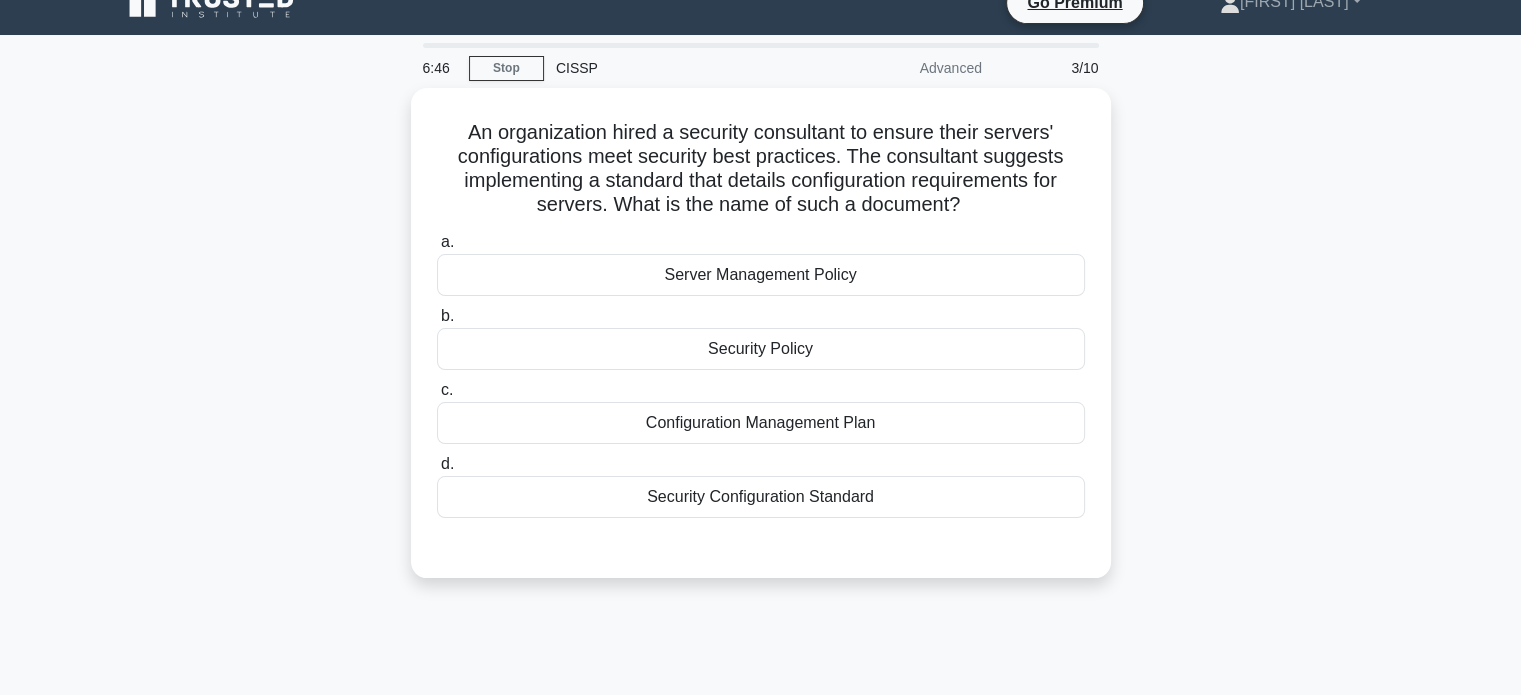 scroll, scrollTop: 0, scrollLeft: 0, axis: both 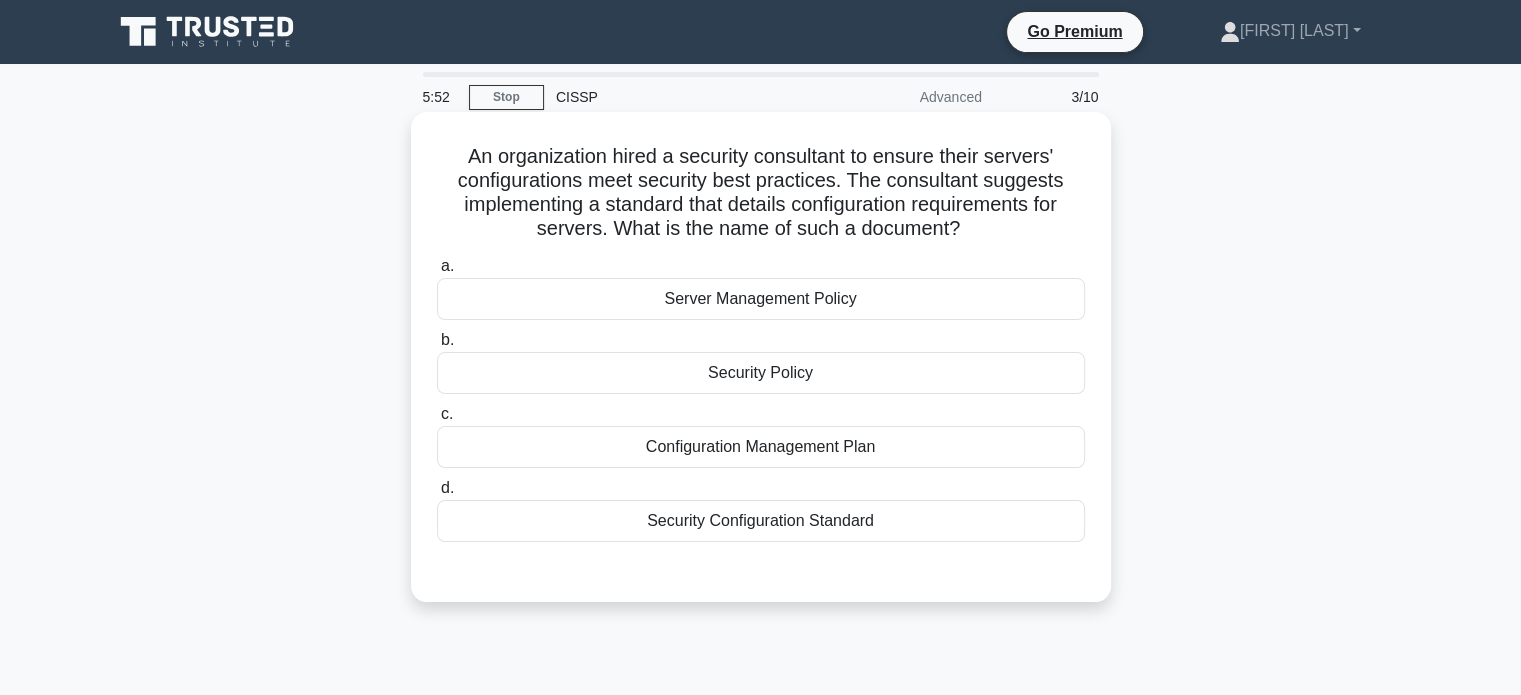 drag, startPoint x: 726, startPoint y: 147, endPoint x: 684, endPoint y: 313, distance: 171.23083 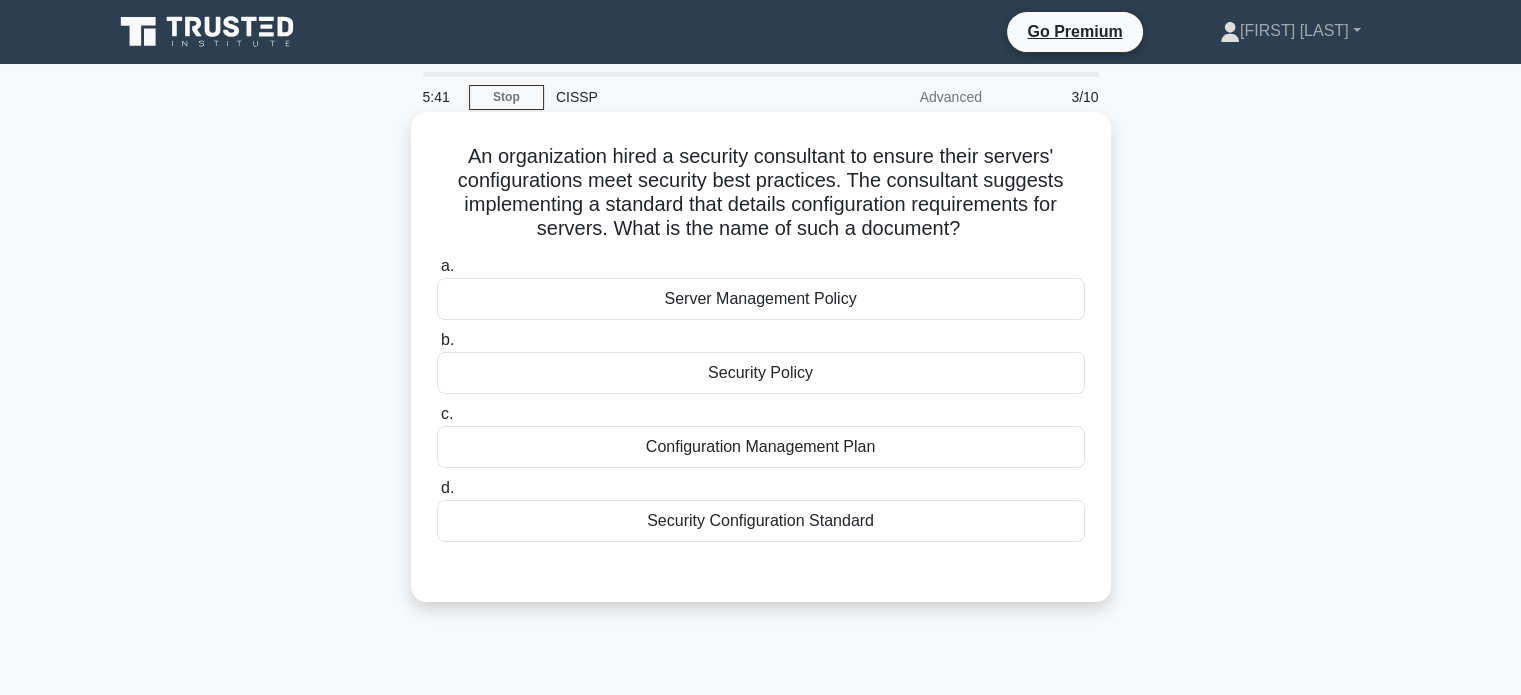 click on "Security Policy" at bounding box center [761, 373] 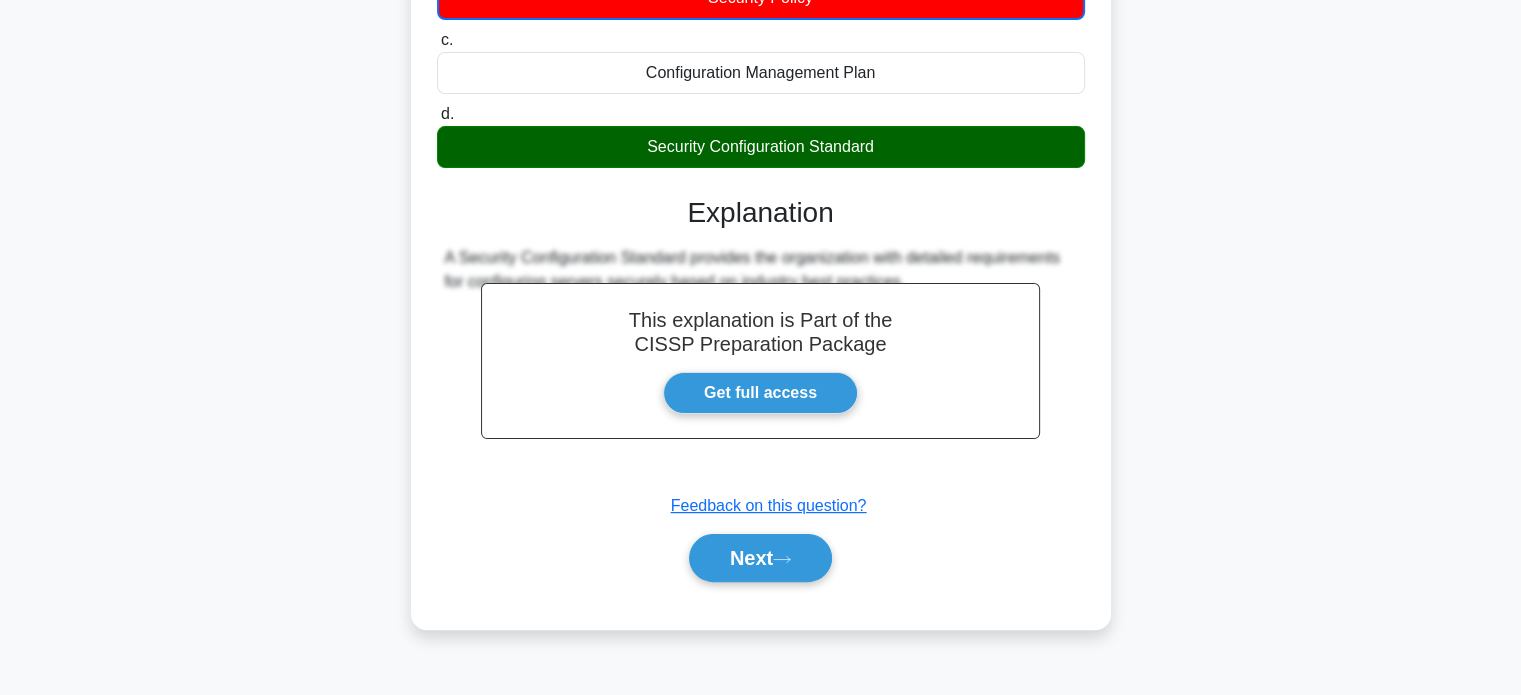 scroll, scrollTop: 385, scrollLeft: 0, axis: vertical 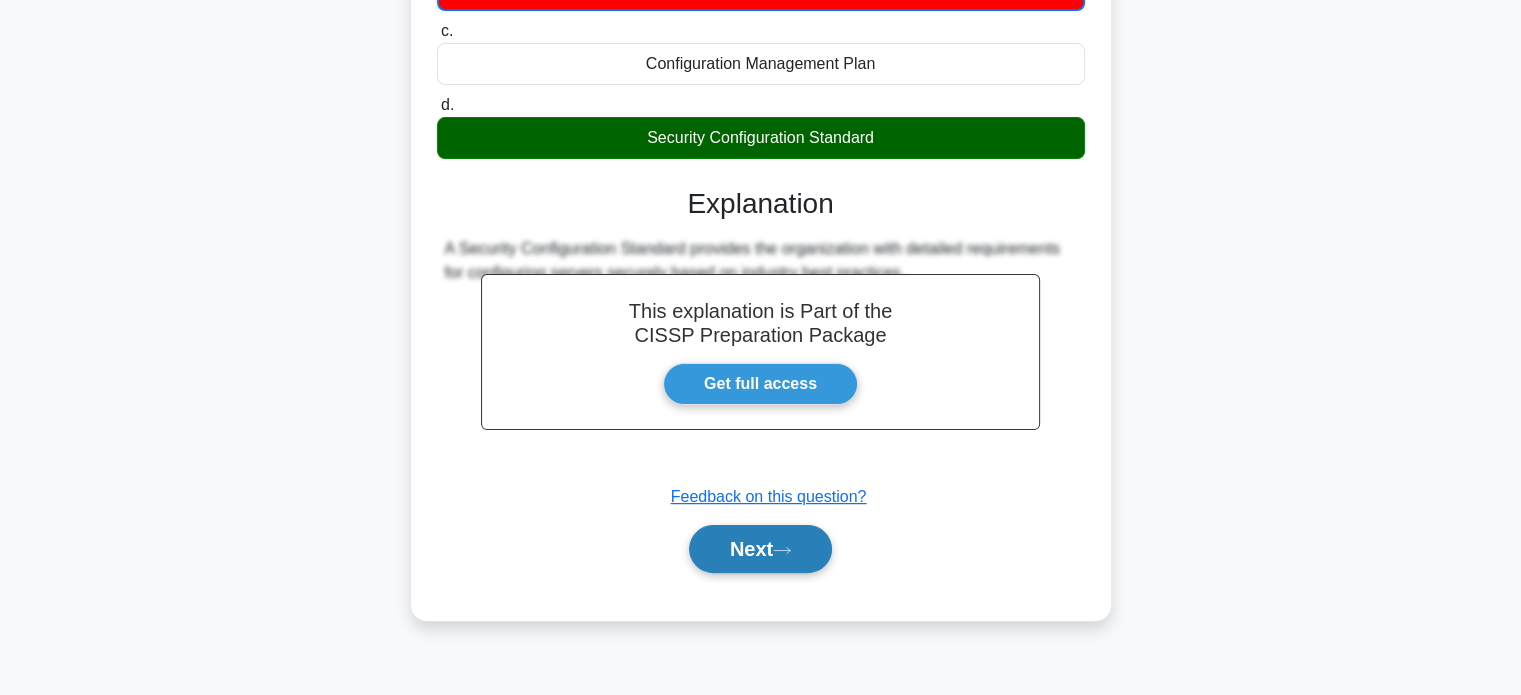 click on "Next" at bounding box center (760, 549) 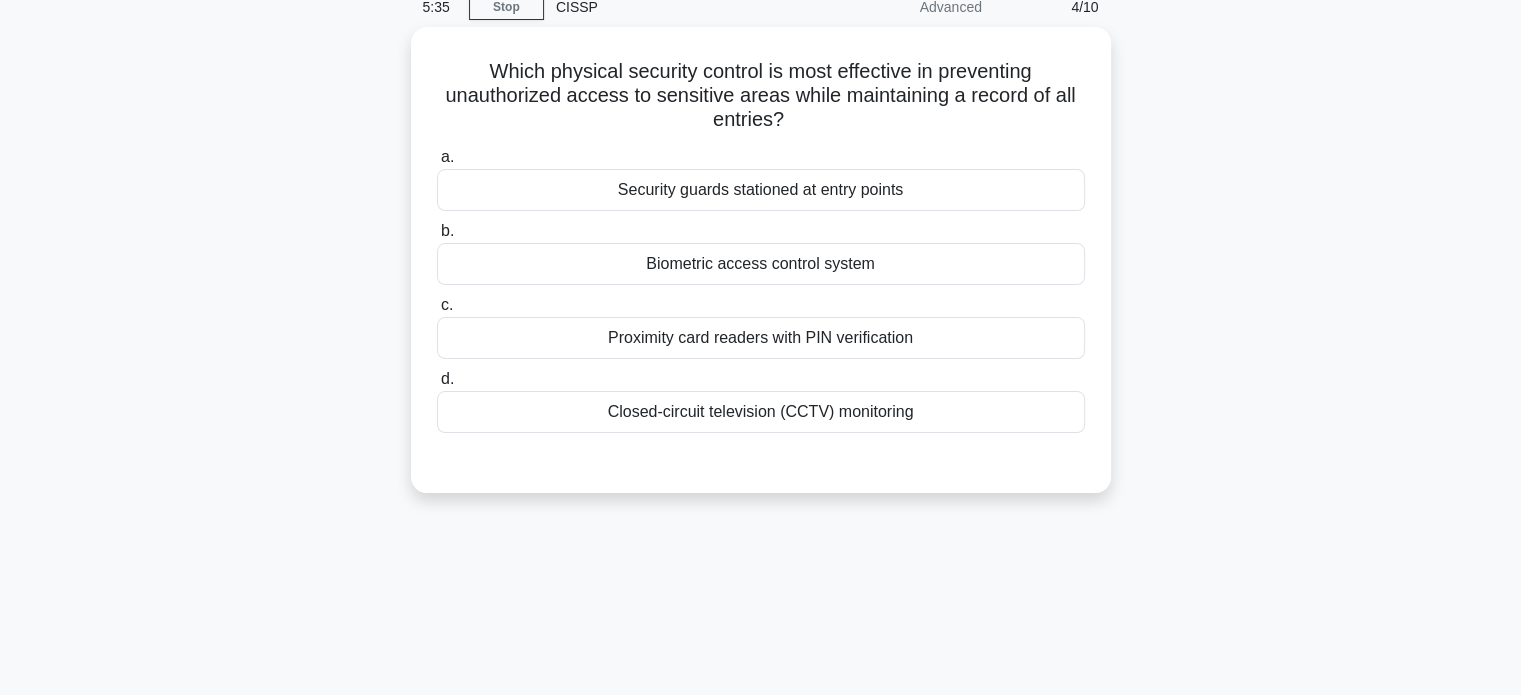 scroll, scrollTop: 85, scrollLeft: 0, axis: vertical 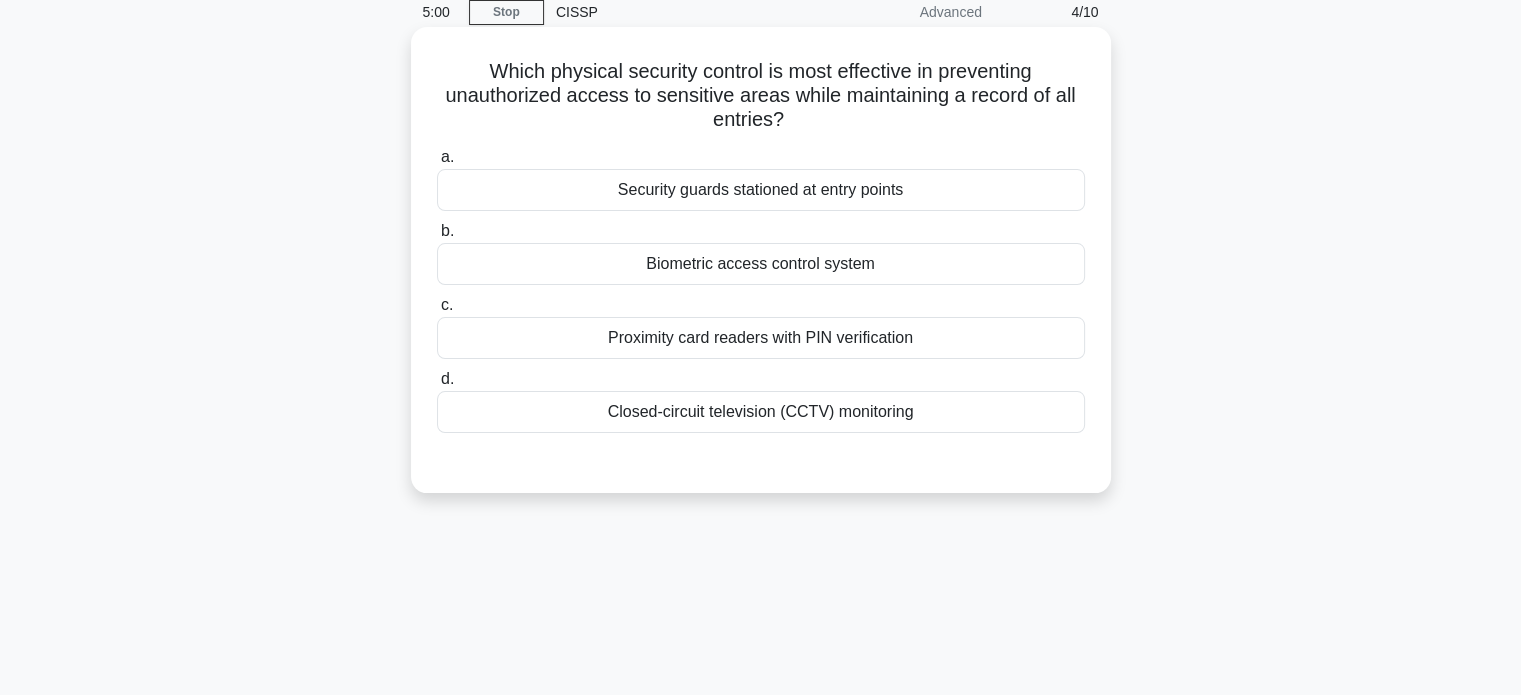 click on "Proximity card readers with PIN verification" at bounding box center [761, 338] 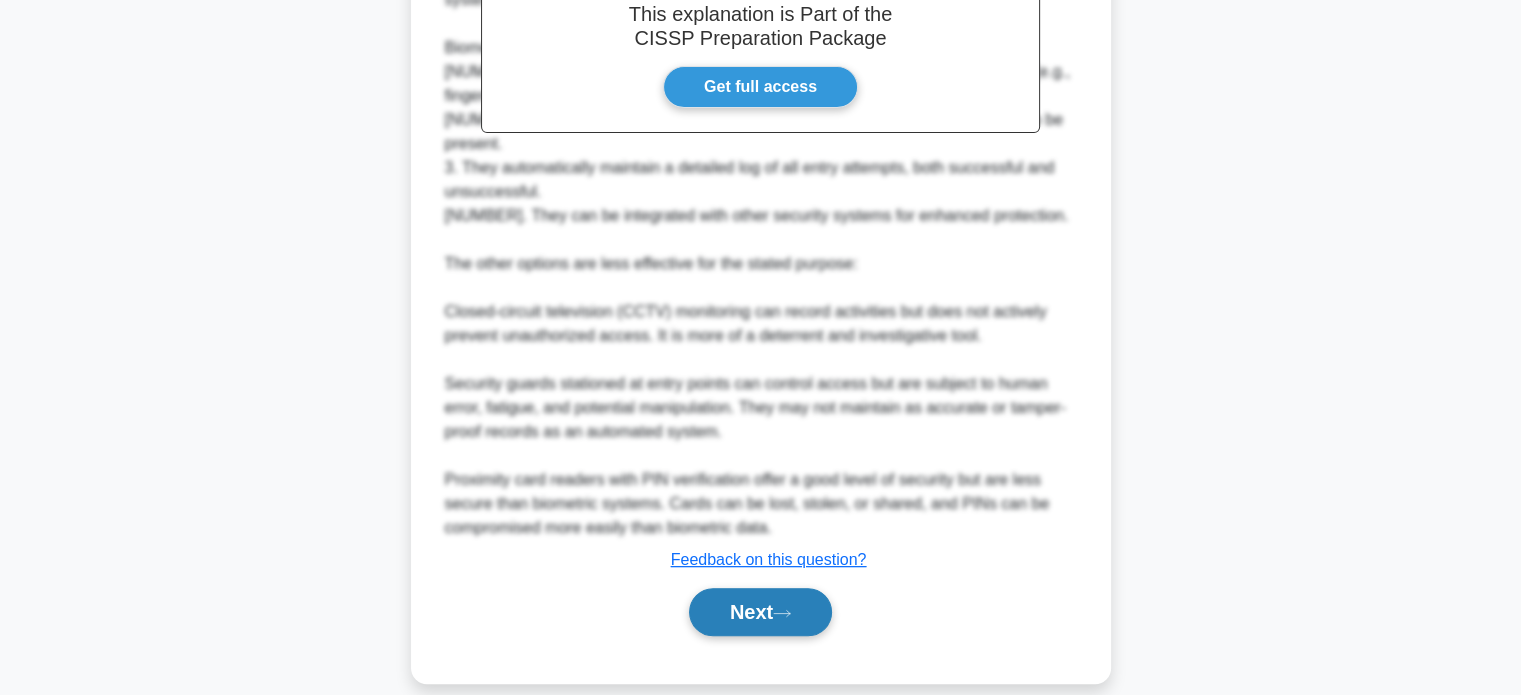 click on "Next" at bounding box center [760, 612] 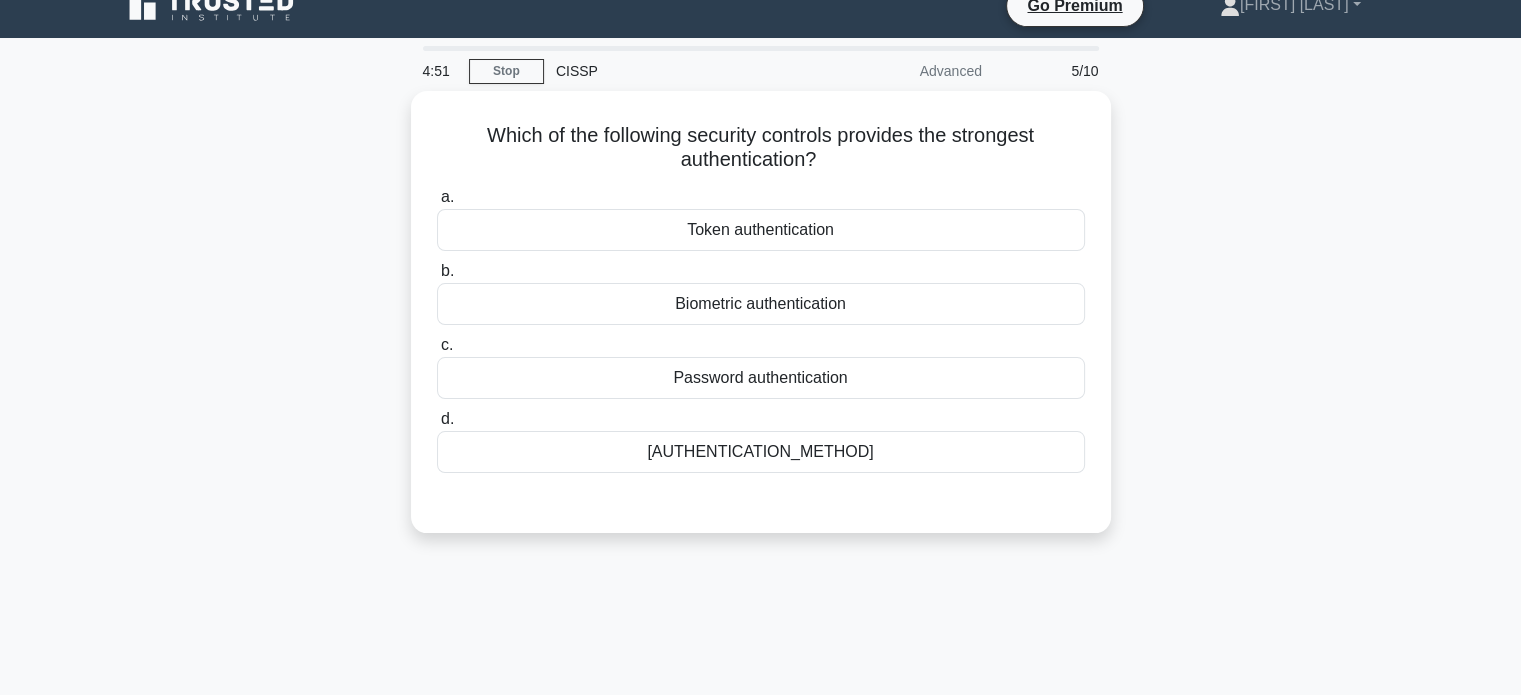scroll, scrollTop: 0, scrollLeft: 0, axis: both 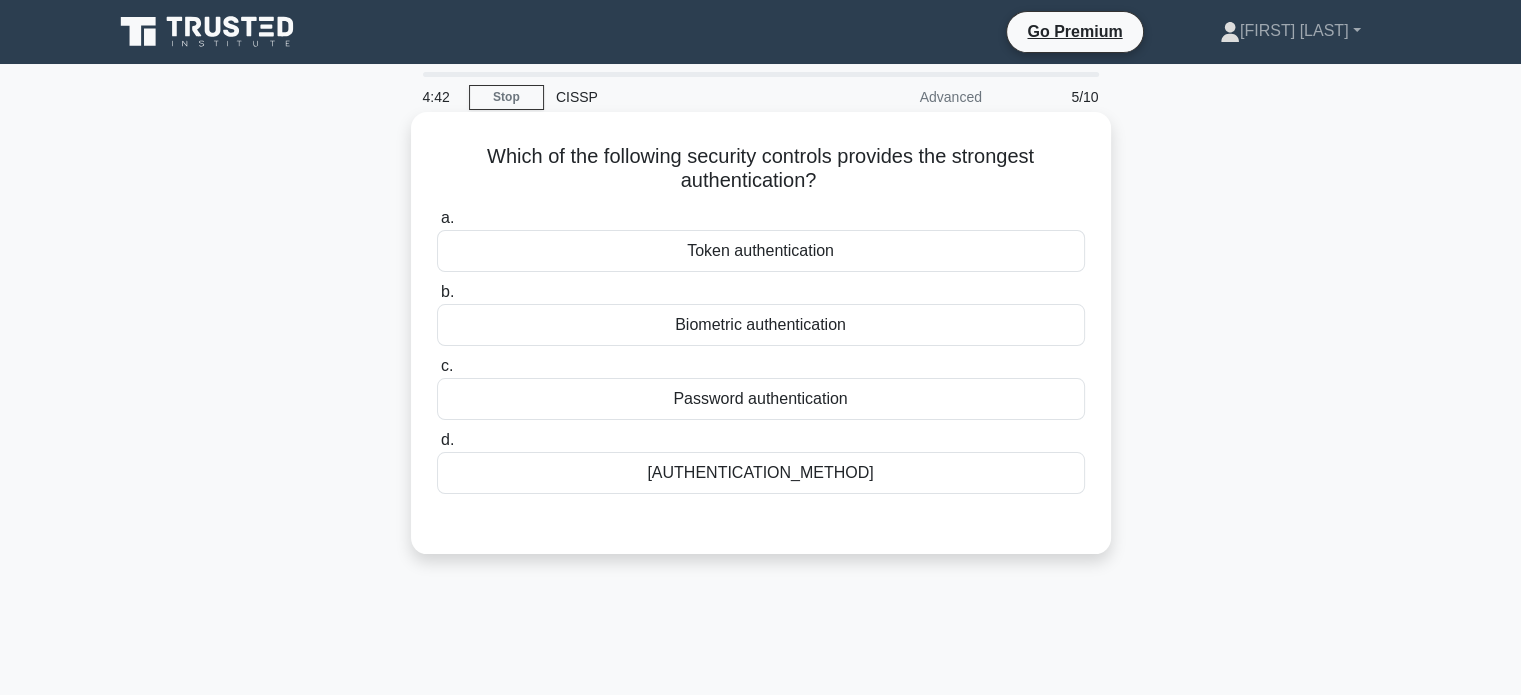 click on "Biometric authentication" at bounding box center [761, 325] 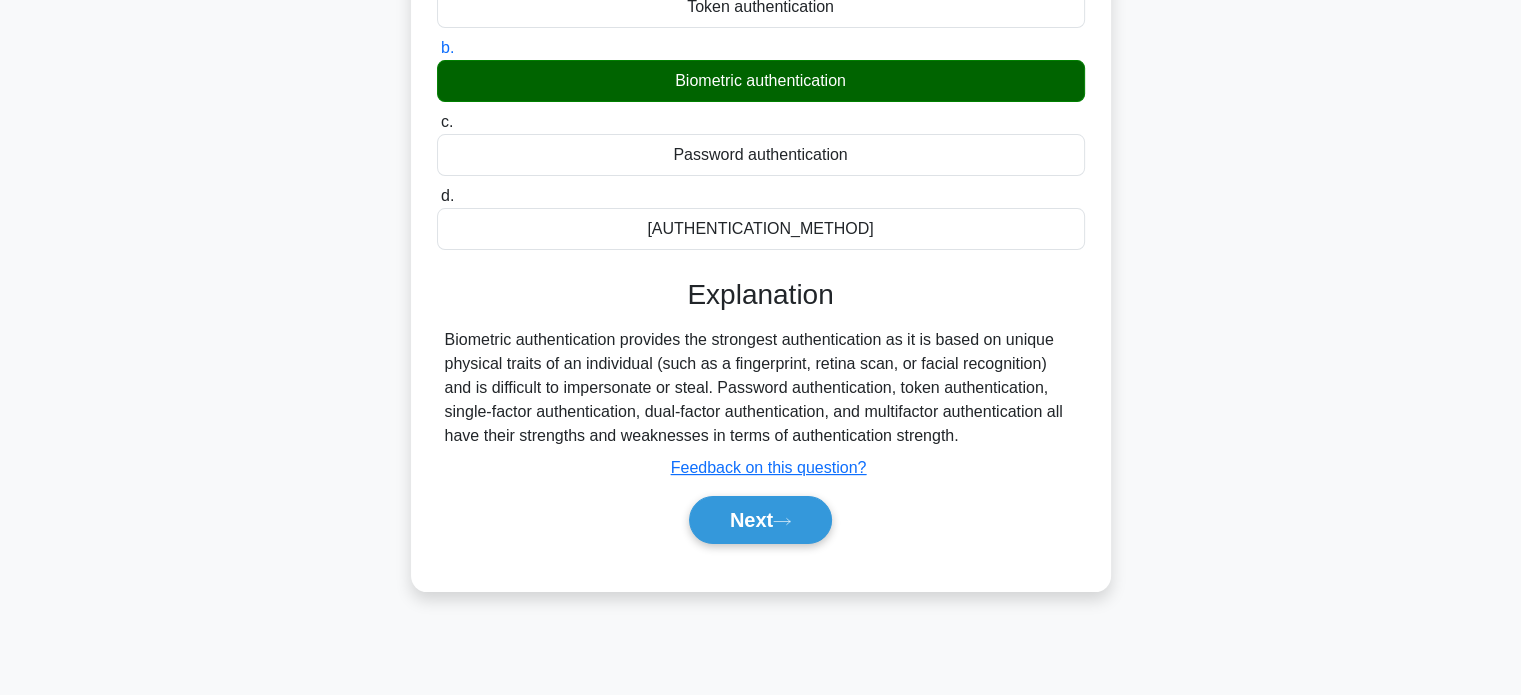 scroll, scrollTop: 385, scrollLeft: 0, axis: vertical 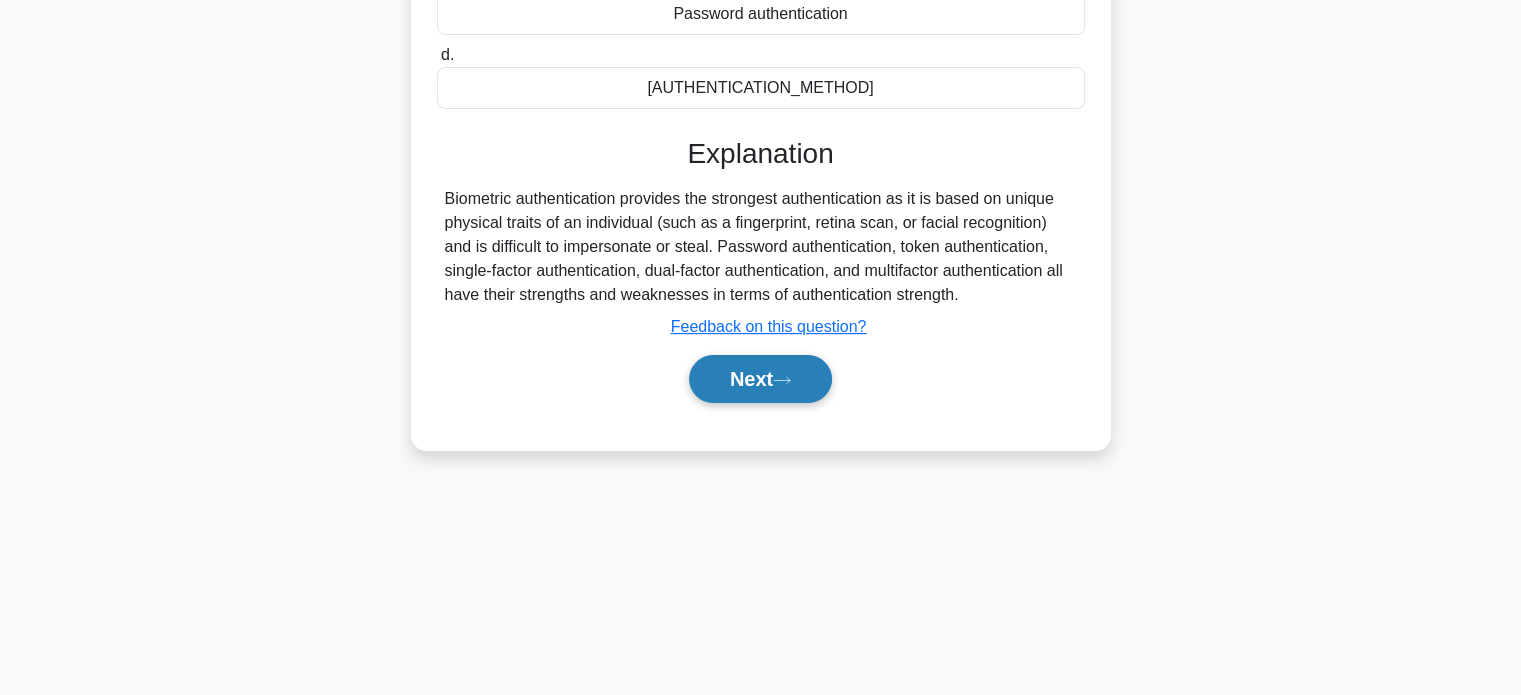 click on "Next" at bounding box center [760, 379] 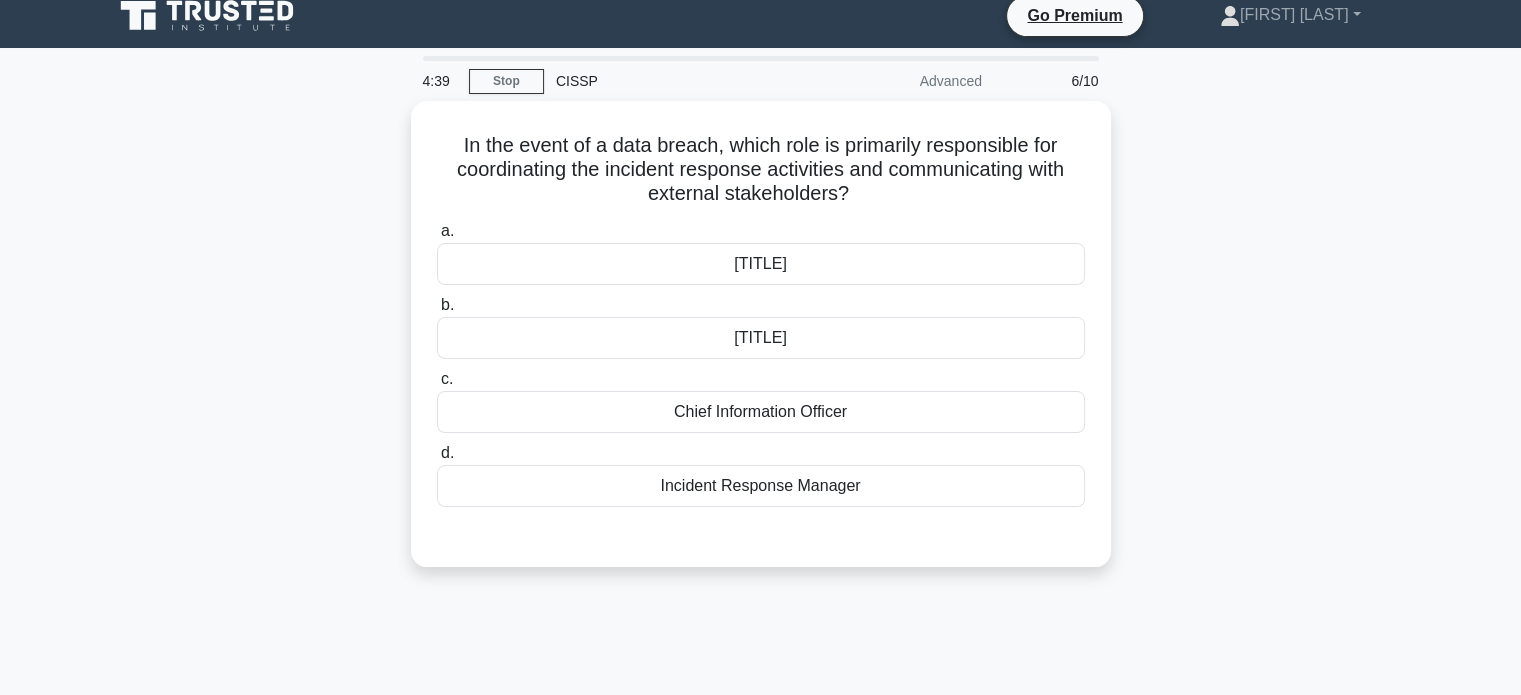 scroll, scrollTop: 0, scrollLeft: 0, axis: both 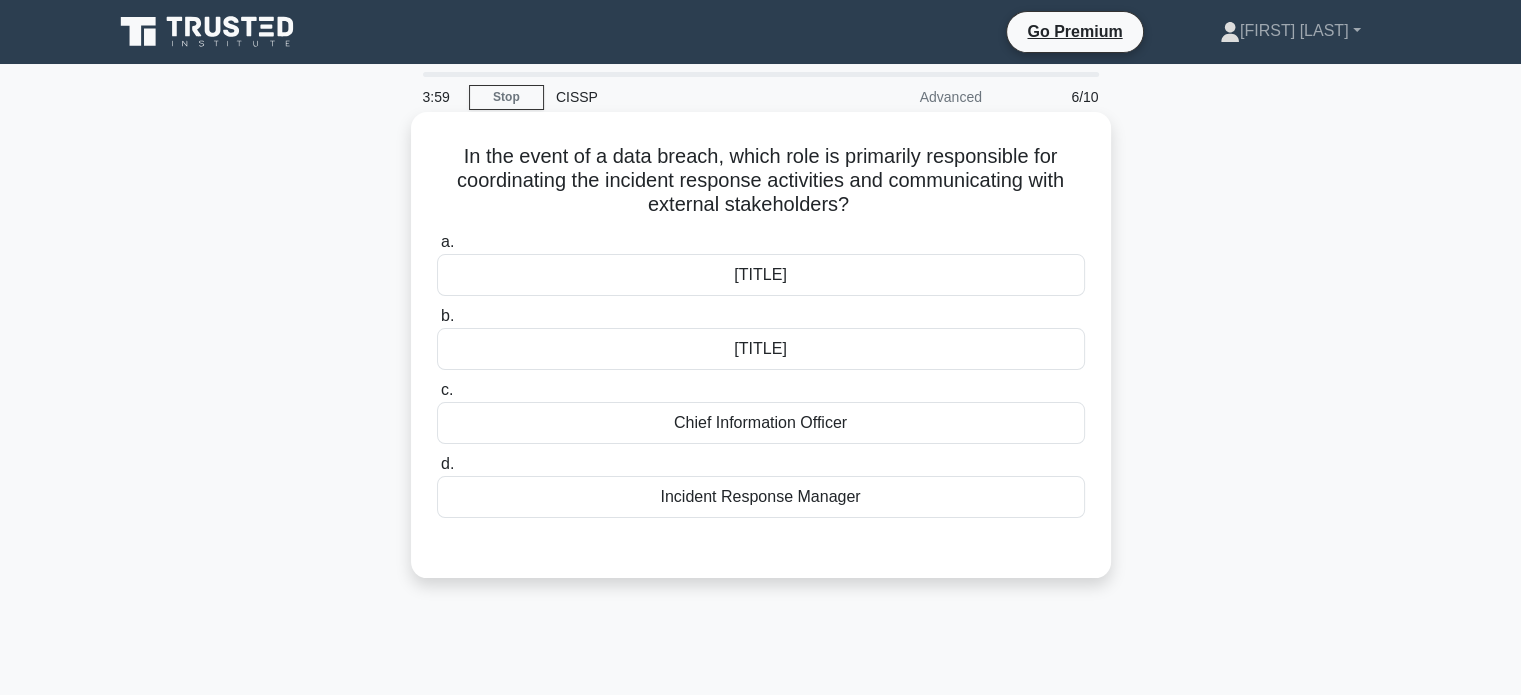click on "Chief Information Officer" at bounding box center [761, 423] 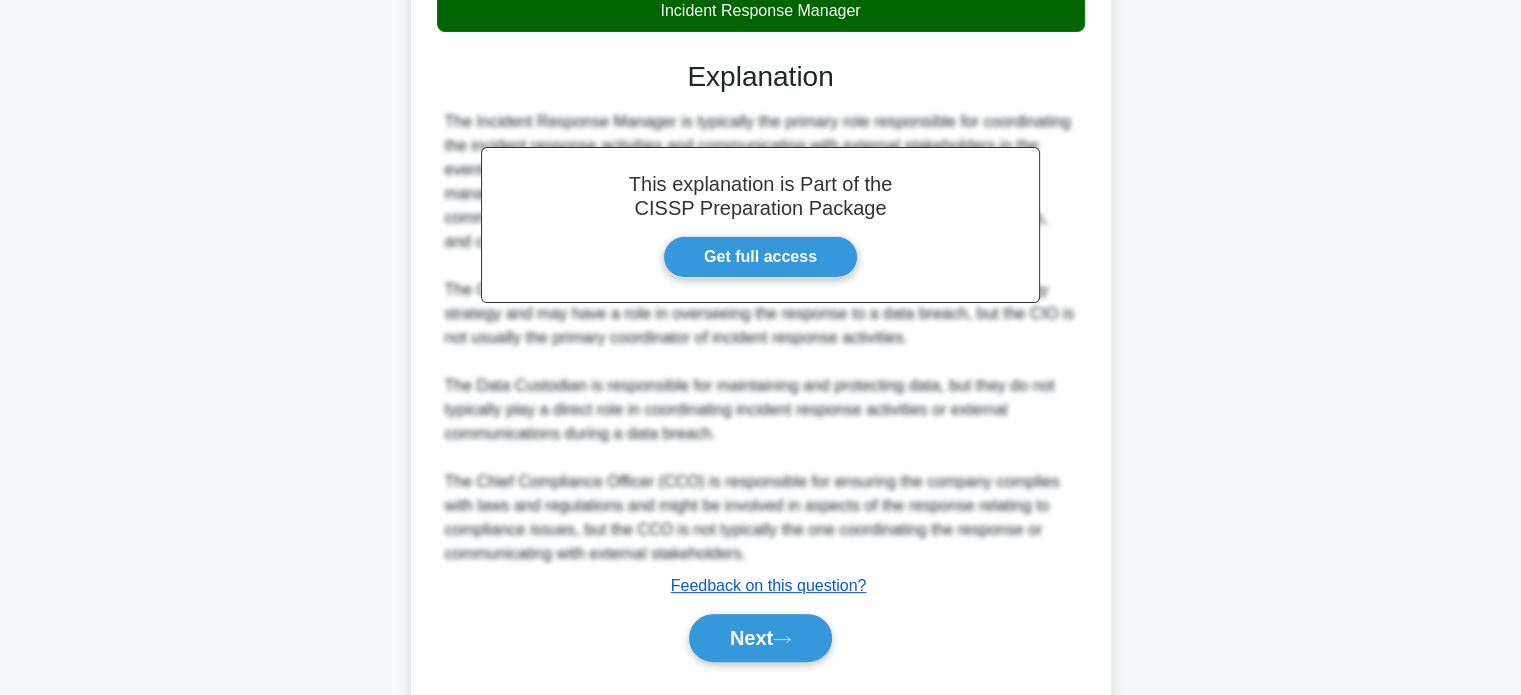 scroll, scrollTop: 500, scrollLeft: 0, axis: vertical 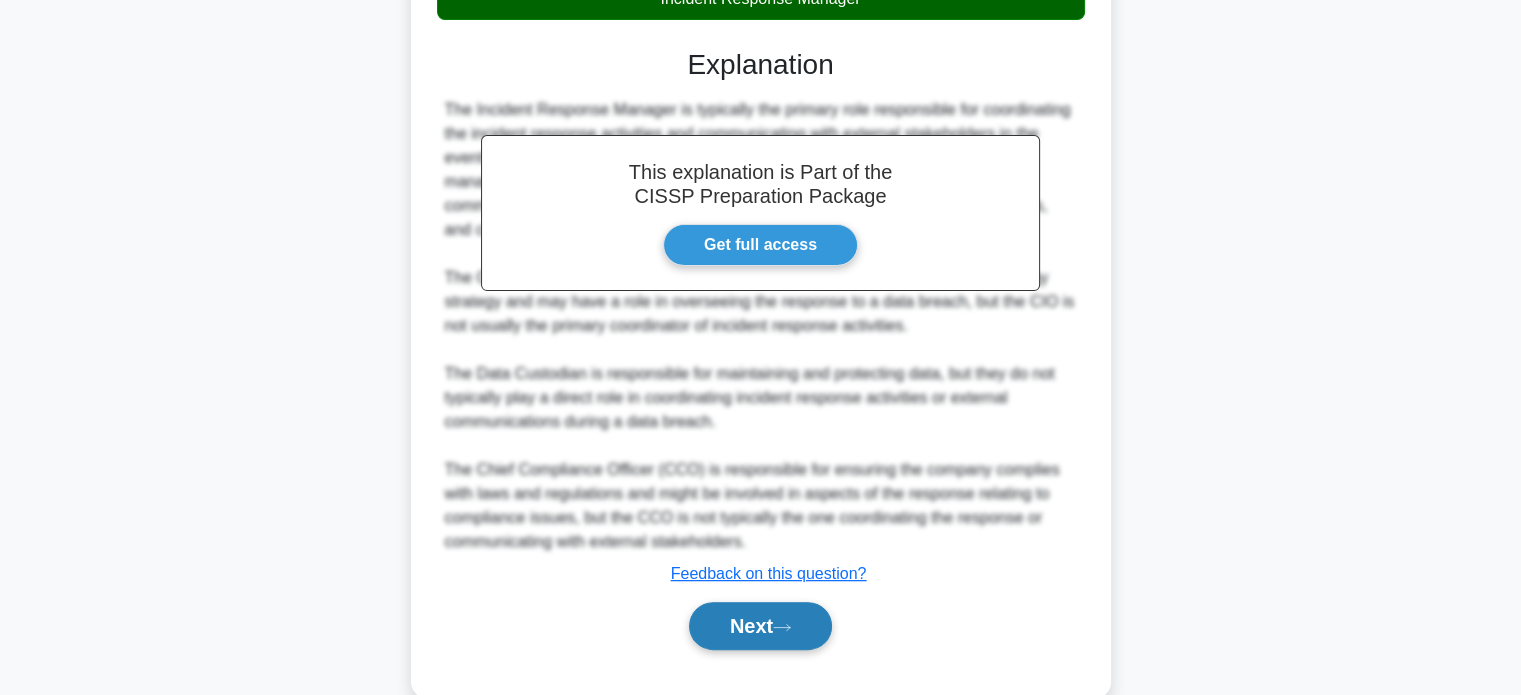 click on "Next" at bounding box center (760, 626) 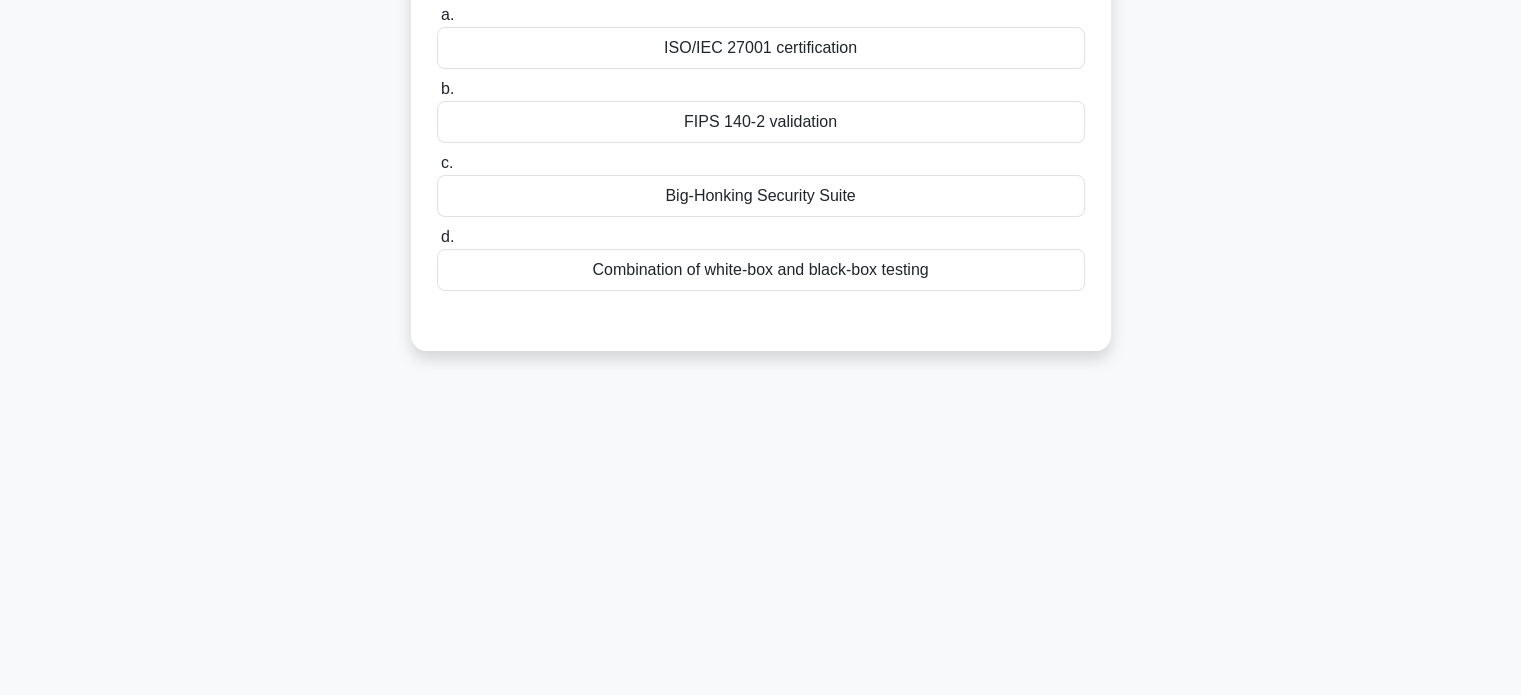scroll, scrollTop: 0, scrollLeft: 0, axis: both 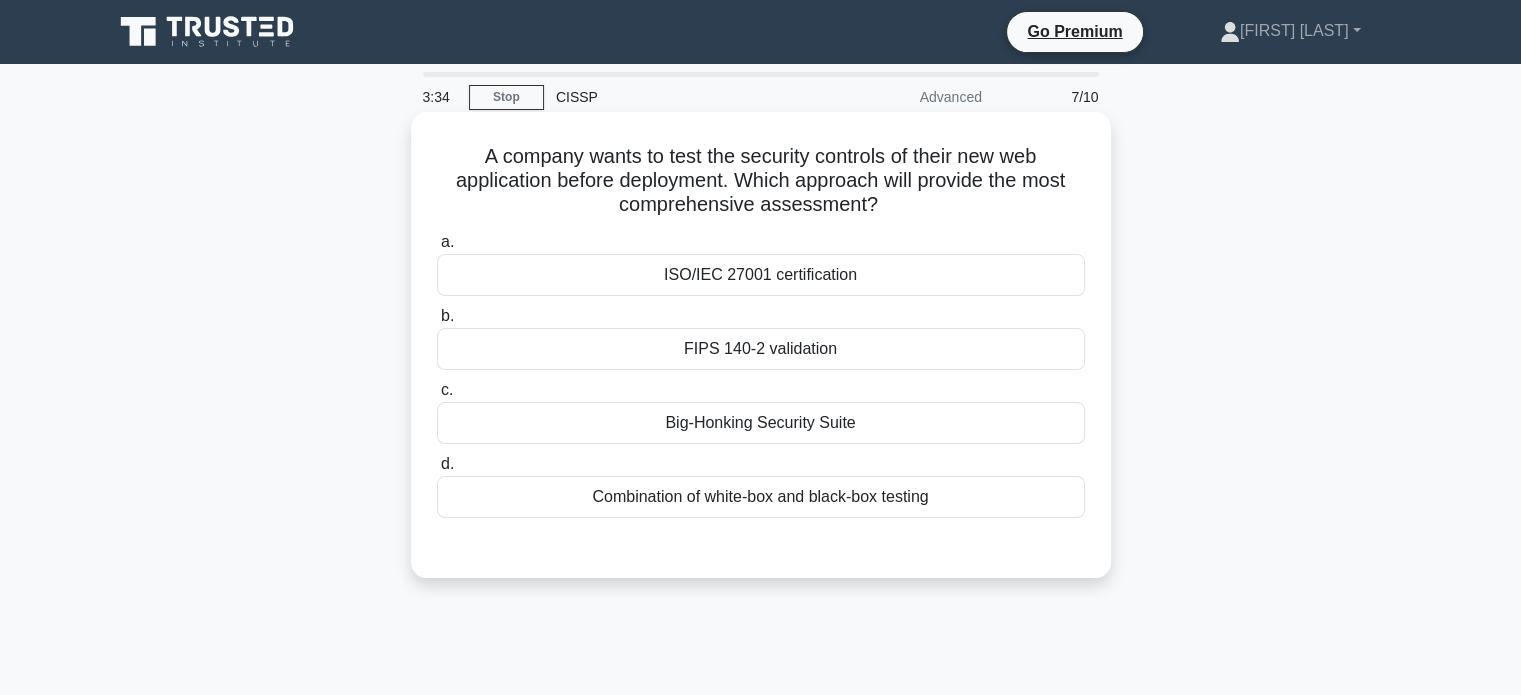 click on "Combination of white-box and black-box testing" at bounding box center [761, 497] 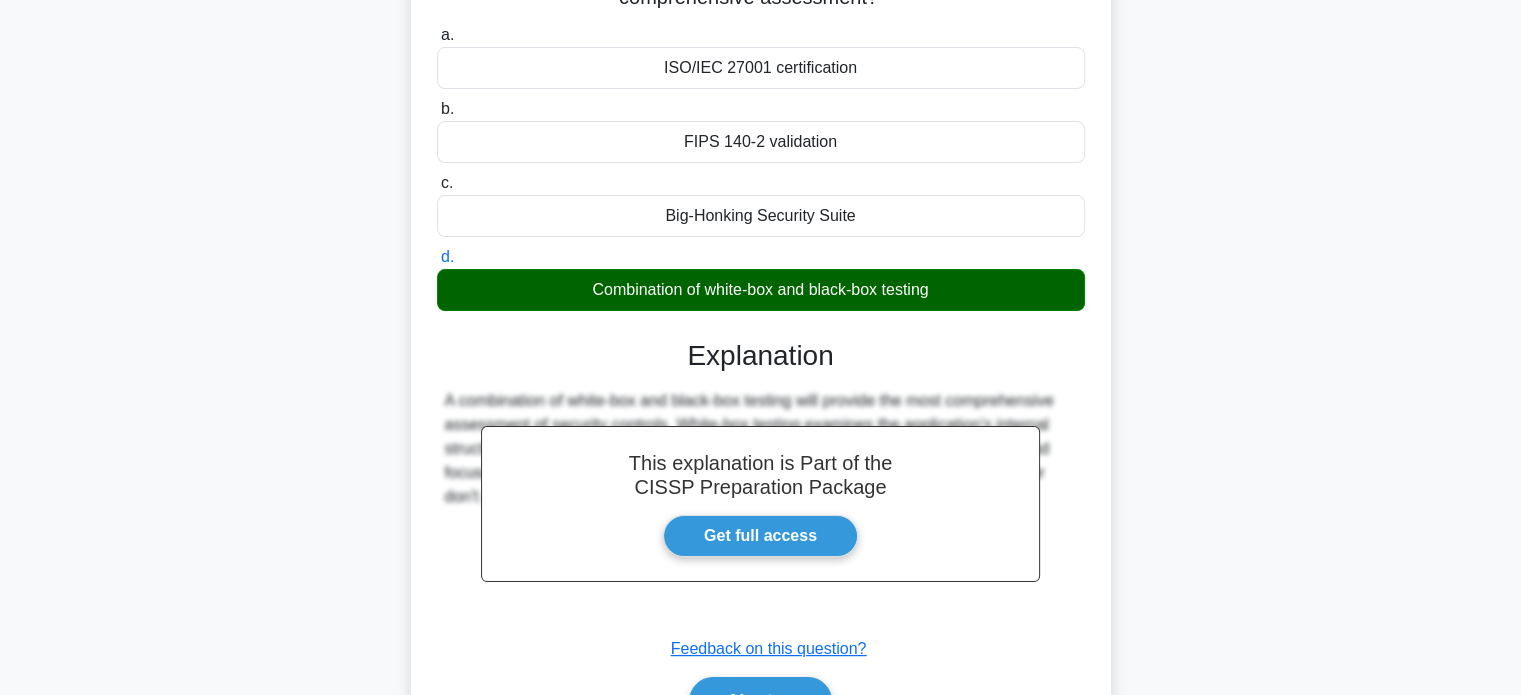 scroll, scrollTop: 385, scrollLeft: 0, axis: vertical 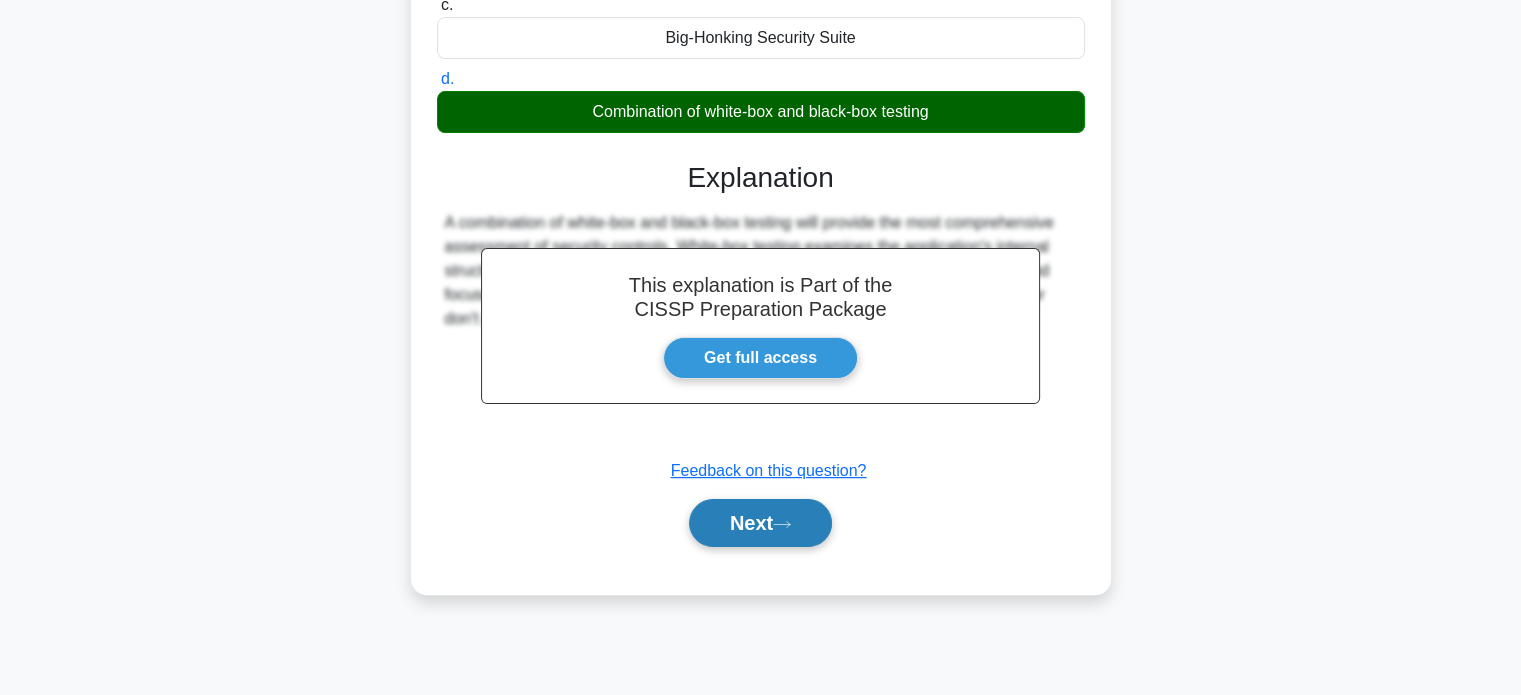 click on "Next" at bounding box center (760, 523) 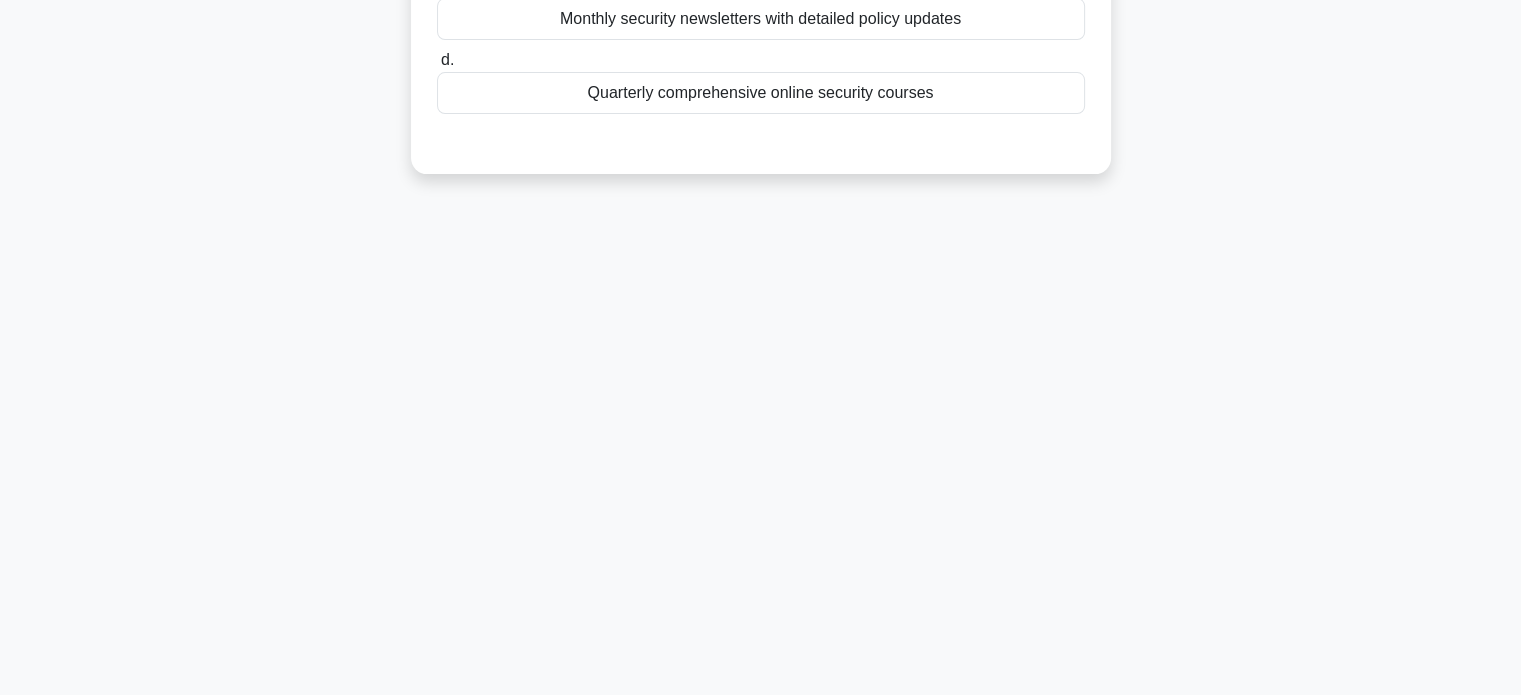 scroll, scrollTop: 0, scrollLeft: 0, axis: both 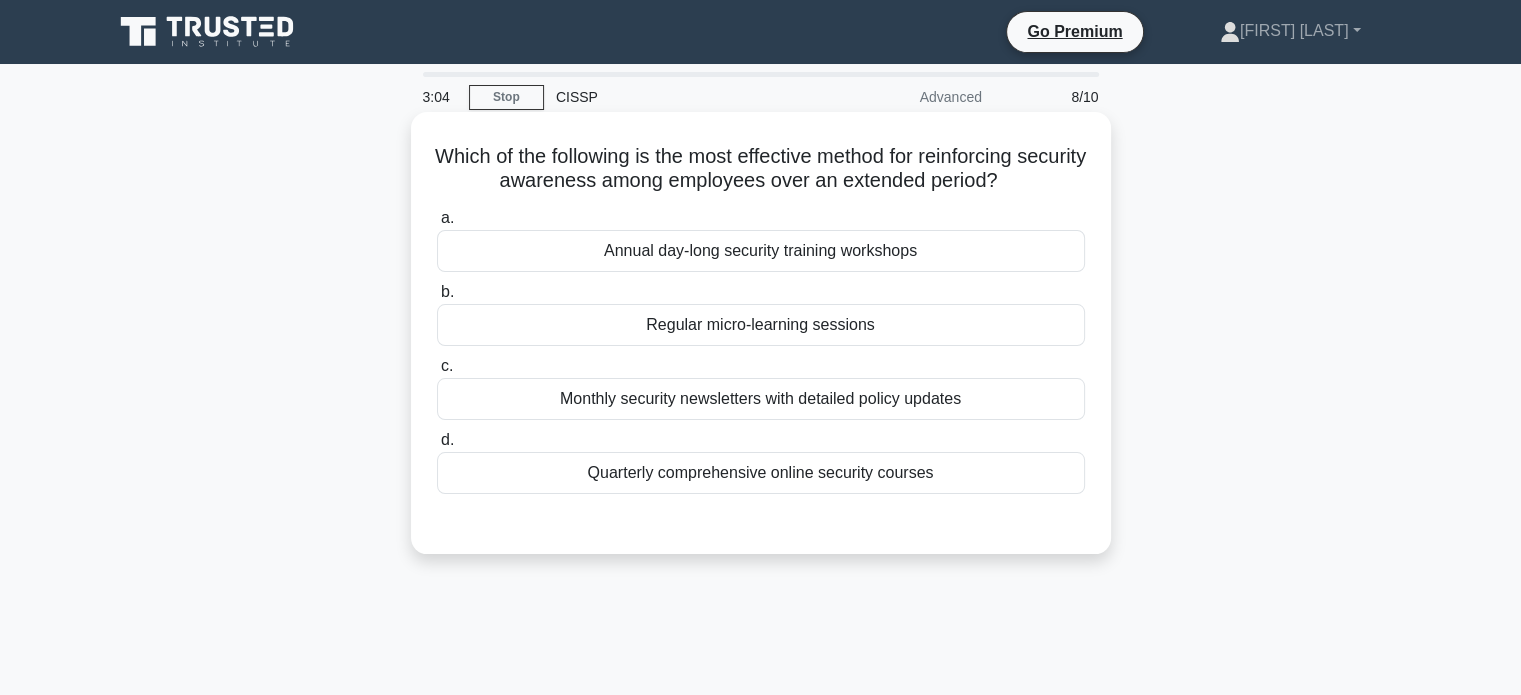 click on "Regular micro-learning sessions" at bounding box center [761, 325] 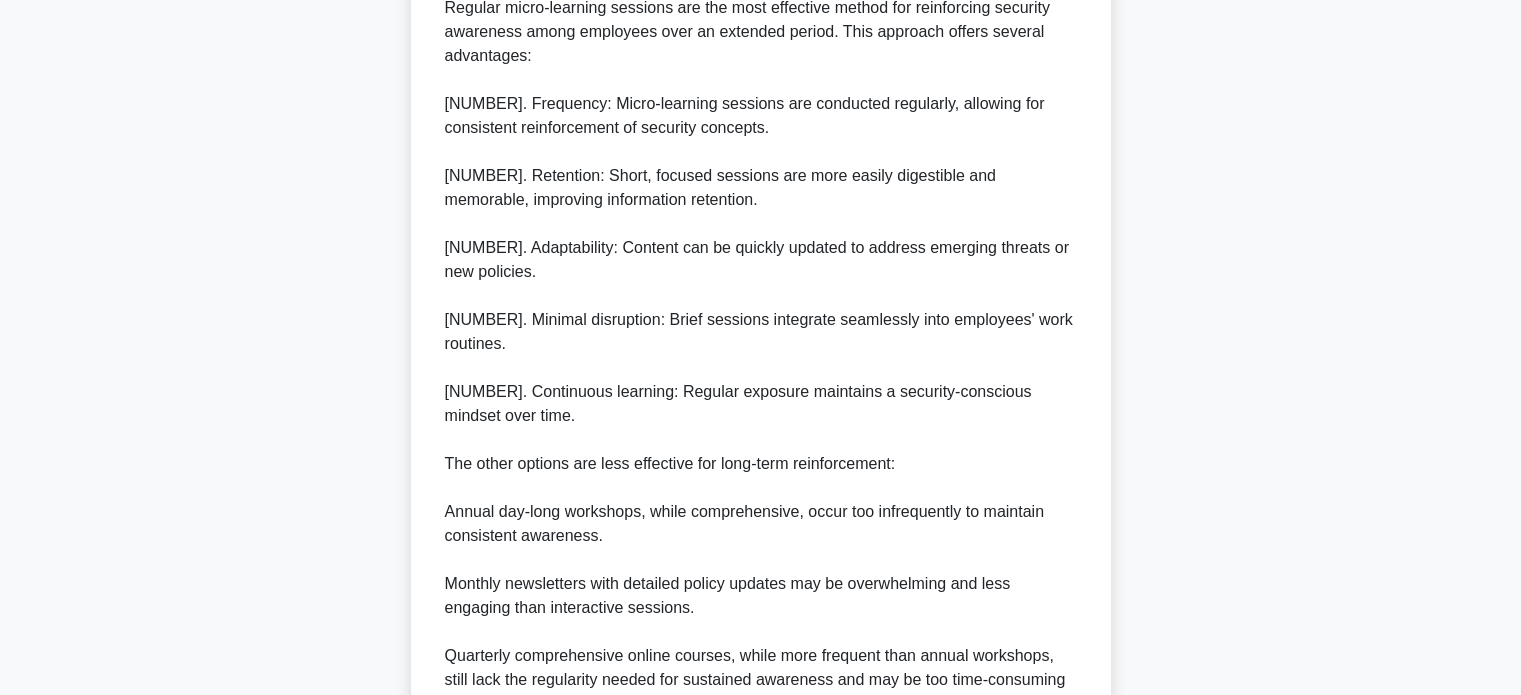 scroll, scrollTop: 700, scrollLeft: 0, axis: vertical 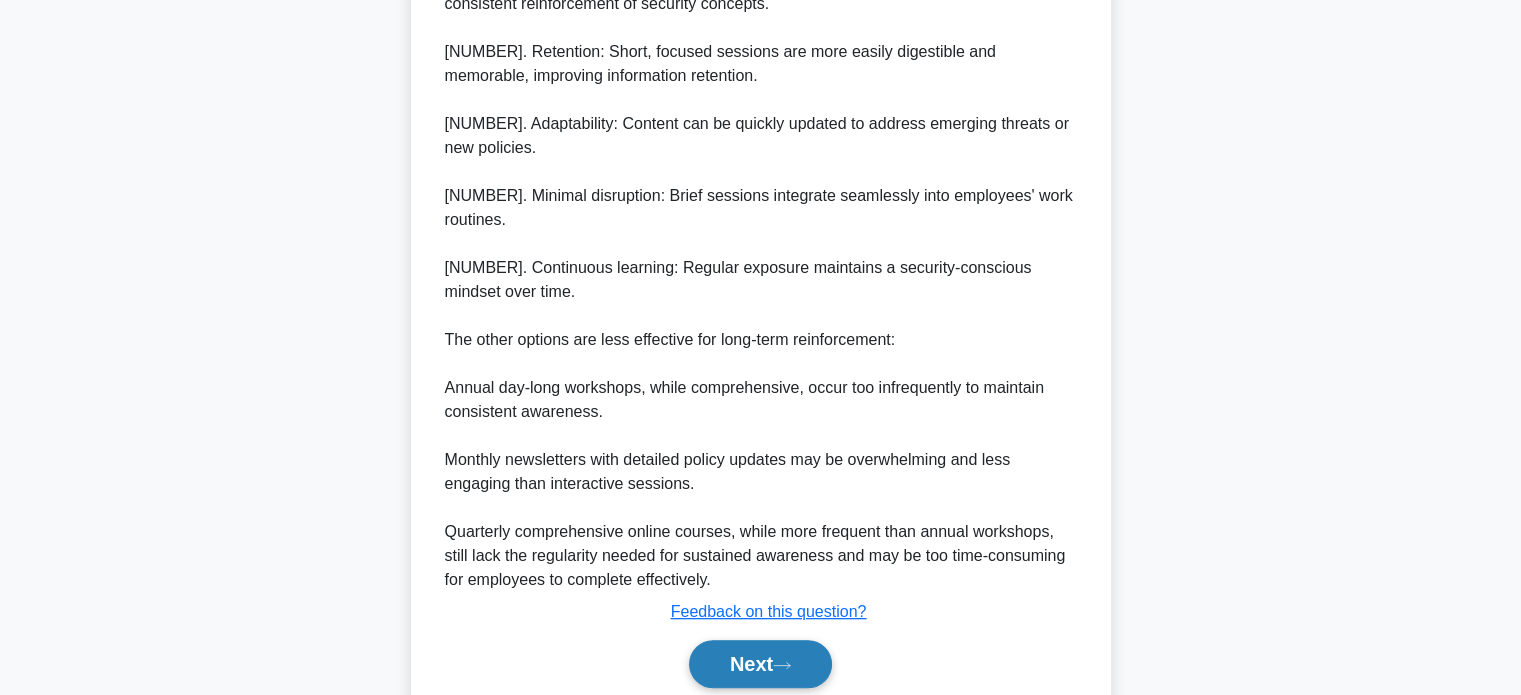 click on "Next" at bounding box center (760, 664) 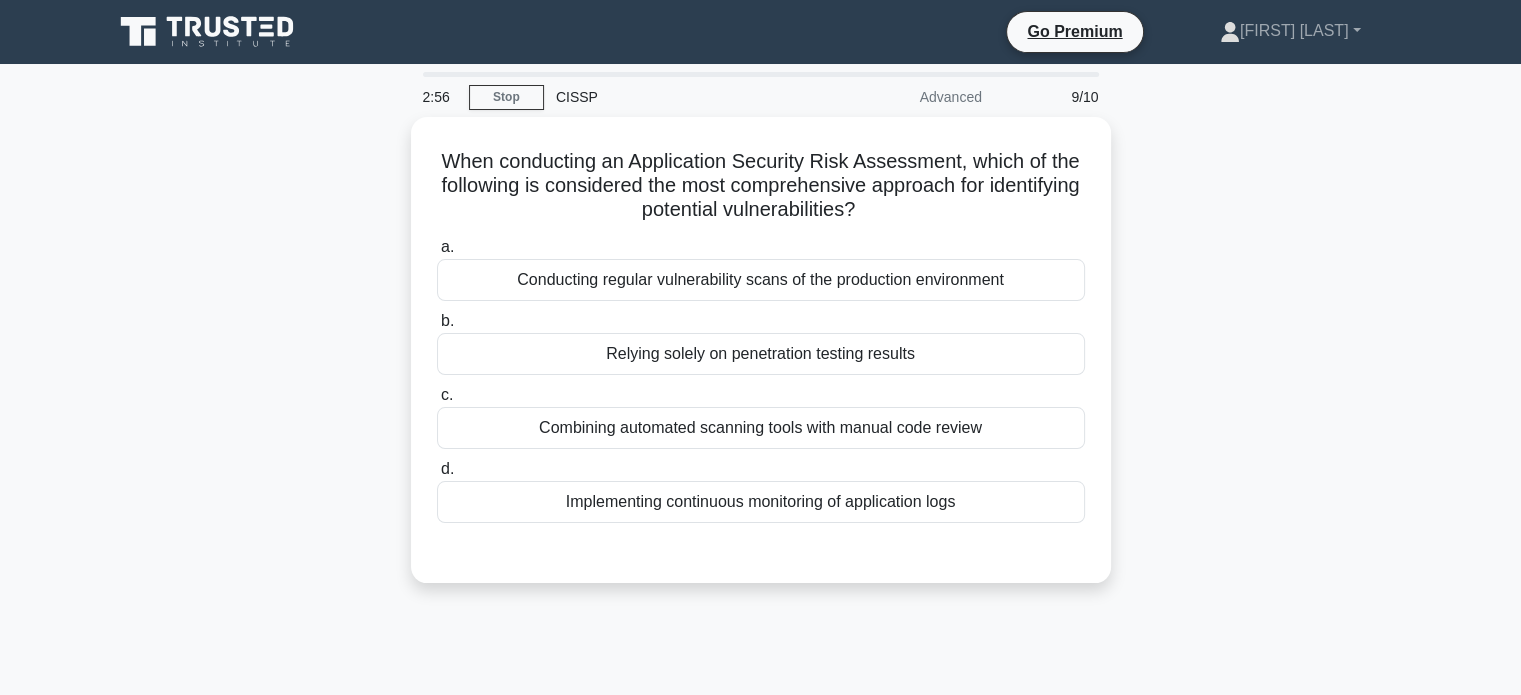 scroll, scrollTop: 0, scrollLeft: 0, axis: both 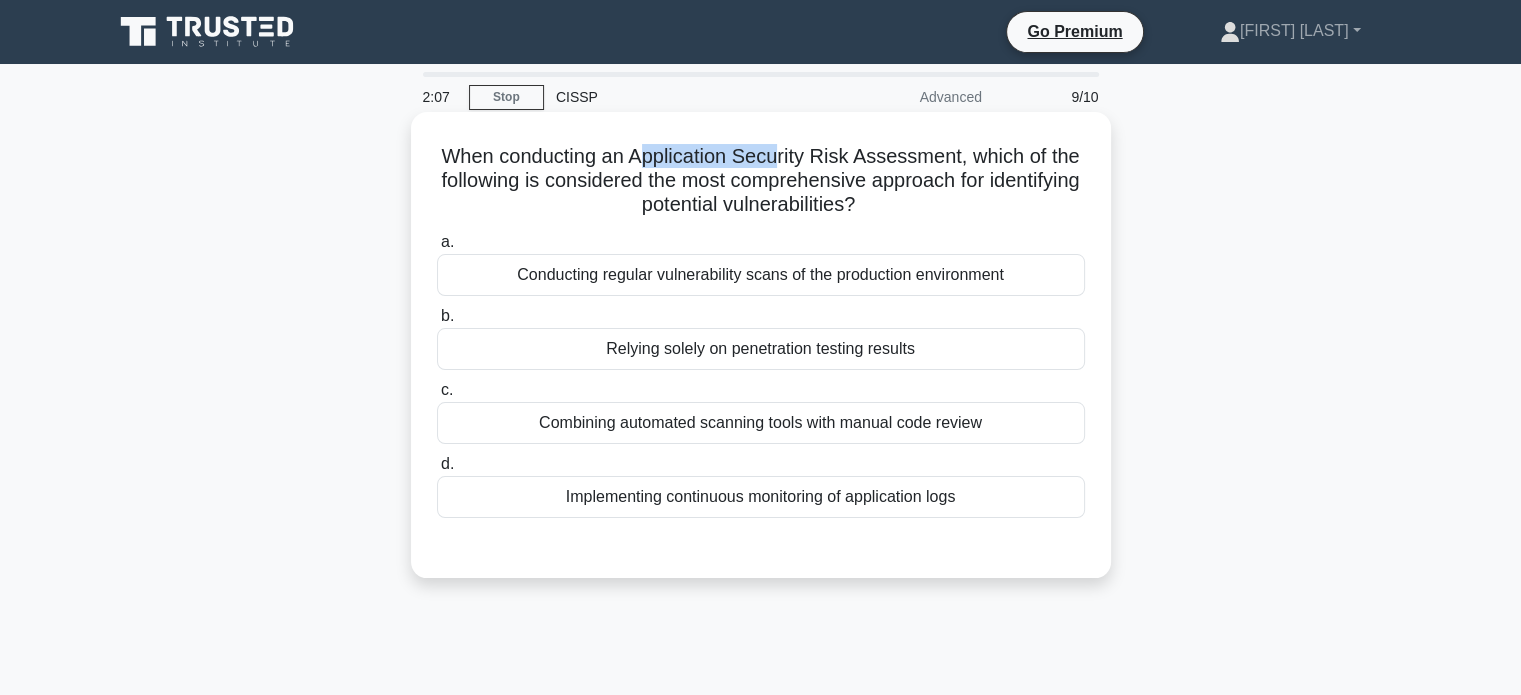 drag, startPoint x: 656, startPoint y: 155, endPoint x: 794, endPoint y: 152, distance: 138.03261 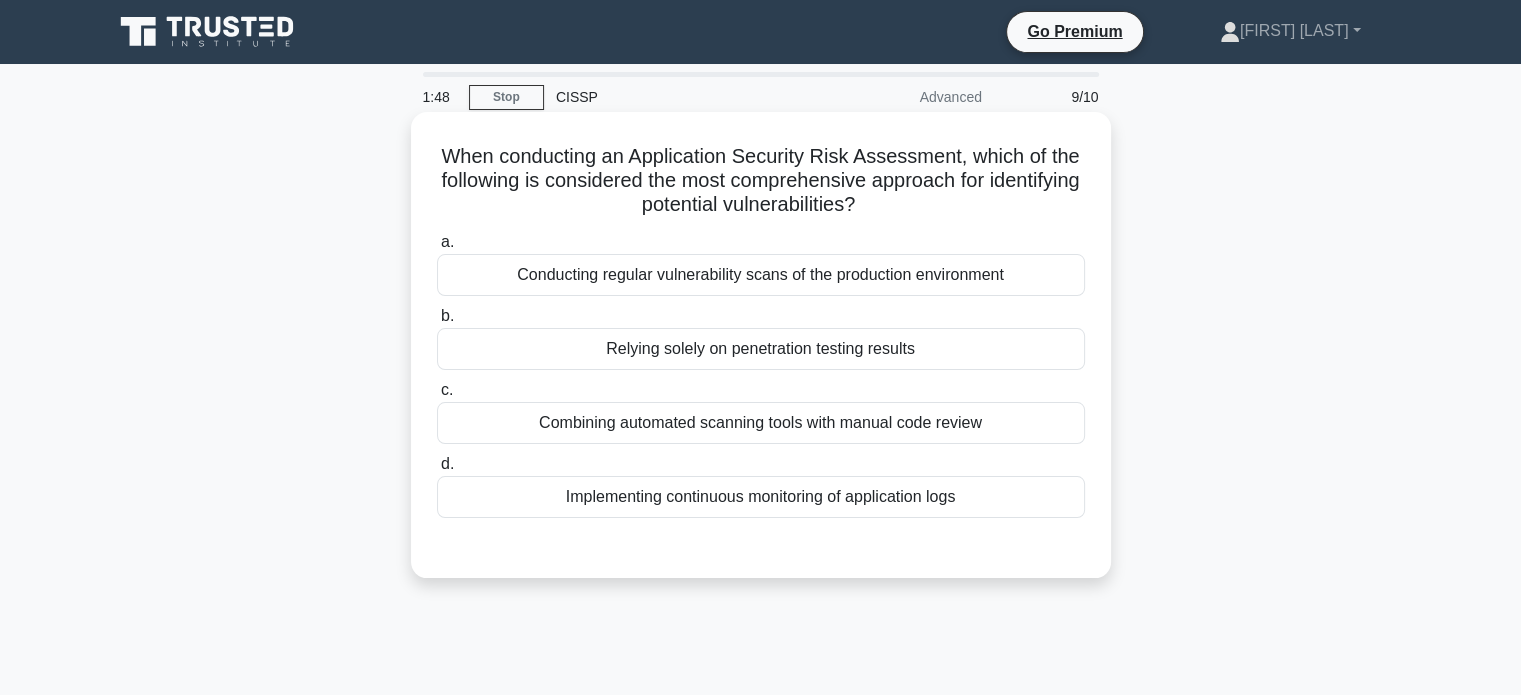 click on "Conducting regular vulnerability scans of the production environment" at bounding box center [761, 275] 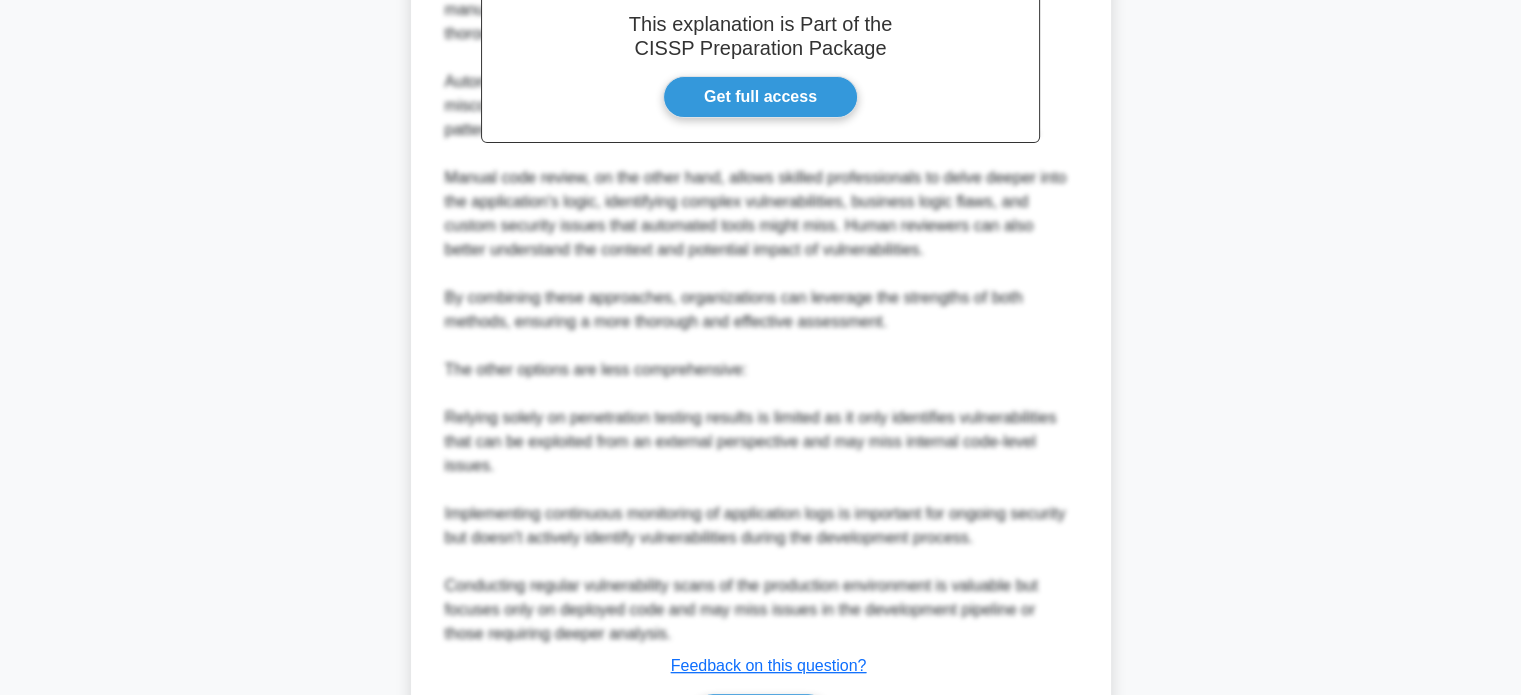 scroll, scrollTop: 778, scrollLeft: 0, axis: vertical 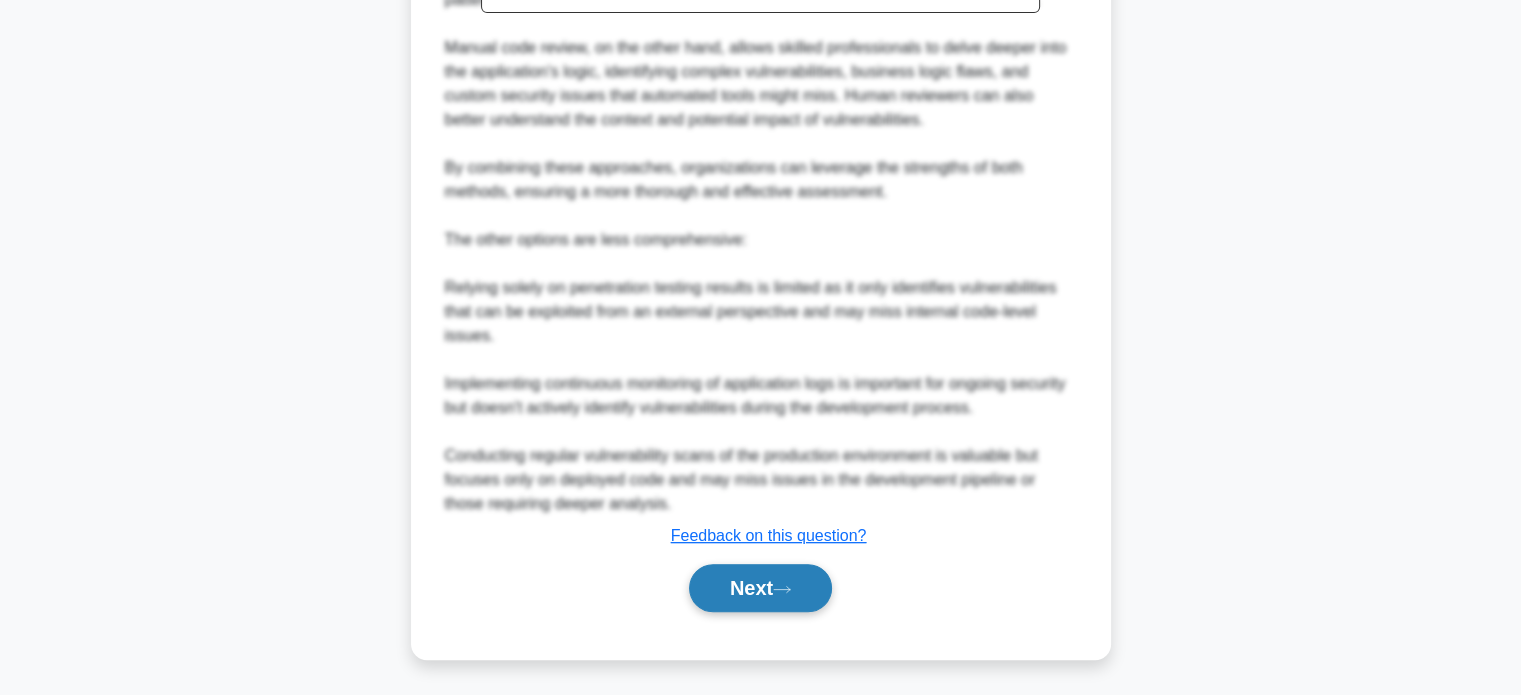 click on "Next" at bounding box center (760, 588) 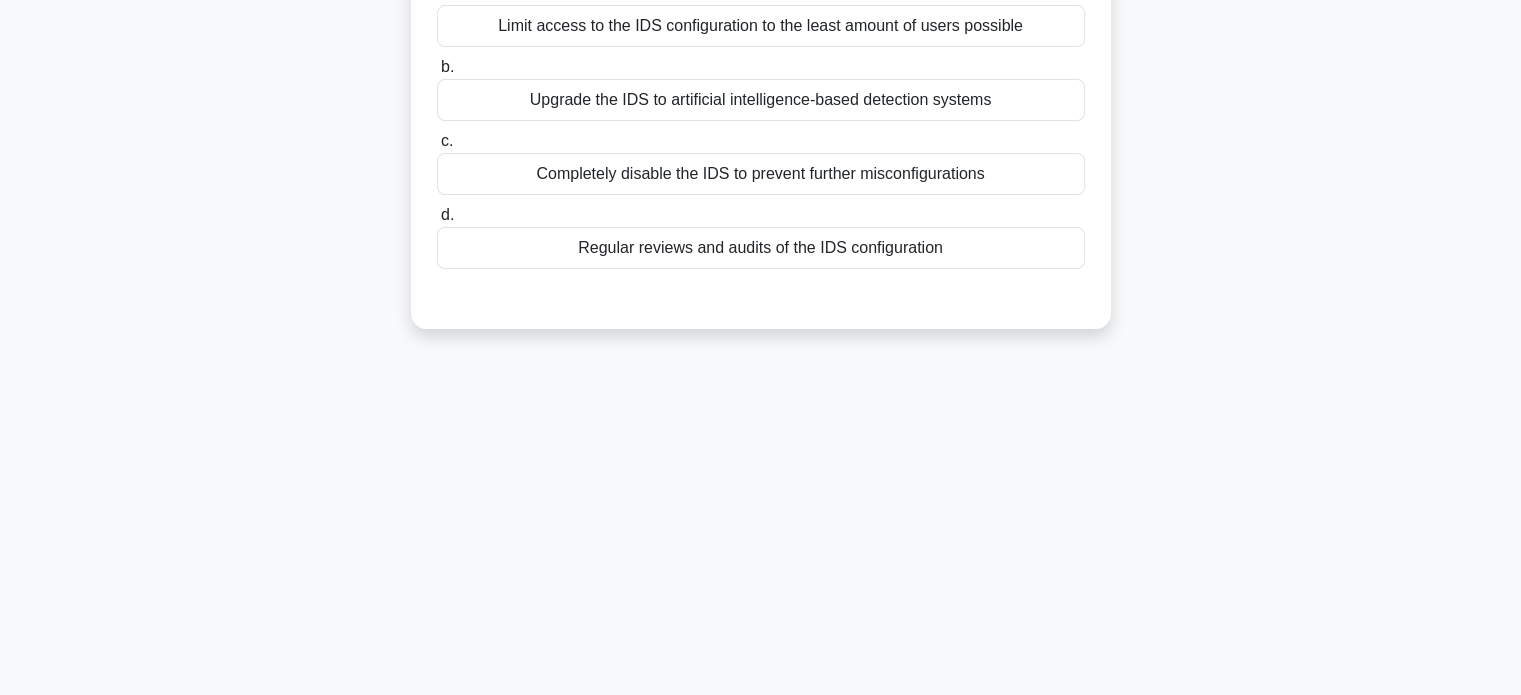 scroll, scrollTop: 0, scrollLeft: 0, axis: both 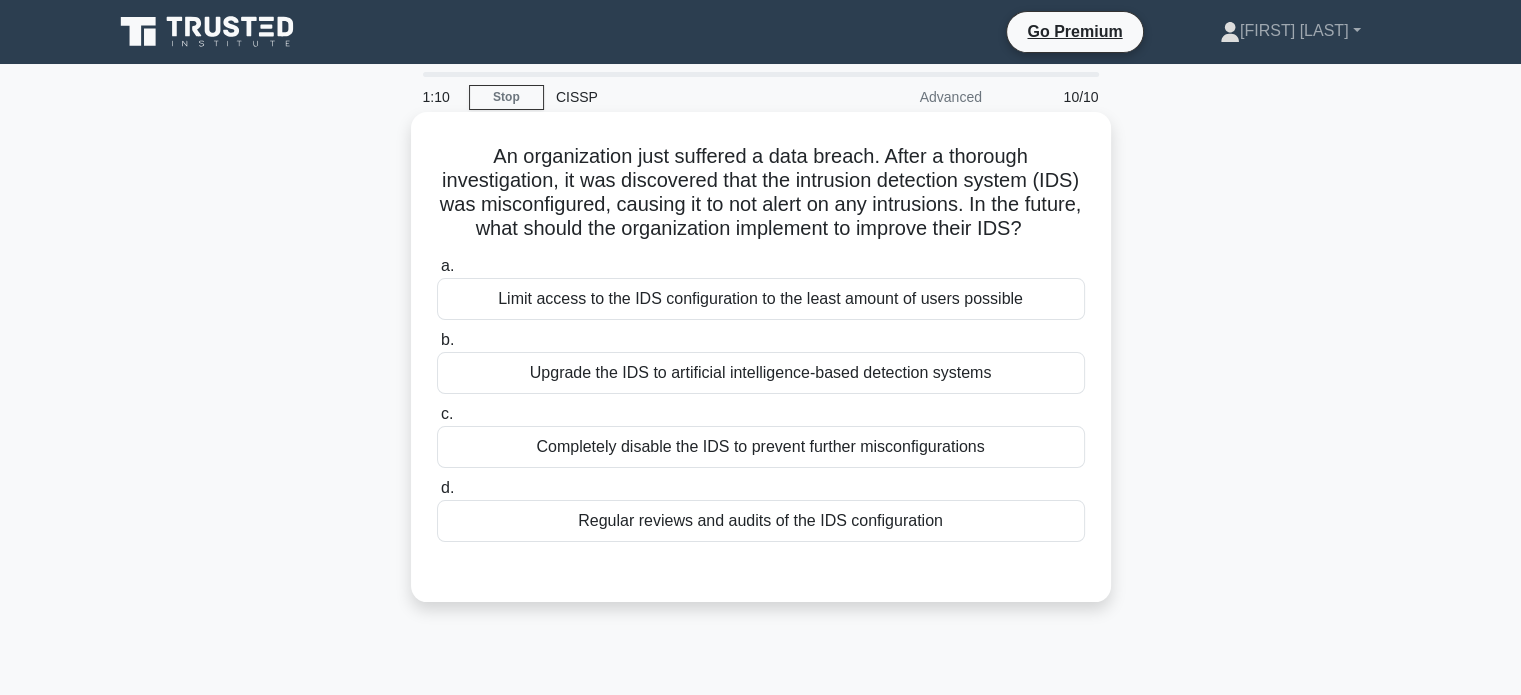 click on "Regular reviews and audits of the IDS configuration" at bounding box center (761, 521) 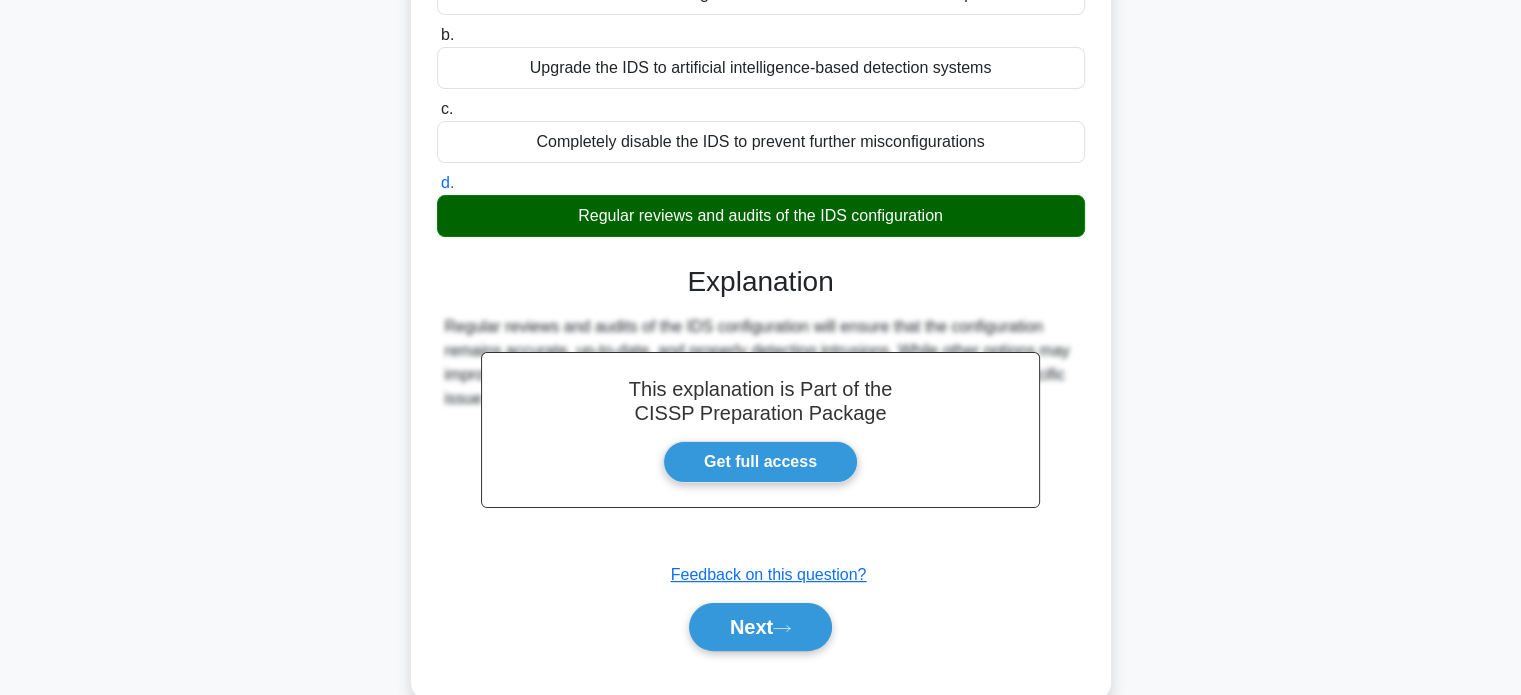 scroll, scrollTop: 385, scrollLeft: 0, axis: vertical 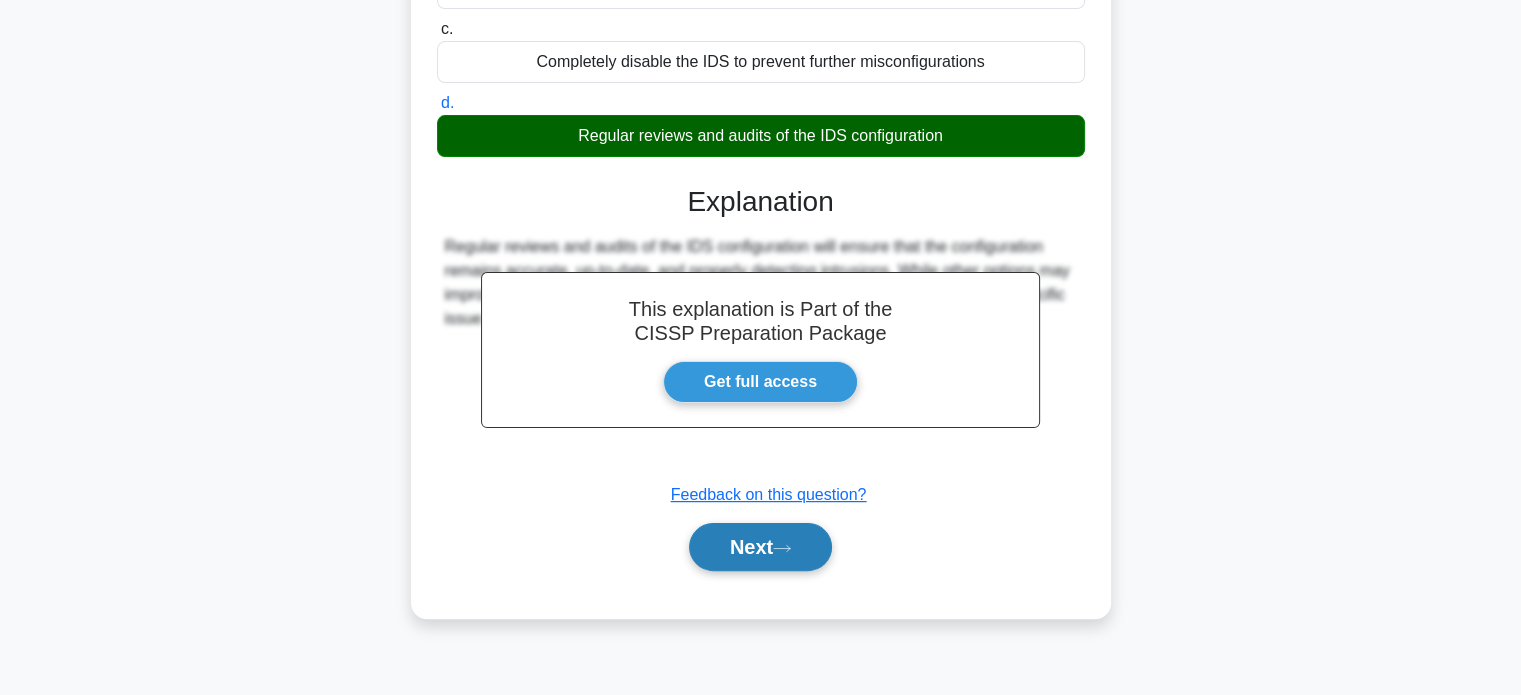 click on "Next" at bounding box center [760, 547] 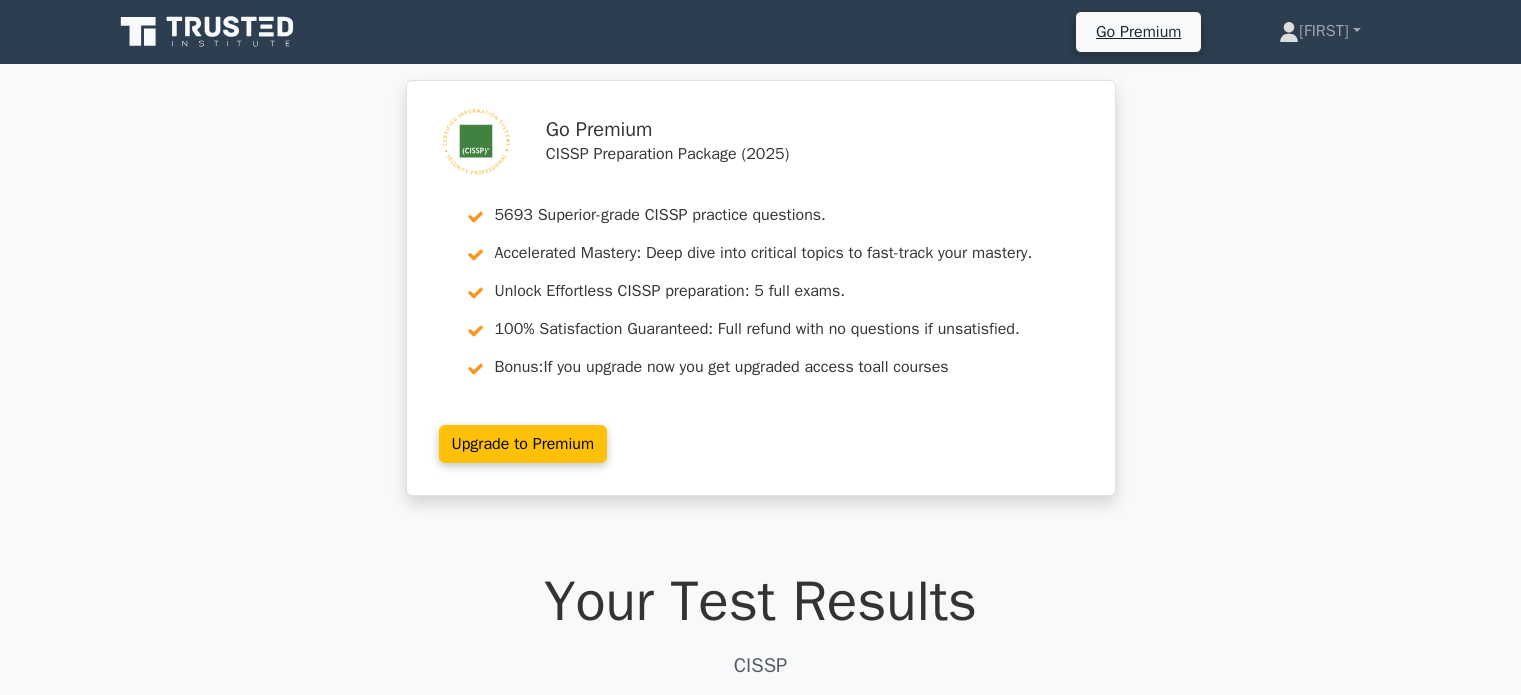 scroll, scrollTop: 0, scrollLeft: 0, axis: both 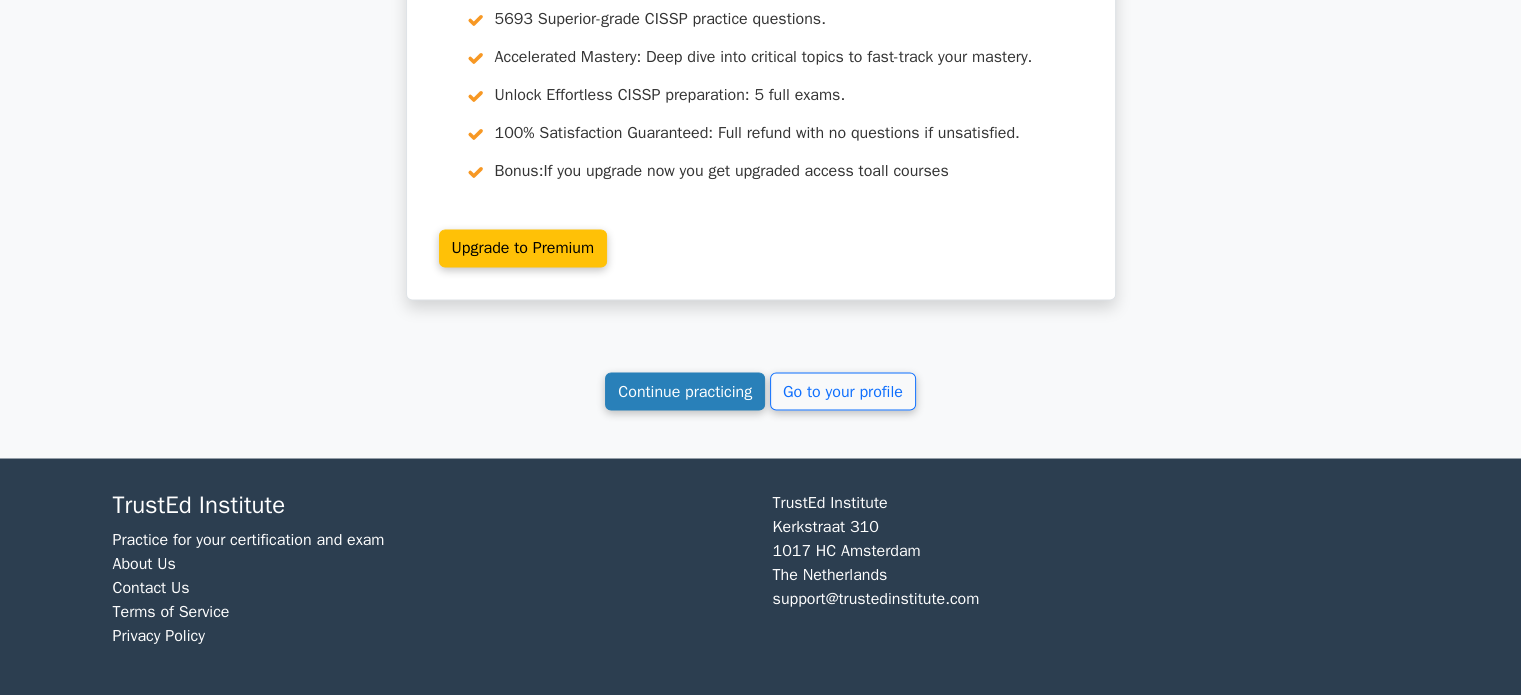 click on "Continue practicing" at bounding box center [685, 391] 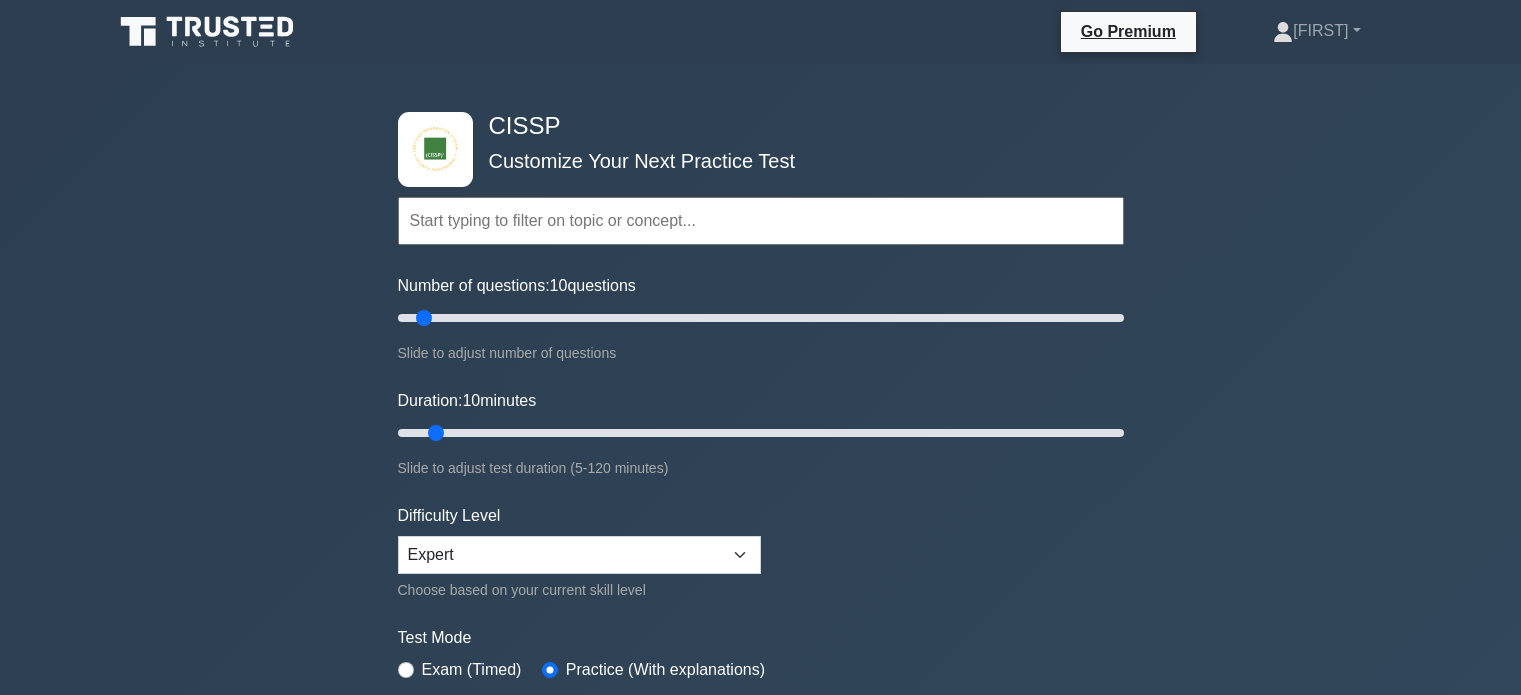 scroll, scrollTop: 0, scrollLeft: 0, axis: both 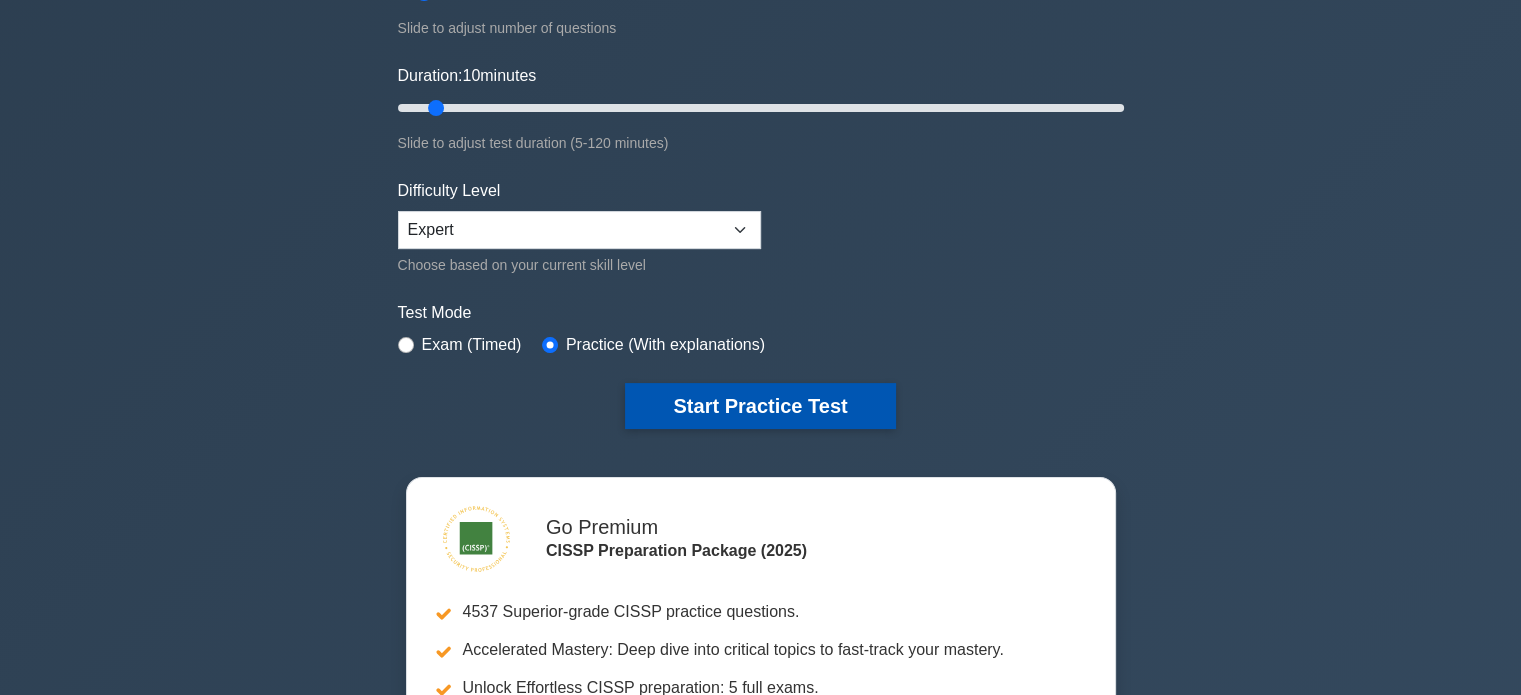 click on "Start Practice Test" at bounding box center [760, 406] 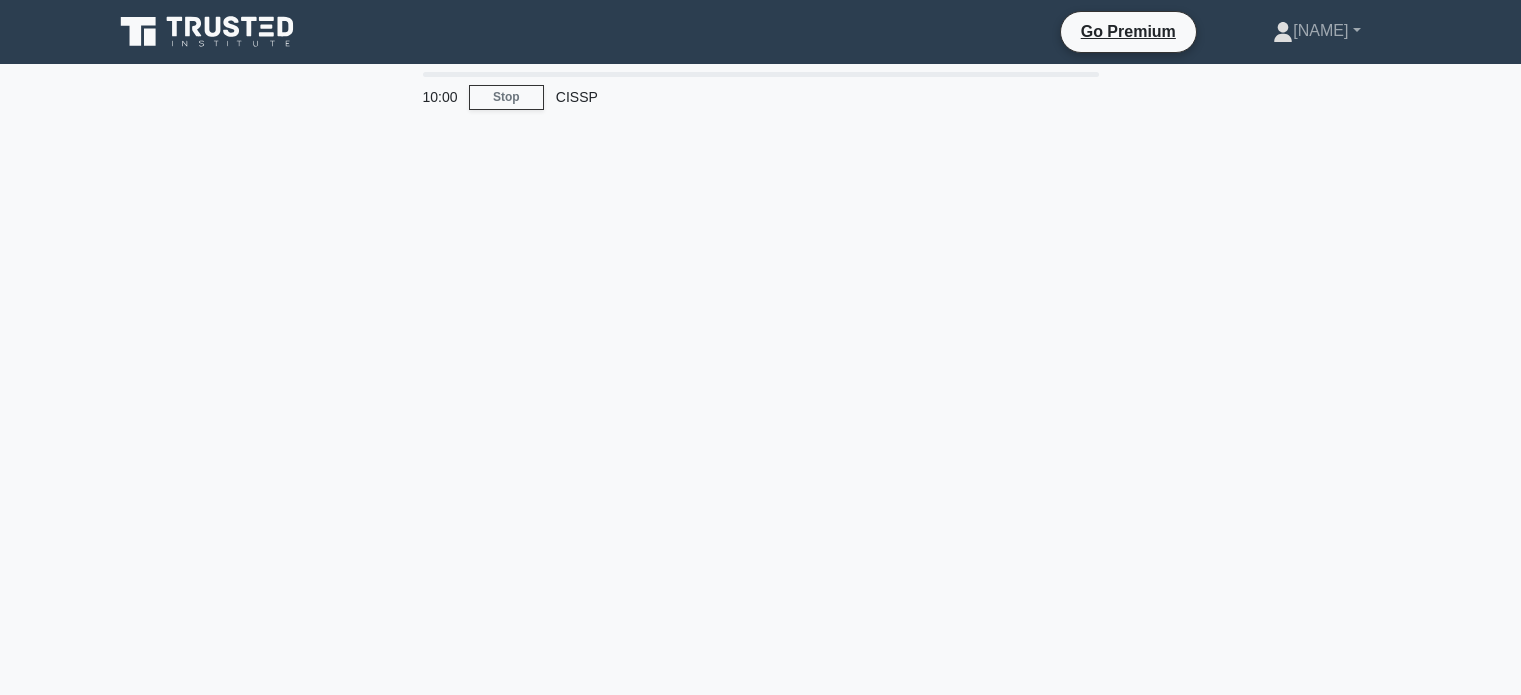 scroll, scrollTop: 0, scrollLeft: 0, axis: both 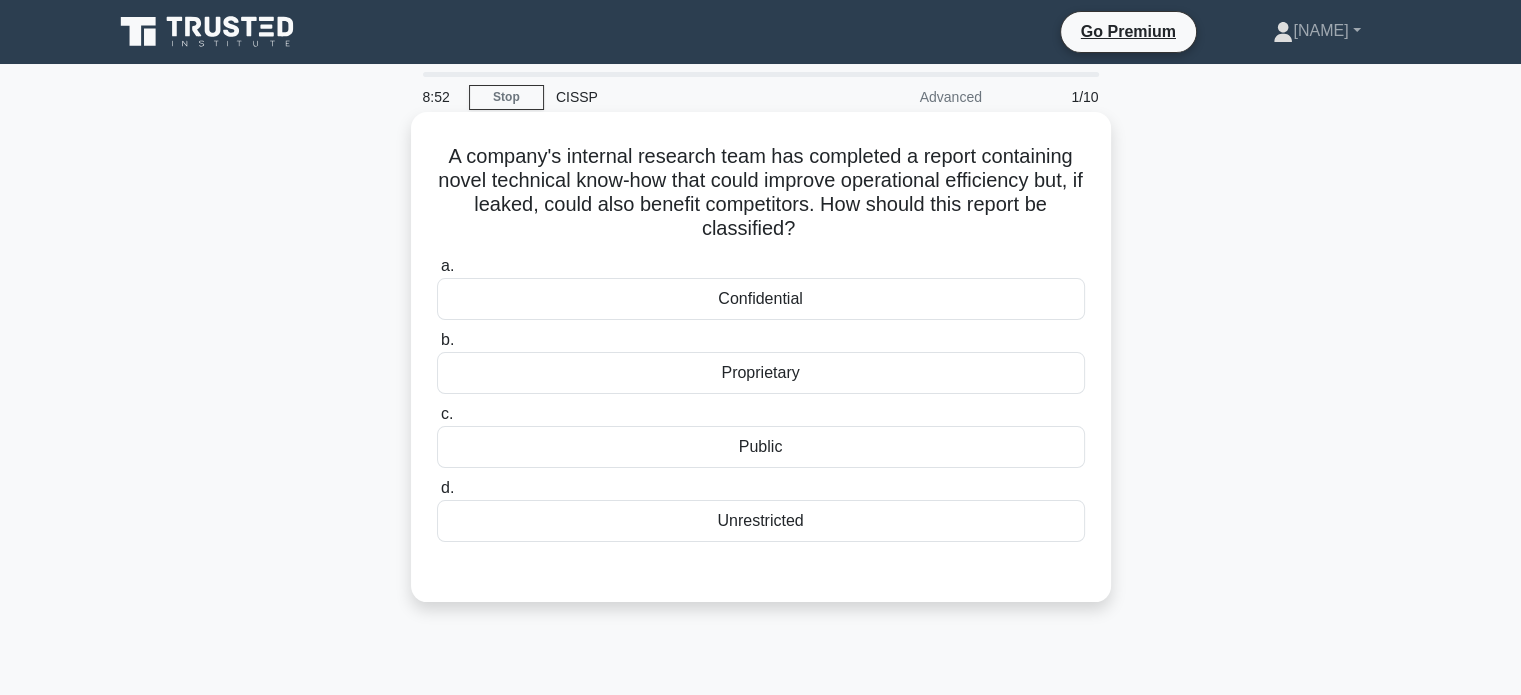 drag, startPoint x: 723, startPoint y: 381, endPoint x: 806, endPoint y: 383, distance: 83.02409 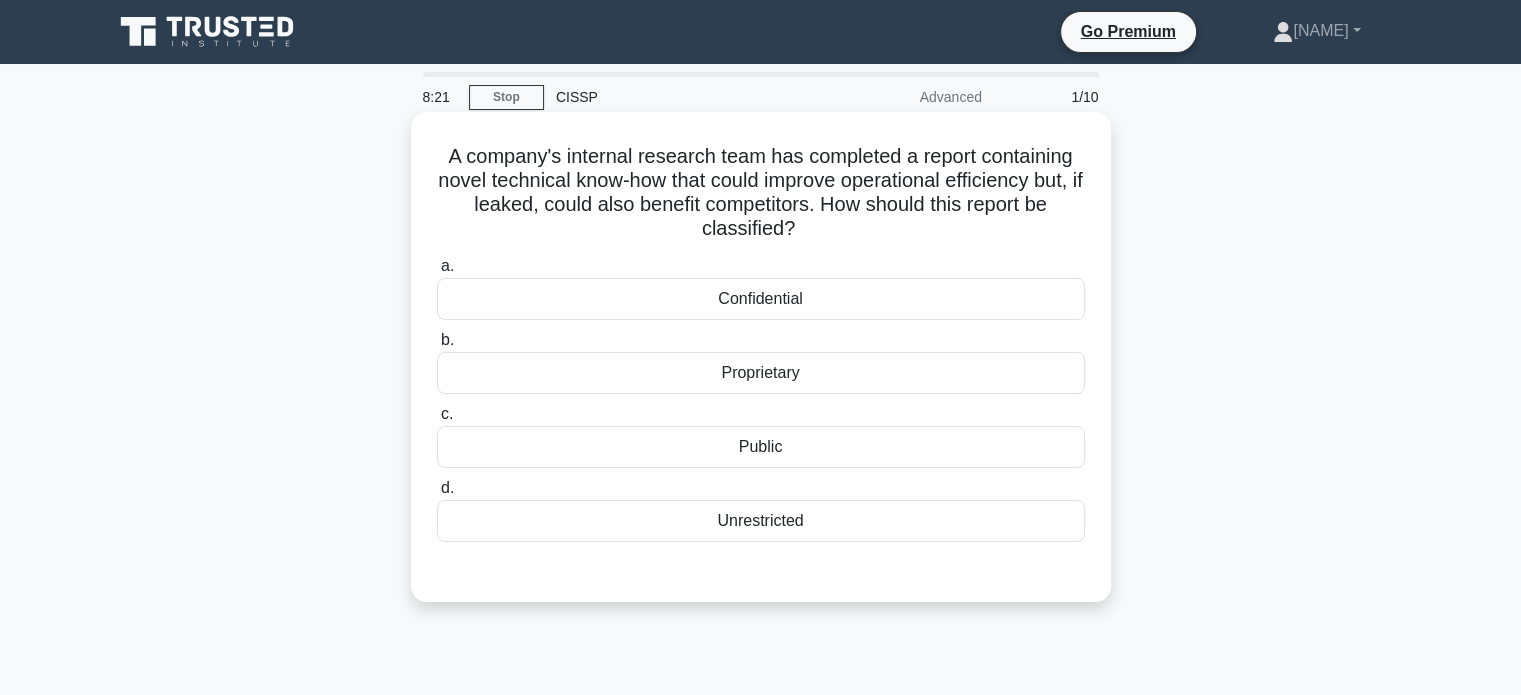 click on "Proprietary" at bounding box center (761, 373) 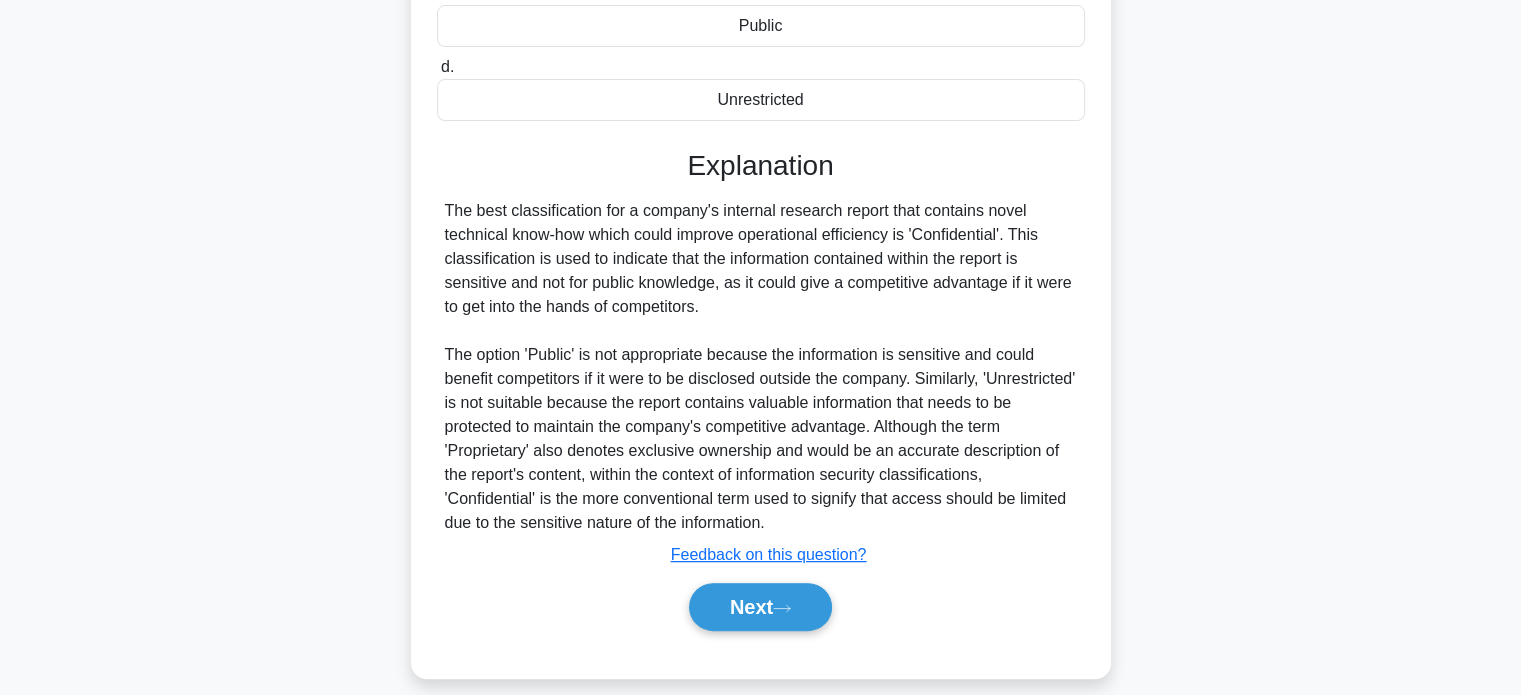 scroll, scrollTop: 442, scrollLeft: 0, axis: vertical 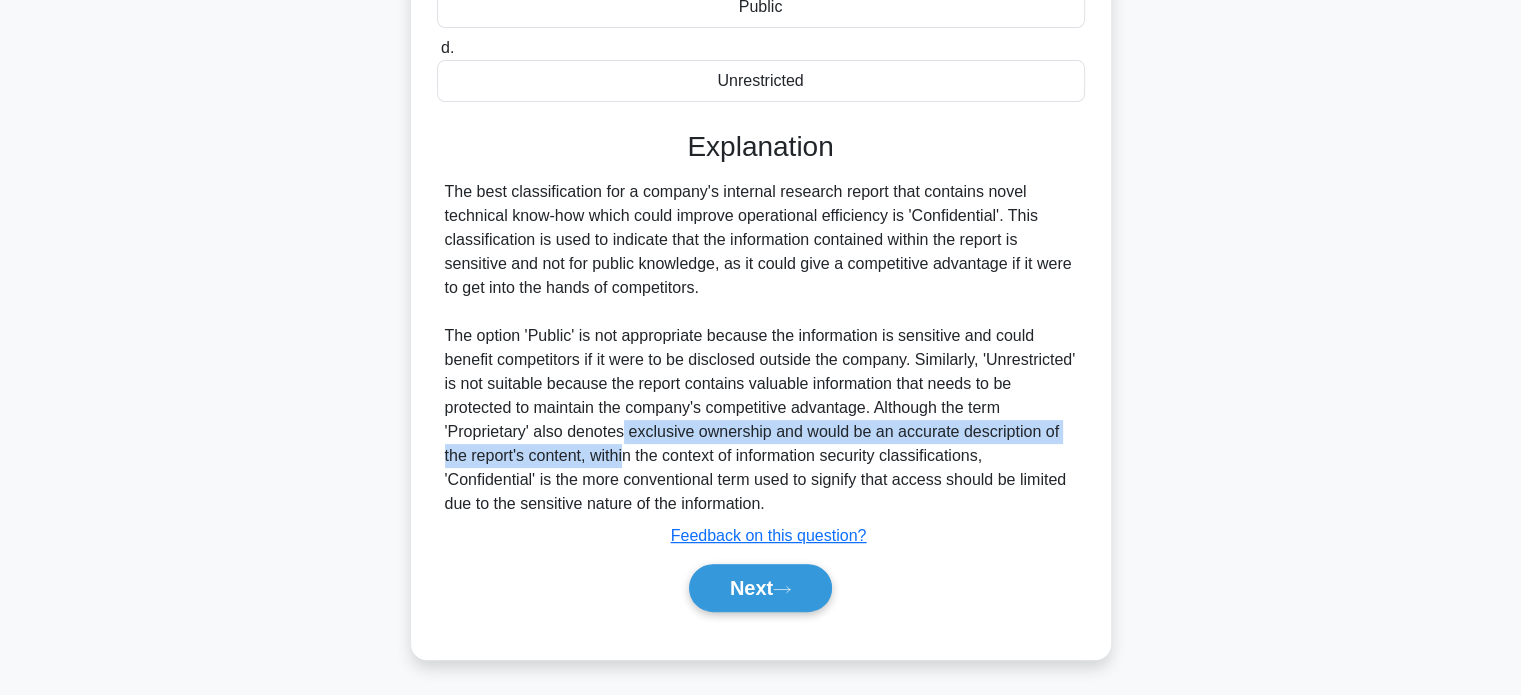 drag, startPoint x: 620, startPoint y: 423, endPoint x: 628, endPoint y: 464, distance: 41.773197 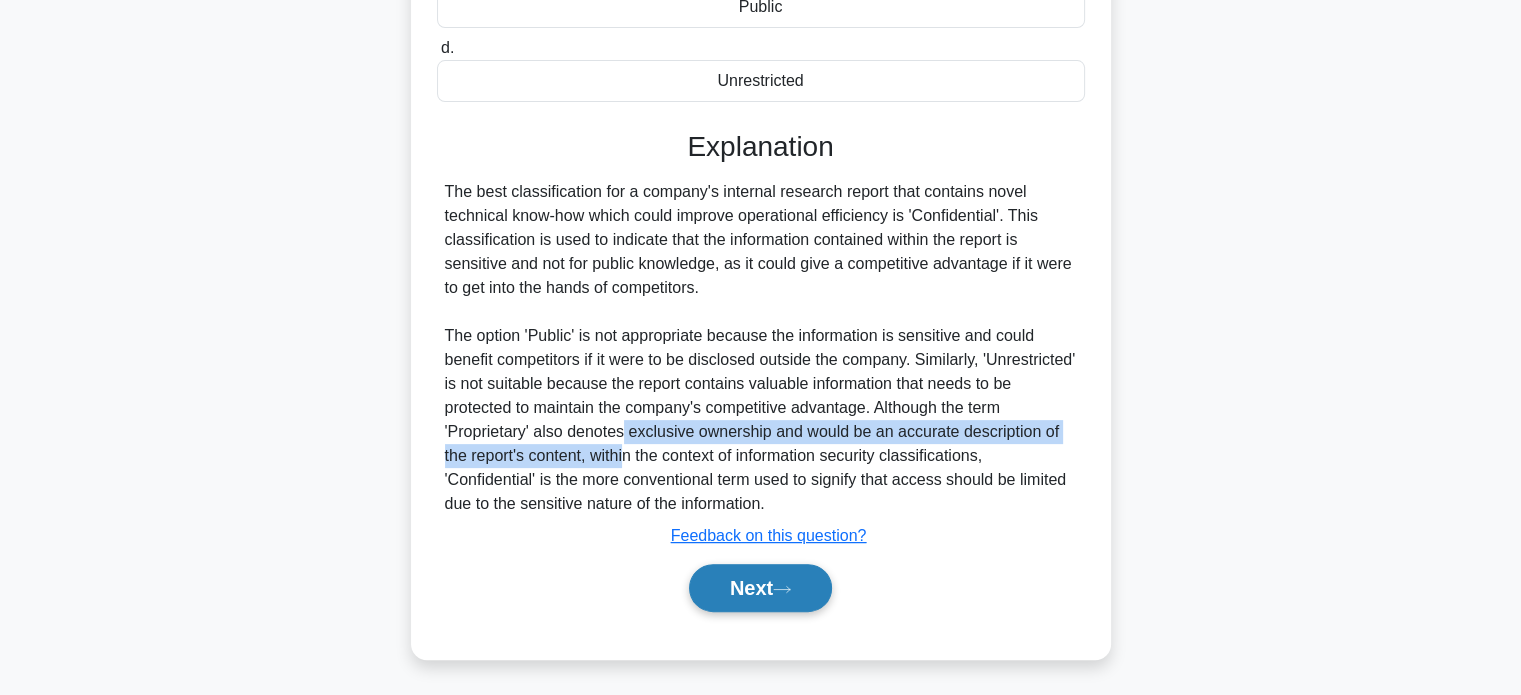 click on "Next" at bounding box center (760, 588) 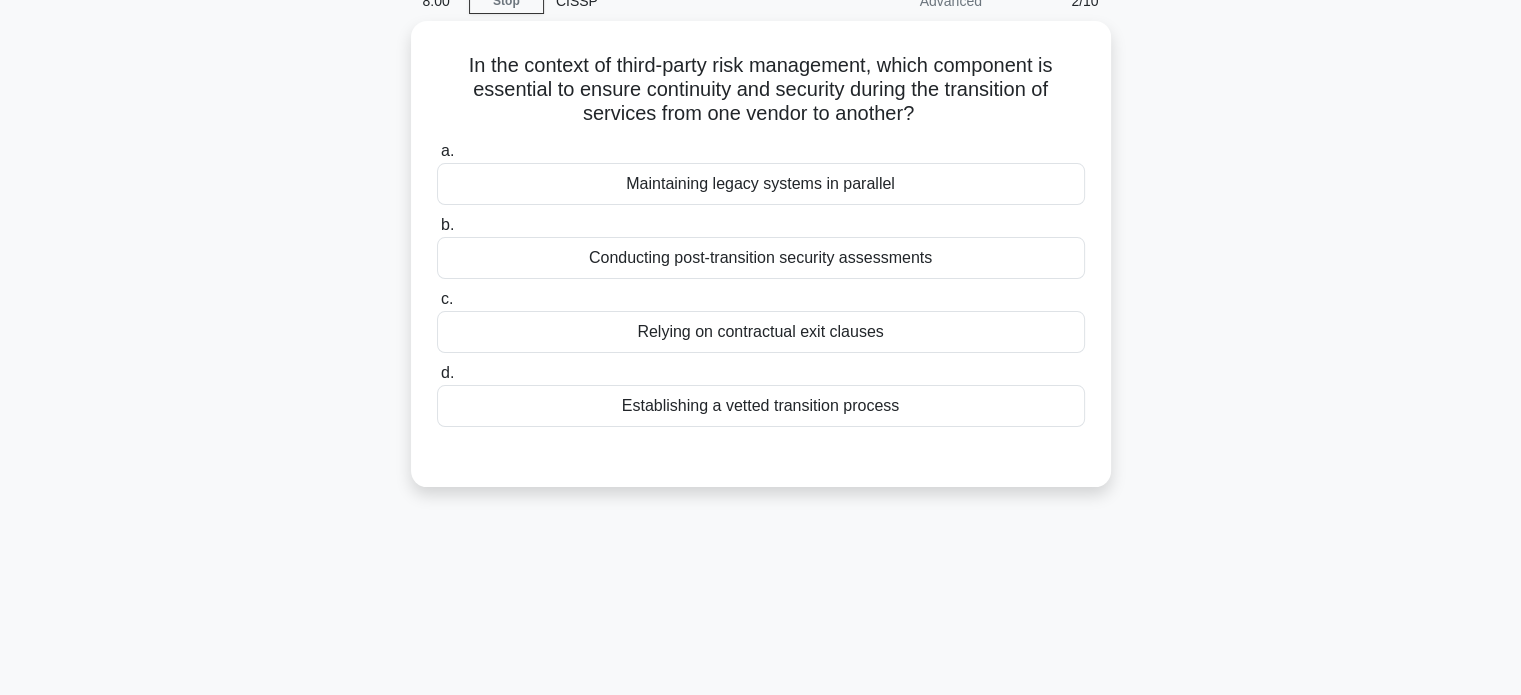 scroll, scrollTop: 0, scrollLeft: 0, axis: both 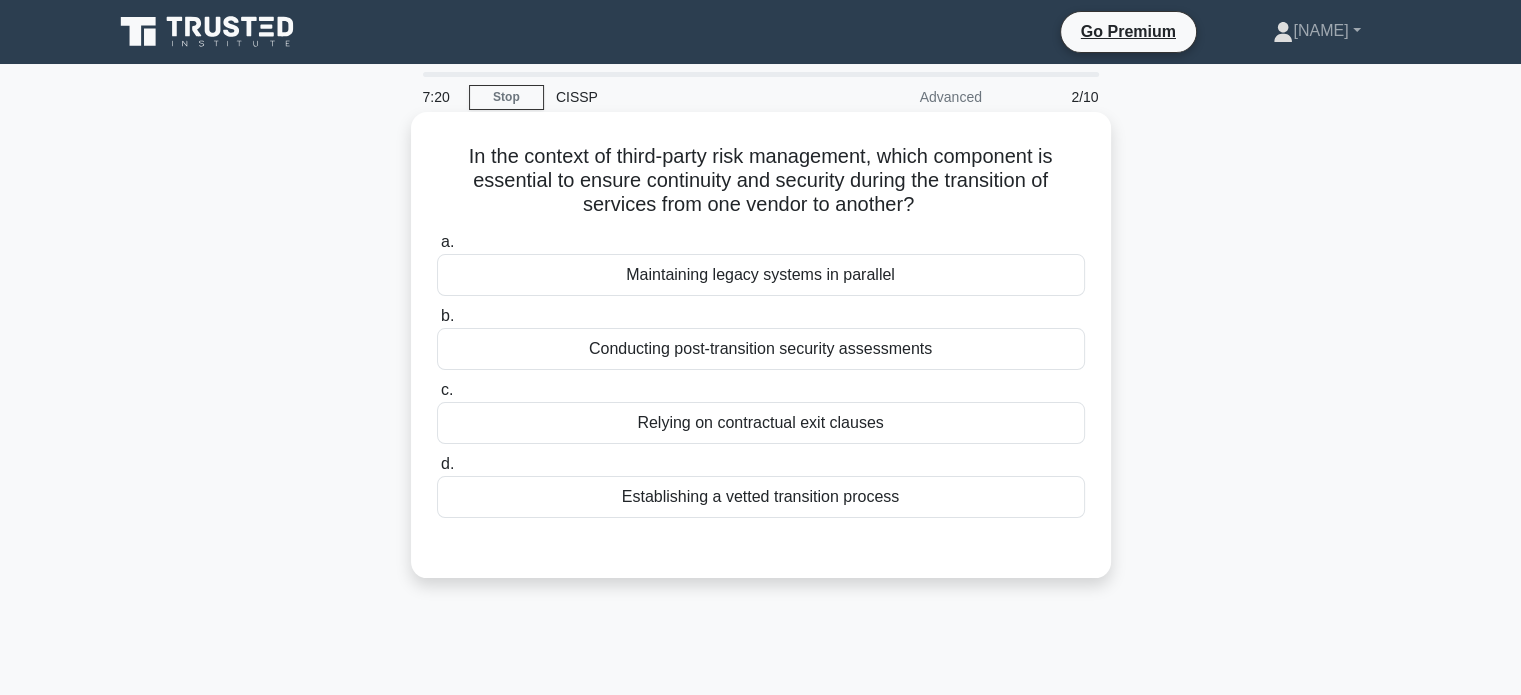 drag, startPoint x: 725, startPoint y: 499, endPoint x: 922, endPoint y: 502, distance: 197.02284 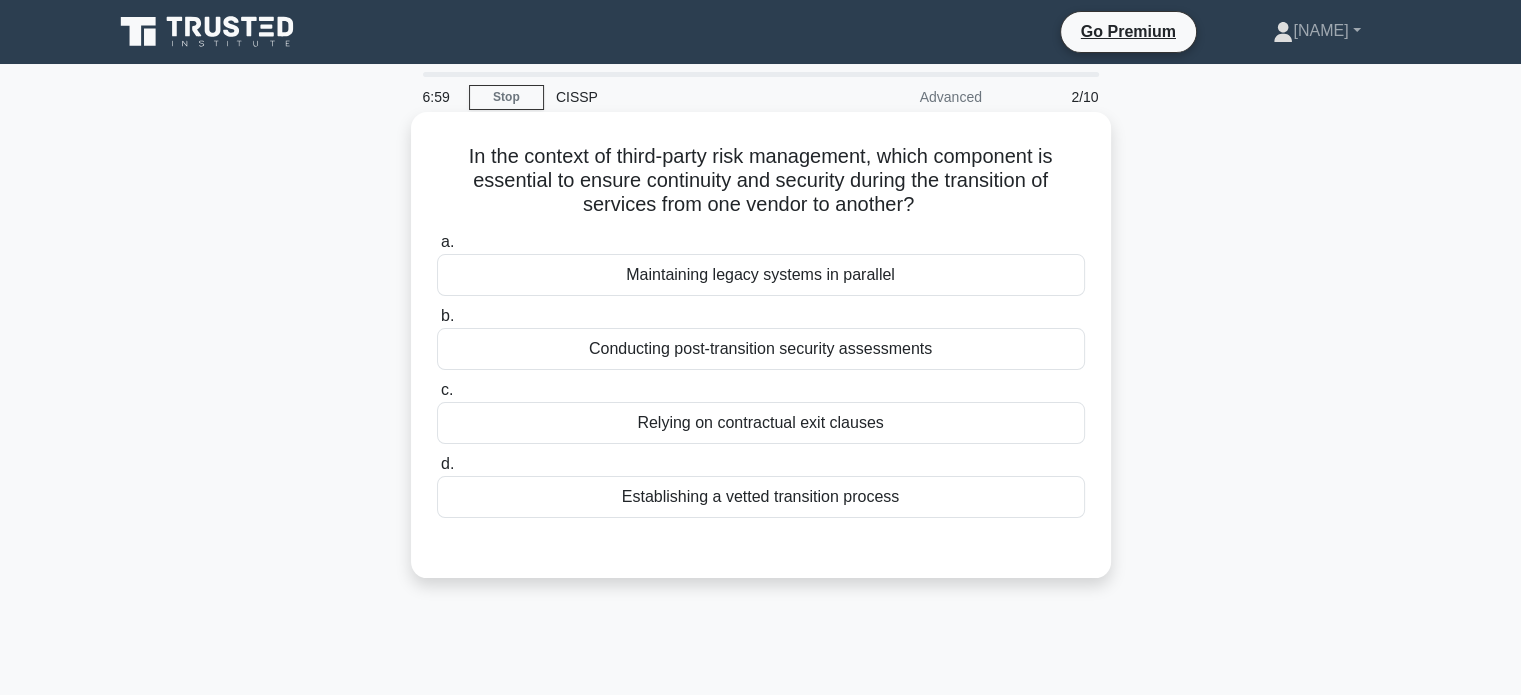 click on "Maintaining legacy systems in parallel" at bounding box center [761, 275] 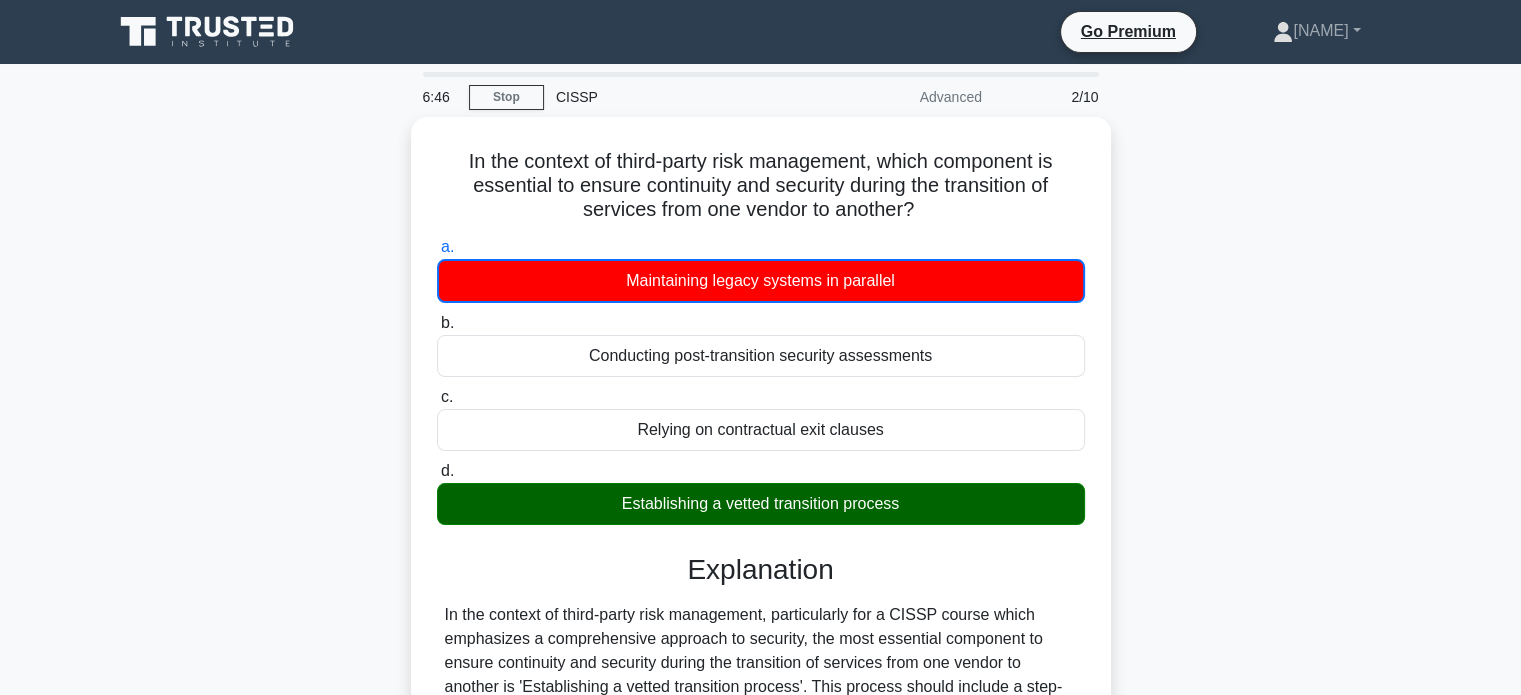scroll, scrollTop: 400, scrollLeft: 0, axis: vertical 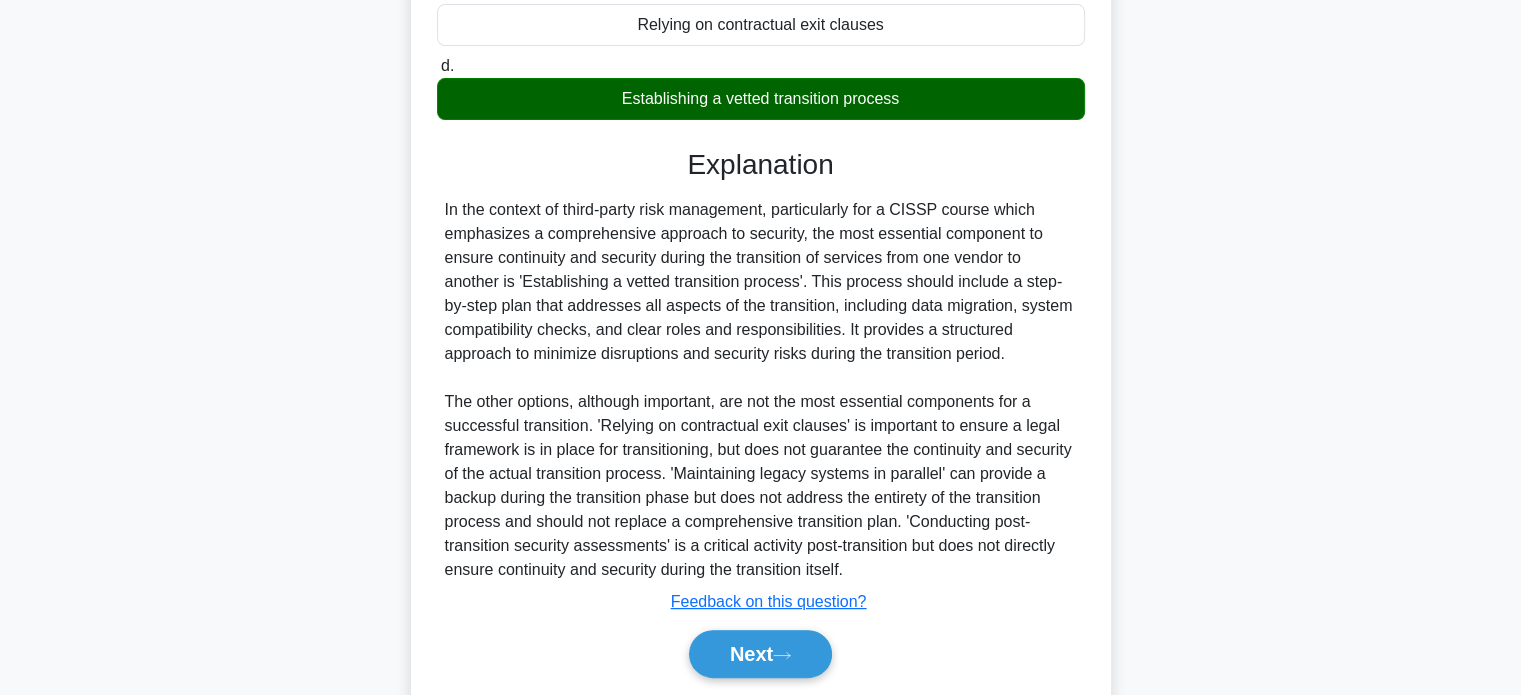 drag, startPoint x: 598, startPoint y: 275, endPoint x: 1052, endPoint y: 342, distance: 458.9172 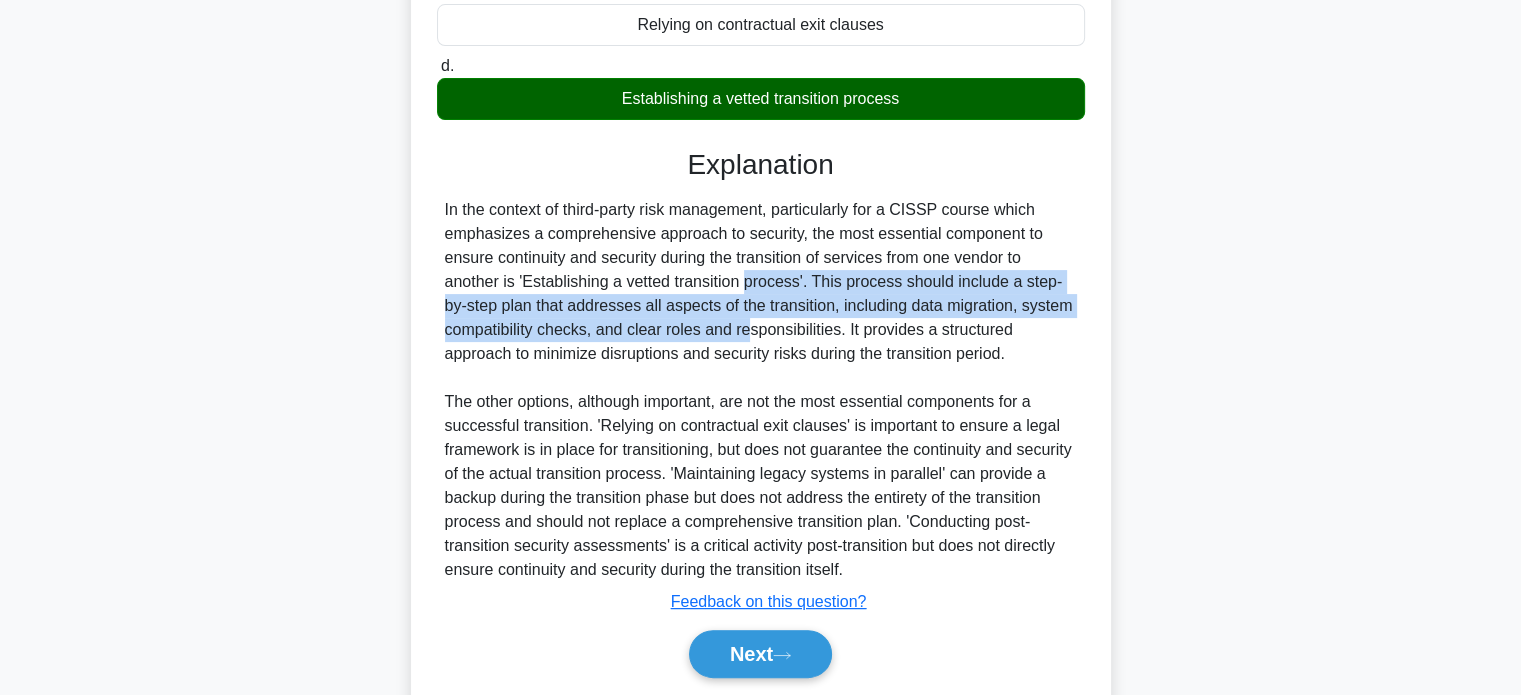 drag, startPoint x: 634, startPoint y: 280, endPoint x: 632, endPoint y: 337, distance: 57.035076 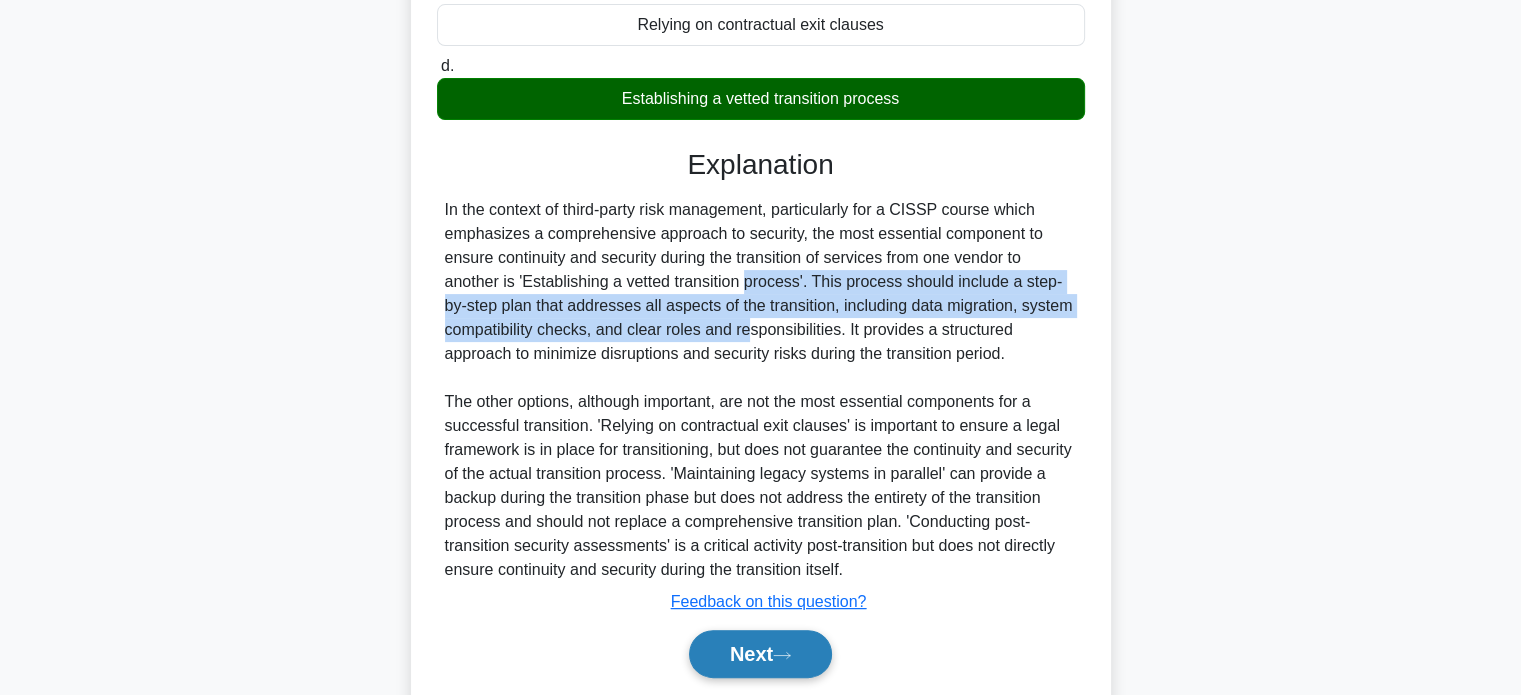 click on "Next" at bounding box center [760, 654] 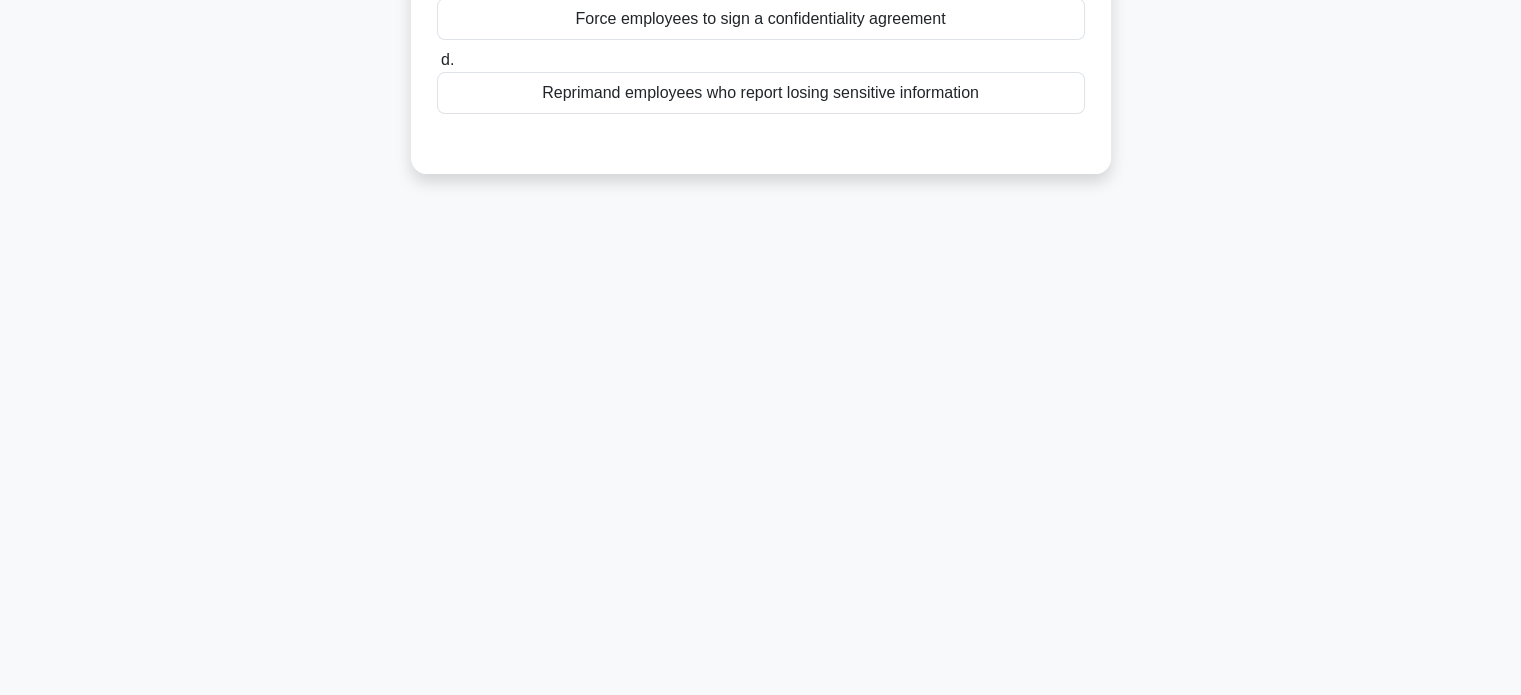 scroll, scrollTop: 85, scrollLeft: 0, axis: vertical 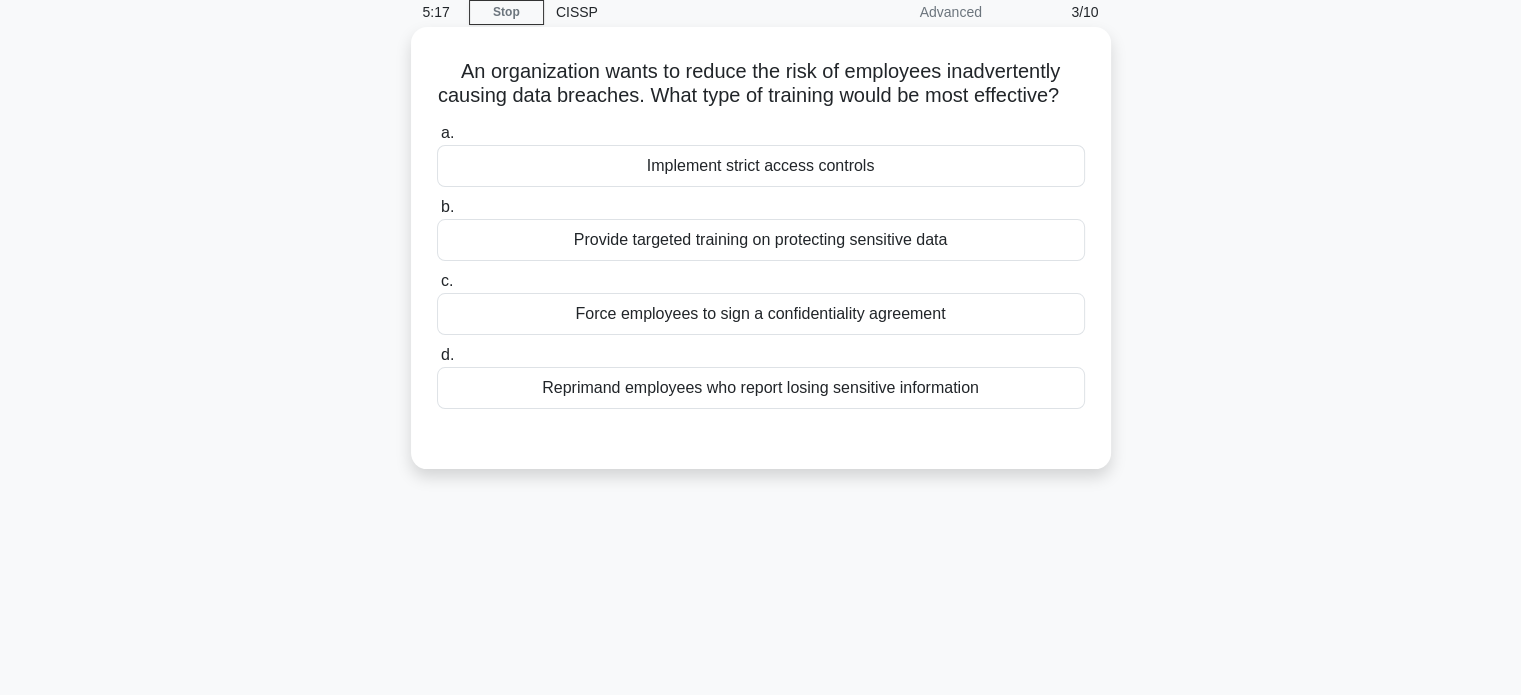 click on "Implement strict access controls" at bounding box center [761, 166] 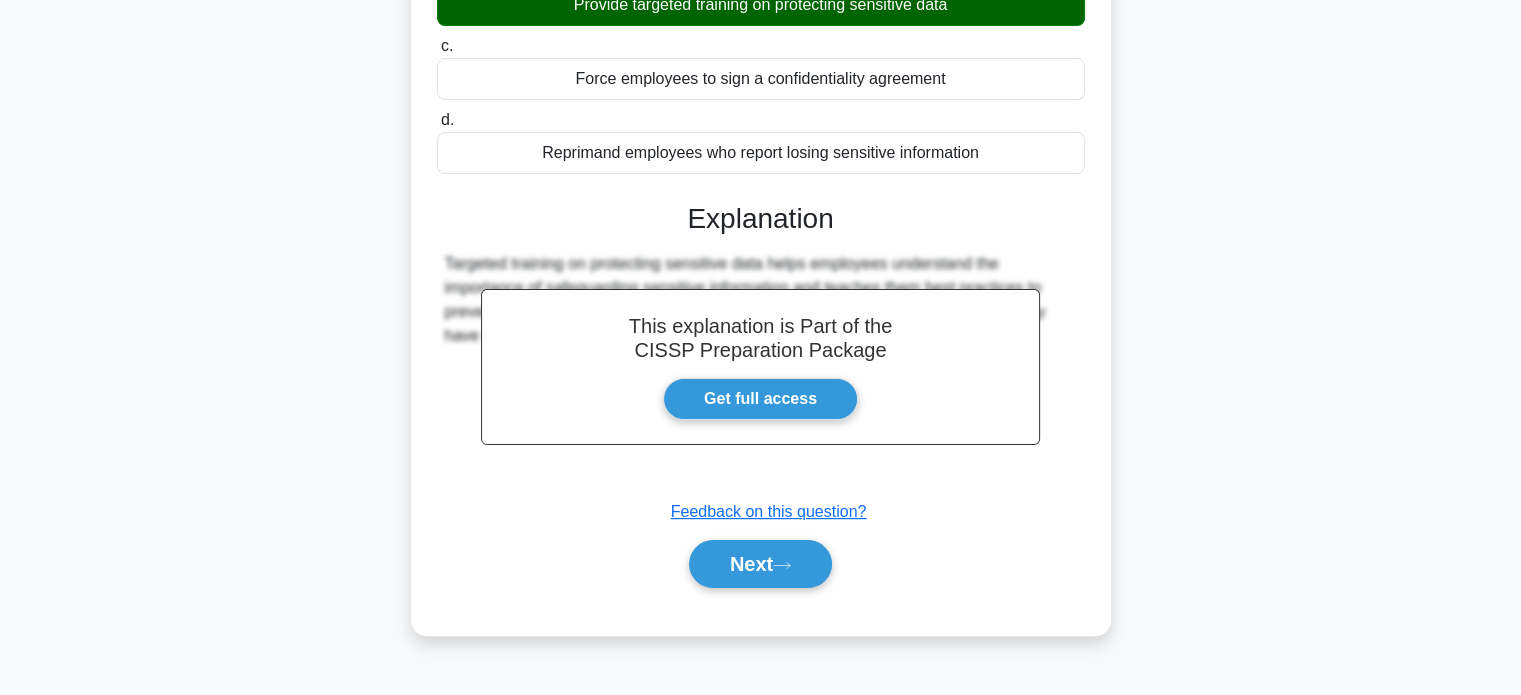 scroll, scrollTop: 385, scrollLeft: 0, axis: vertical 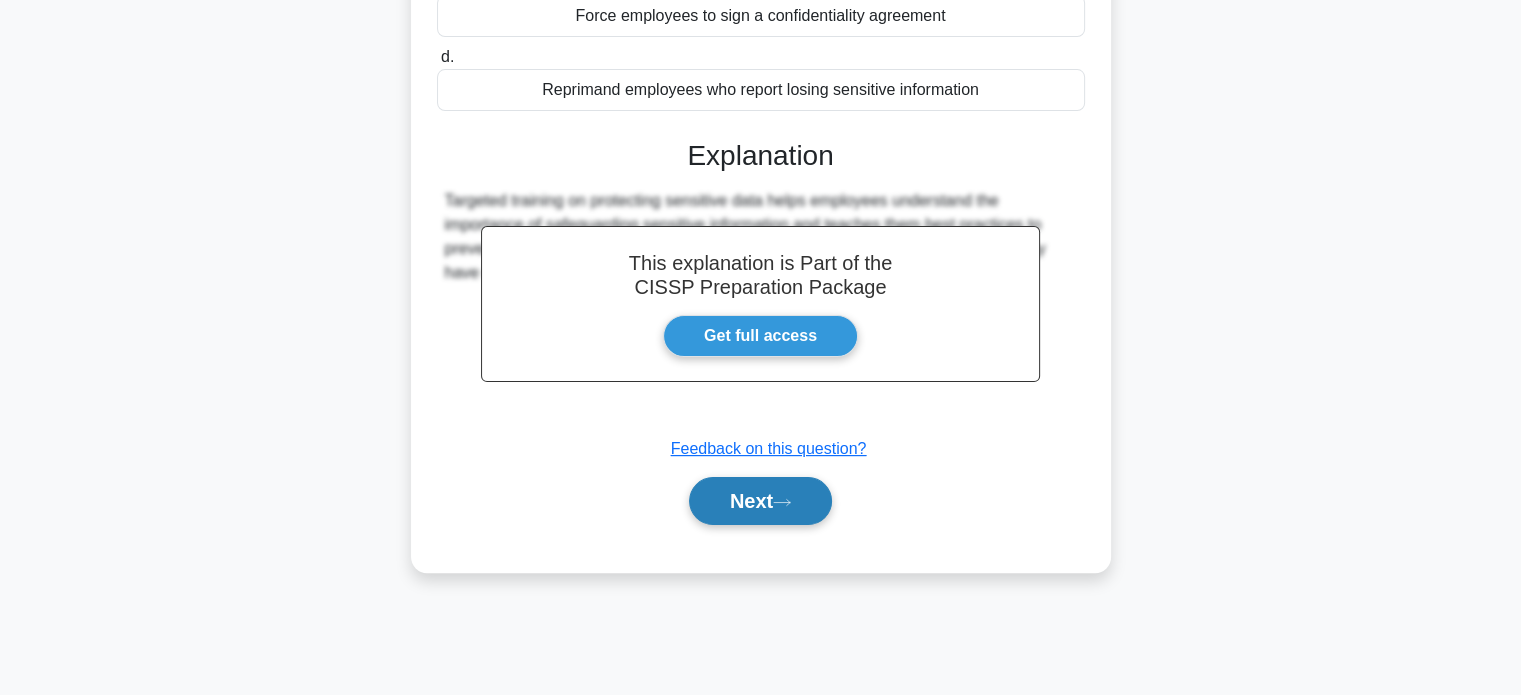 click on "Next" at bounding box center (760, 501) 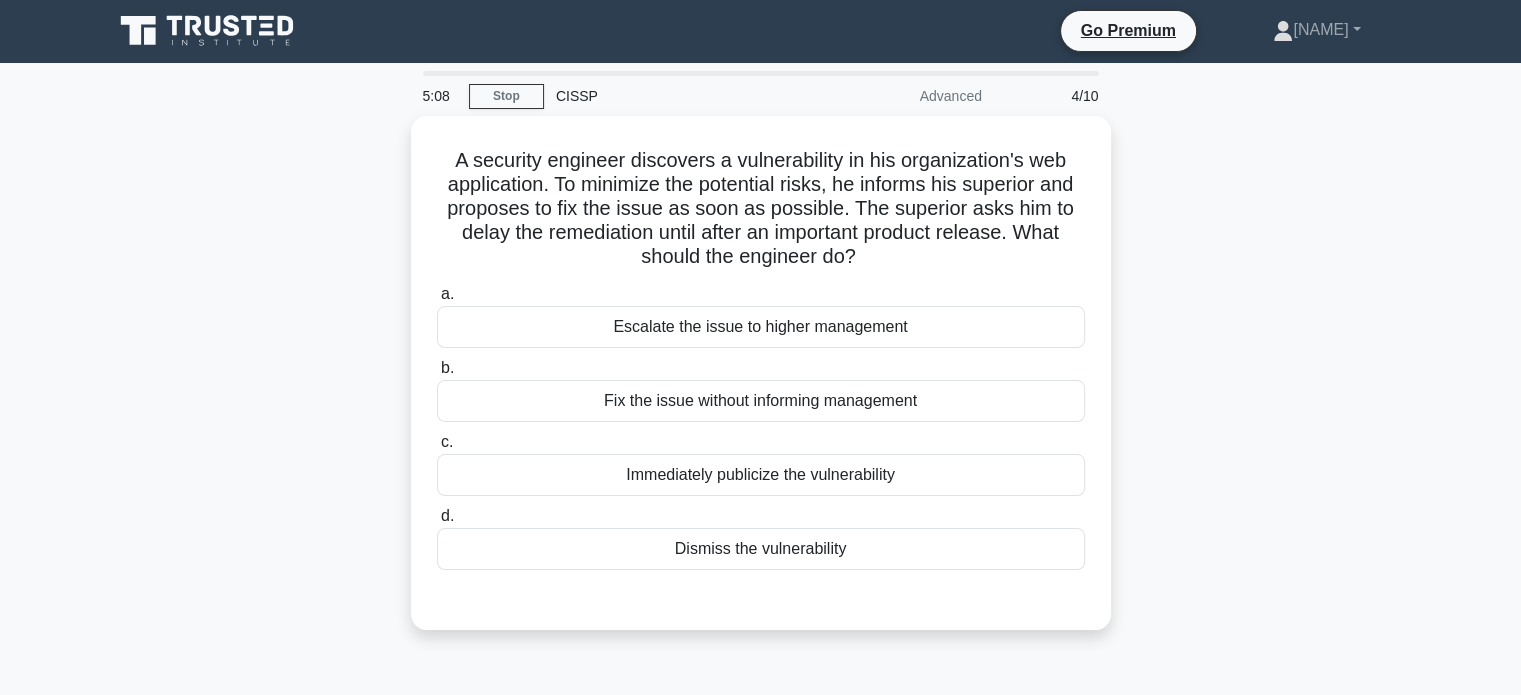 scroll, scrollTop: 0, scrollLeft: 0, axis: both 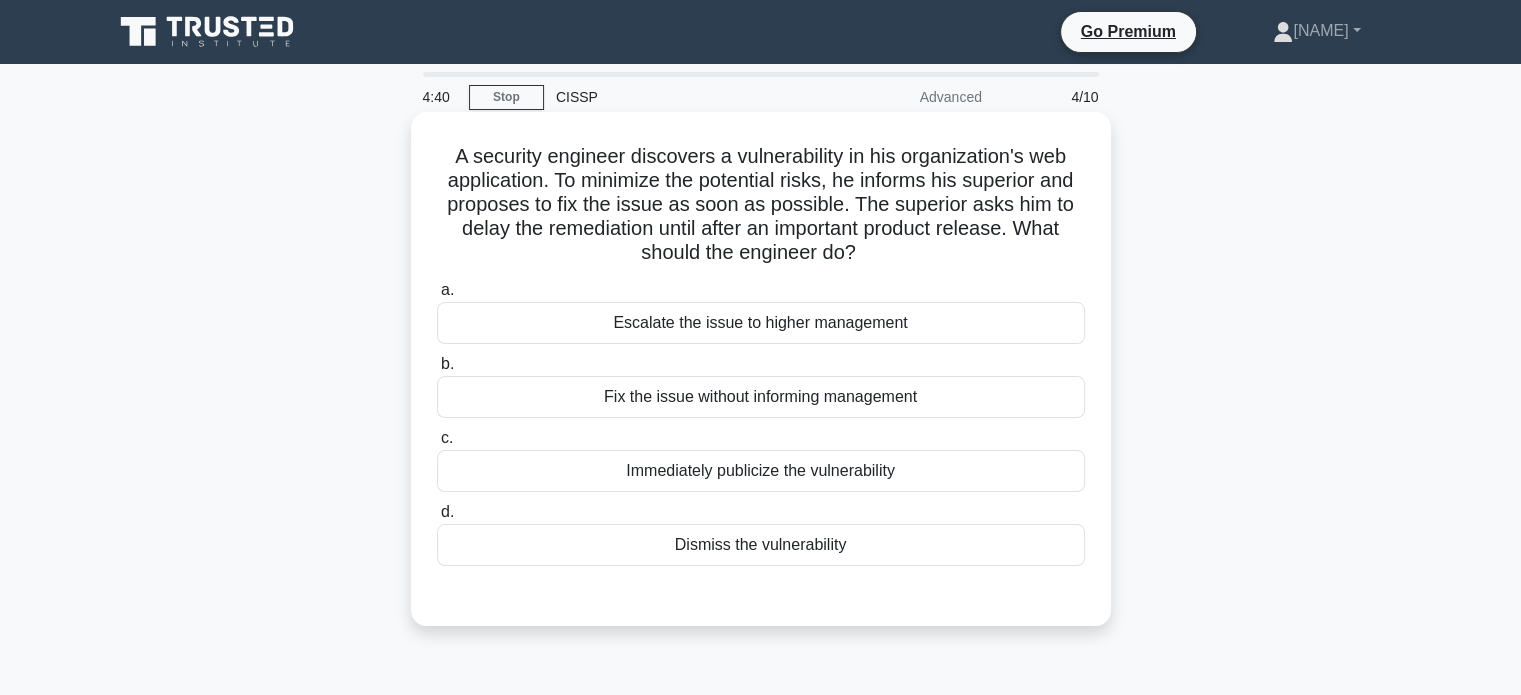 click on "Escalate the issue to higher management" at bounding box center [761, 323] 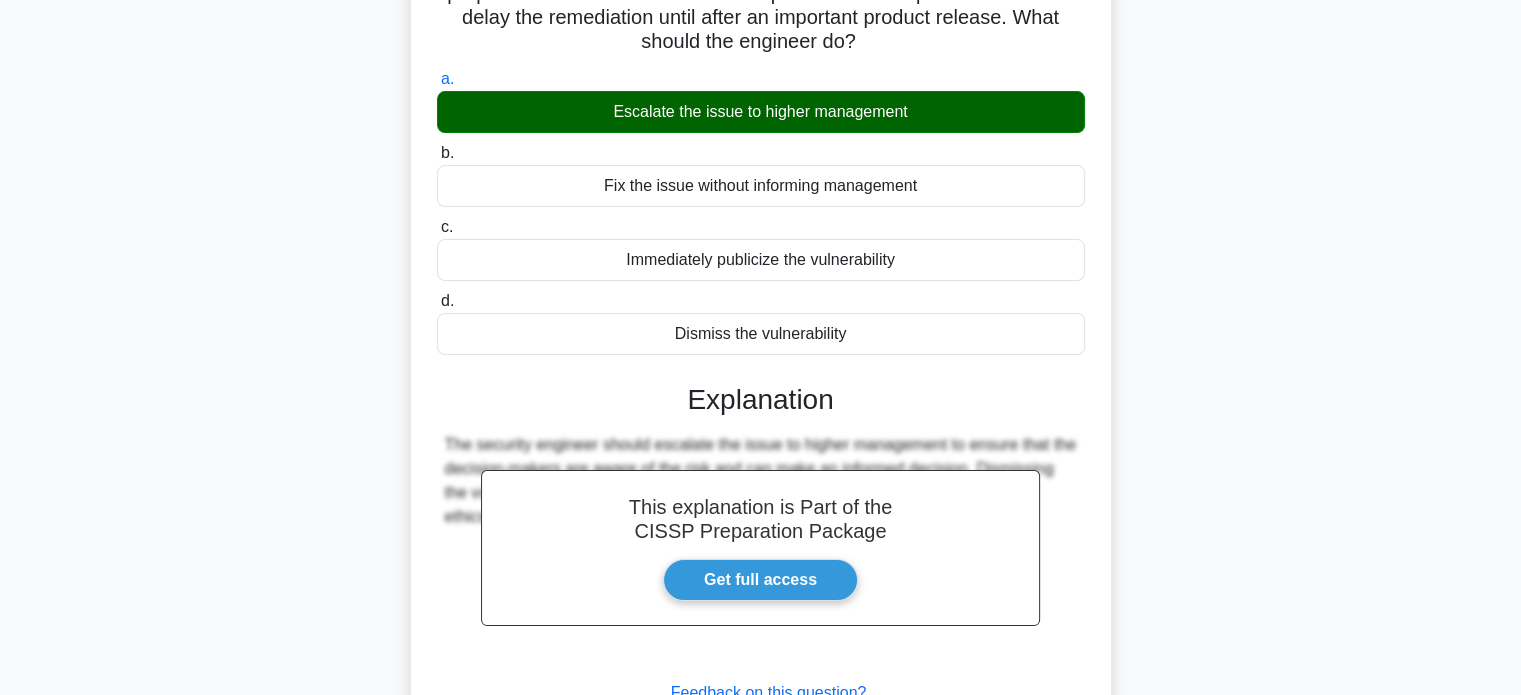 scroll, scrollTop: 385, scrollLeft: 0, axis: vertical 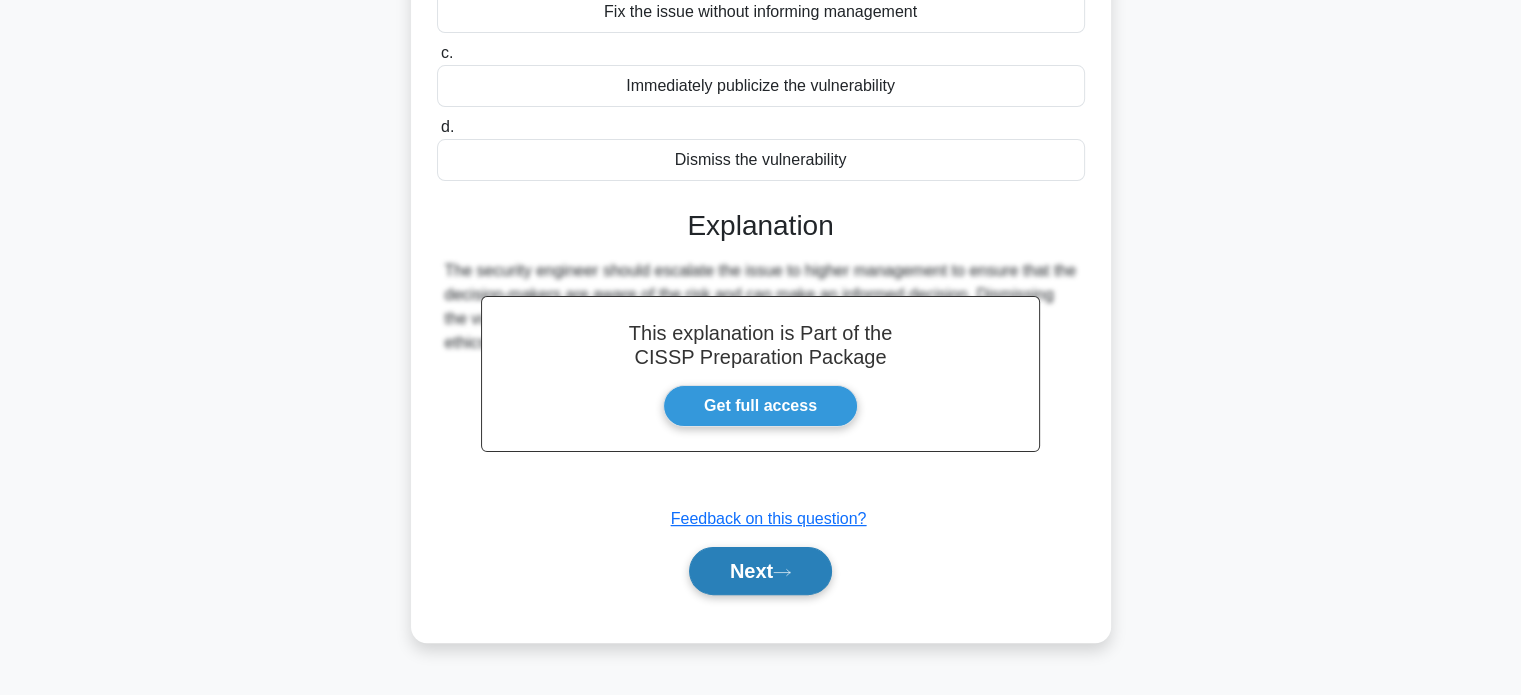 click on "Next" at bounding box center [760, 571] 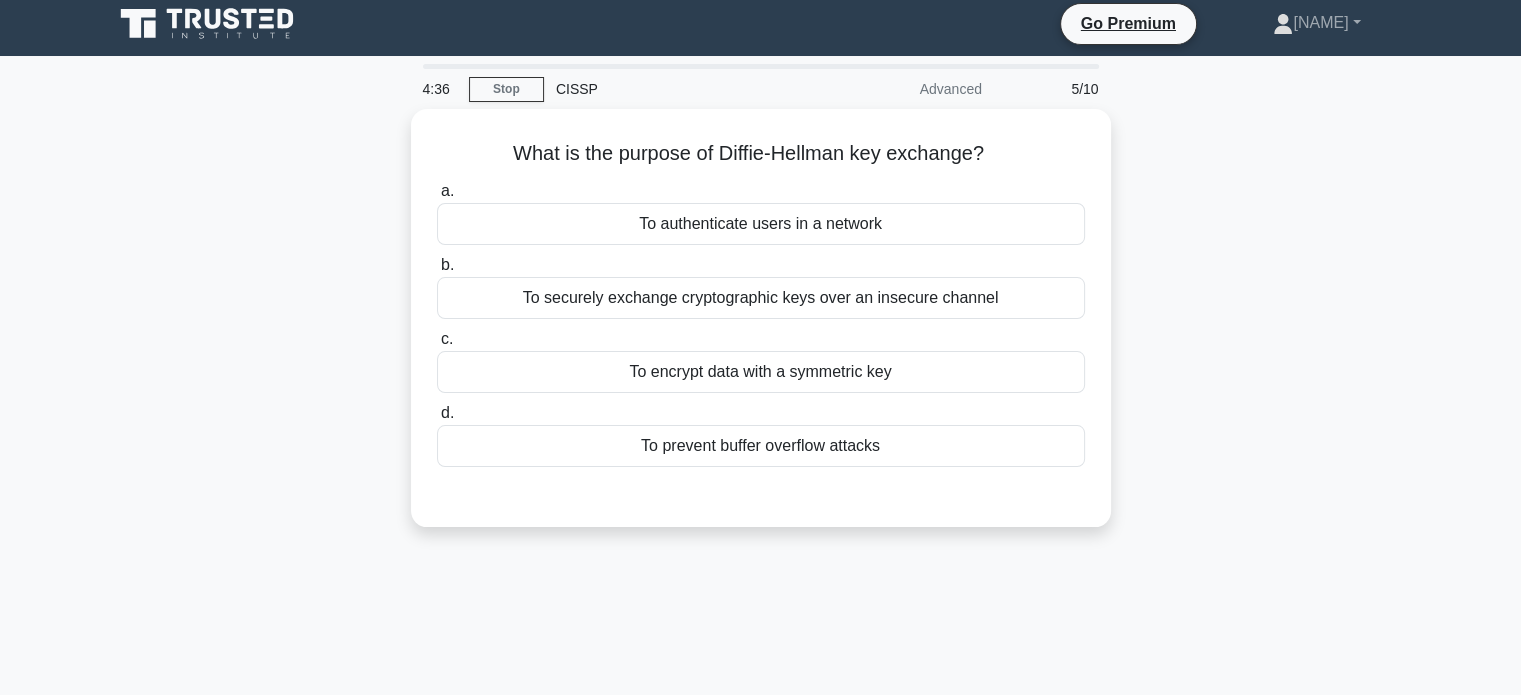 scroll, scrollTop: 0, scrollLeft: 0, axis: both 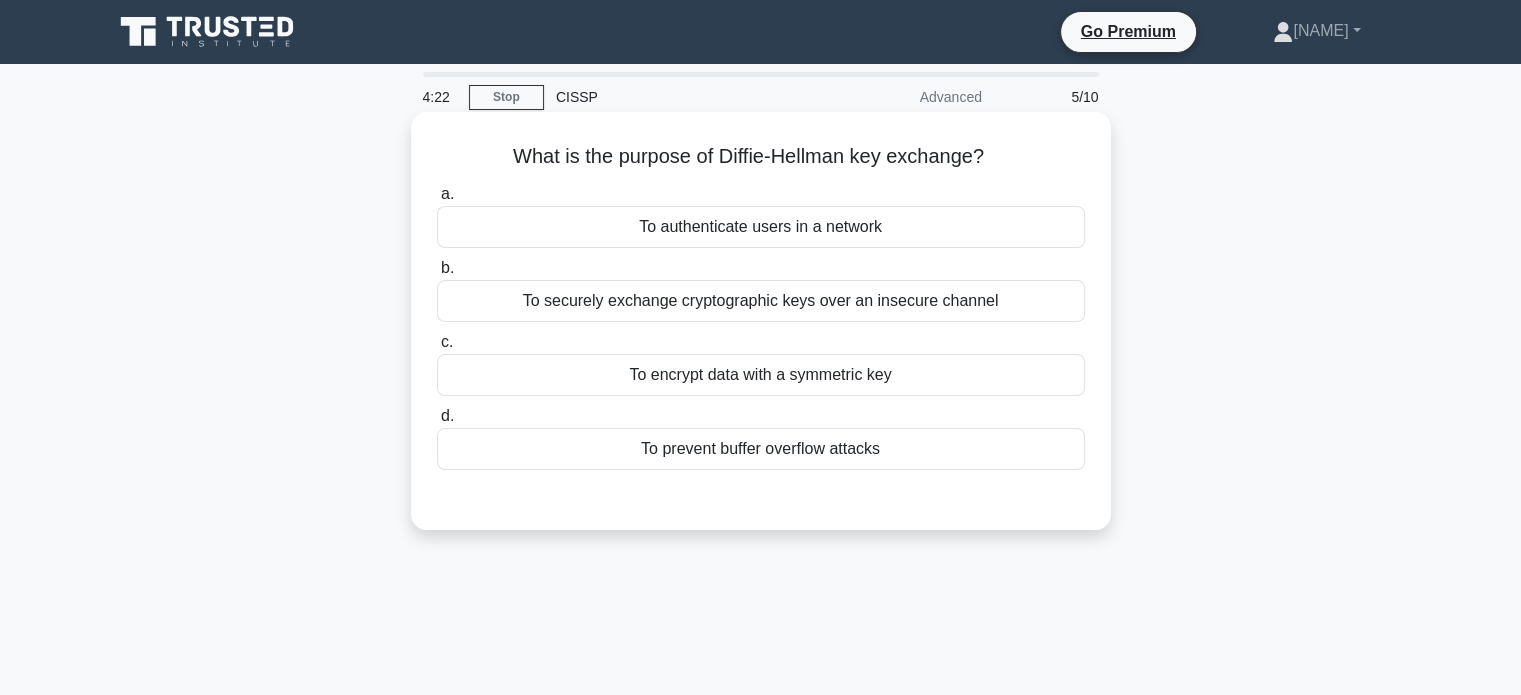 click on "To securely exchange cryptographic keys over an insecure channel" at bounding box center [761, 301] 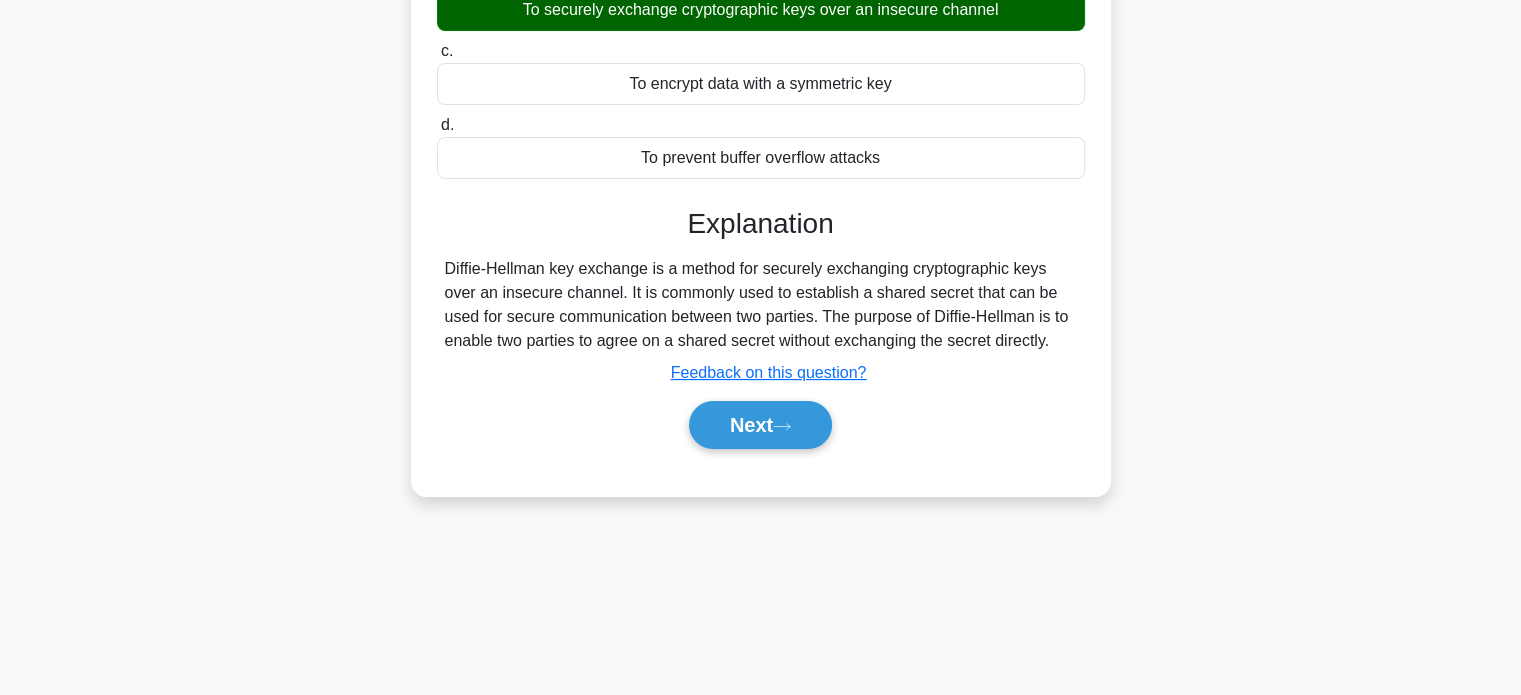 scroll, scrollTop: 300, scrollLeft: 0, axis: vertical 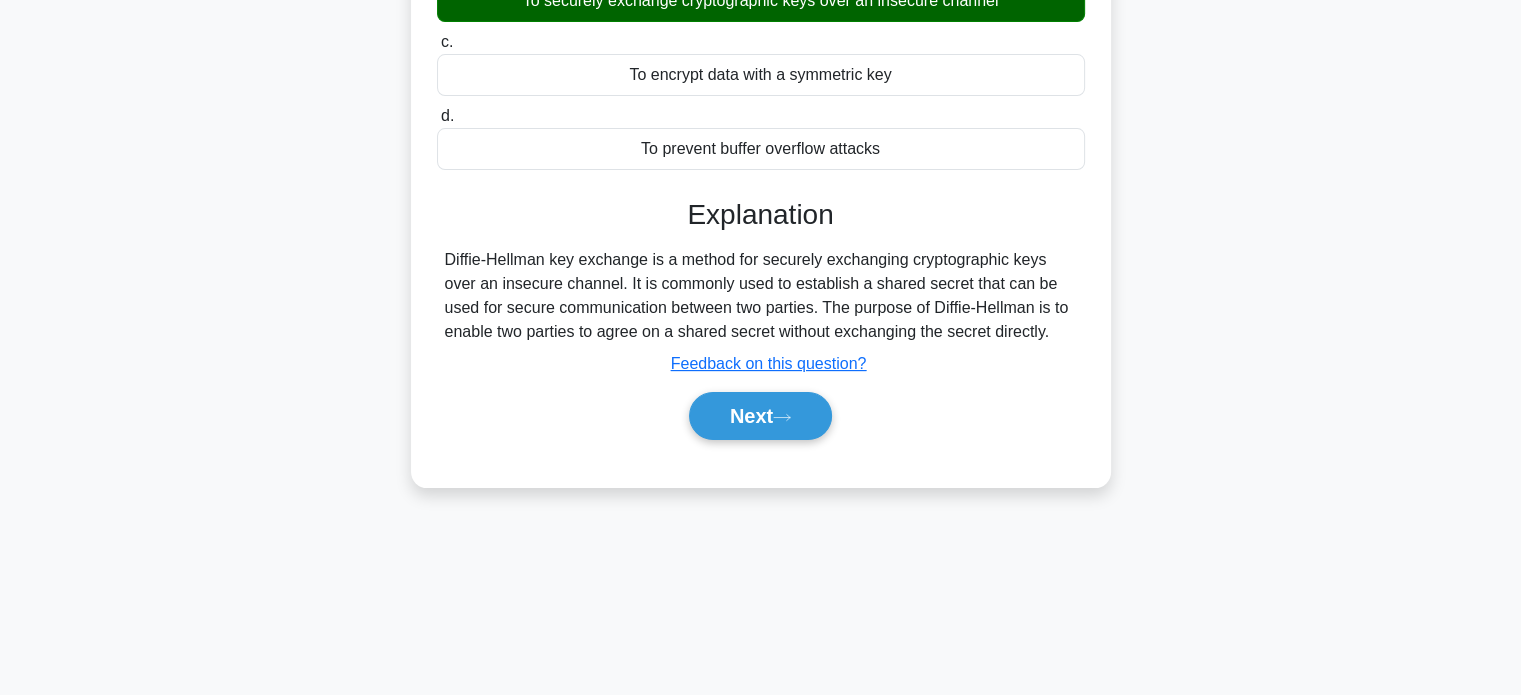 click on "Next" at bounding box center [761, 416] 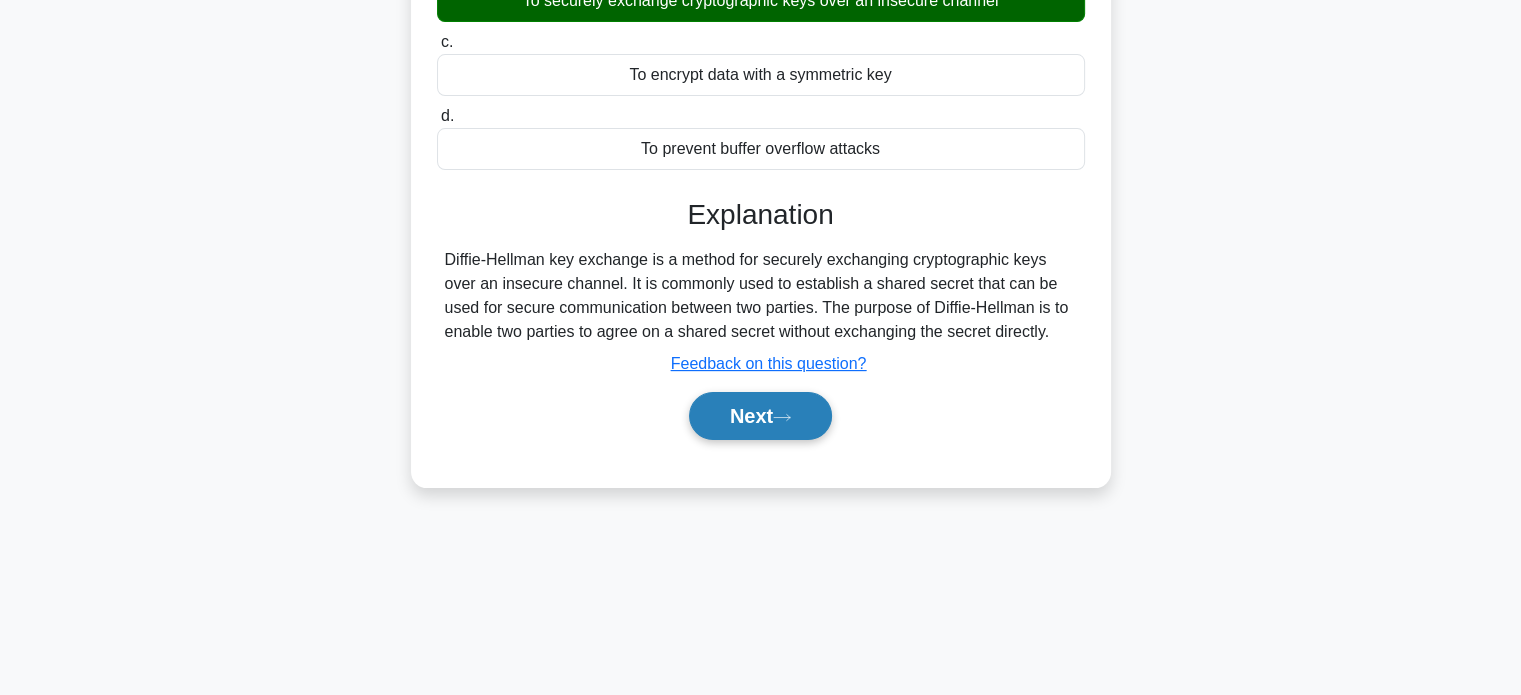 click on "Next" at bounding box center [760, 416] 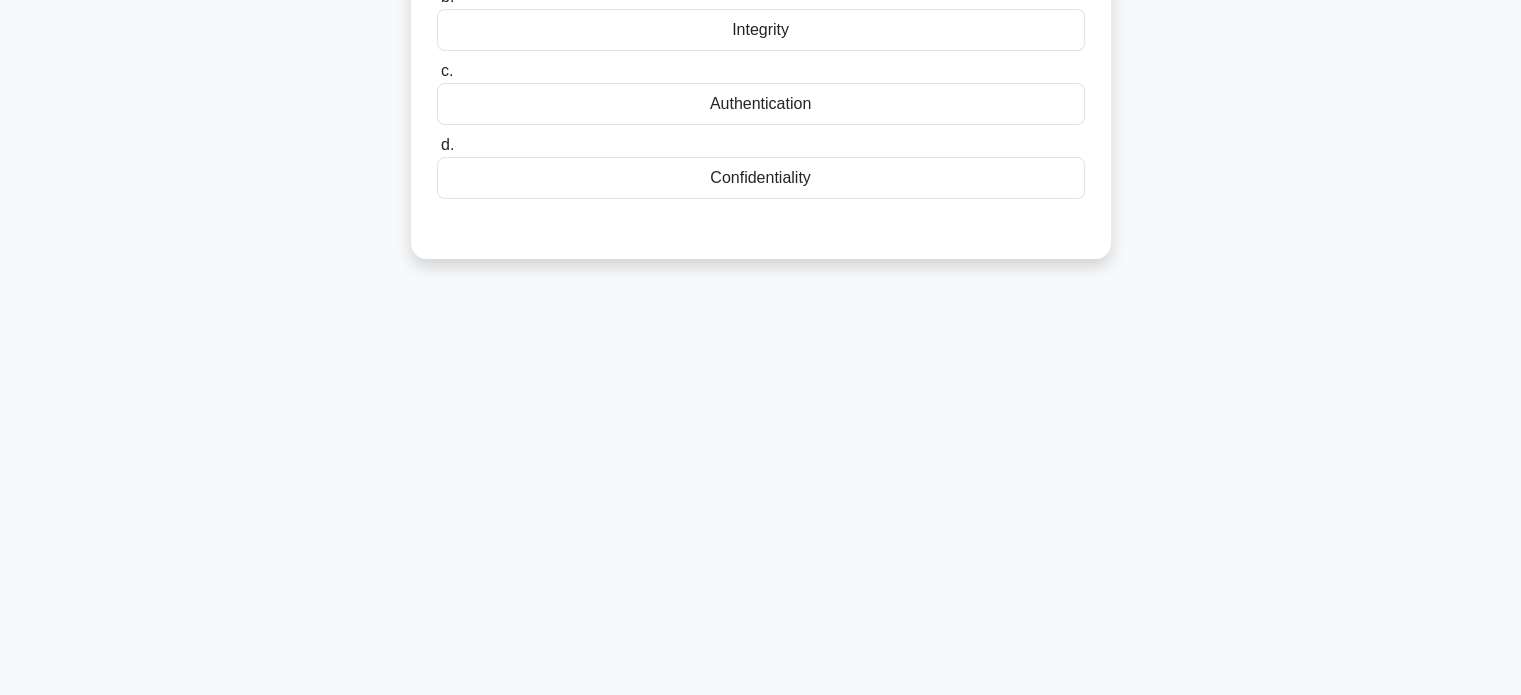 scroll, scrollTop: 0, scrollLeft: 0, axis: both 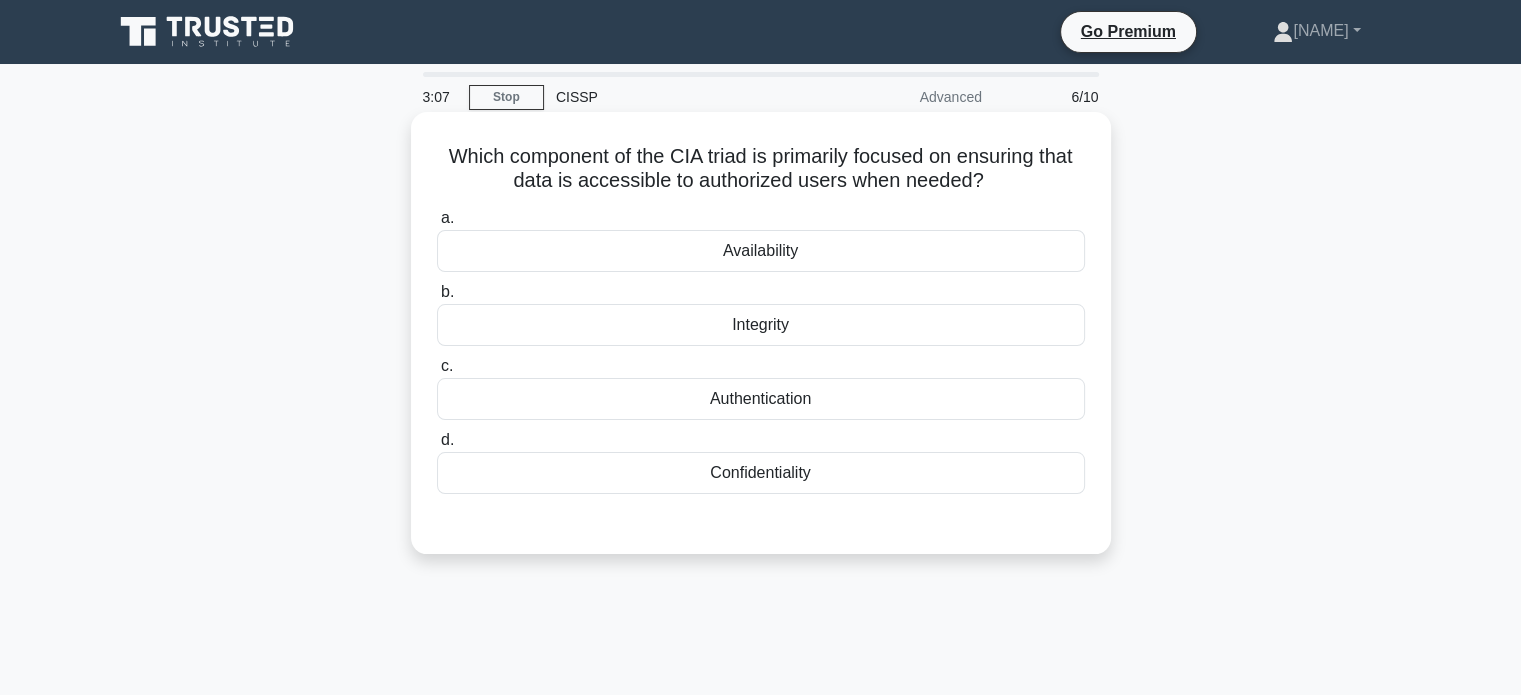 click on "Availability" at bounding box center [761, 251] 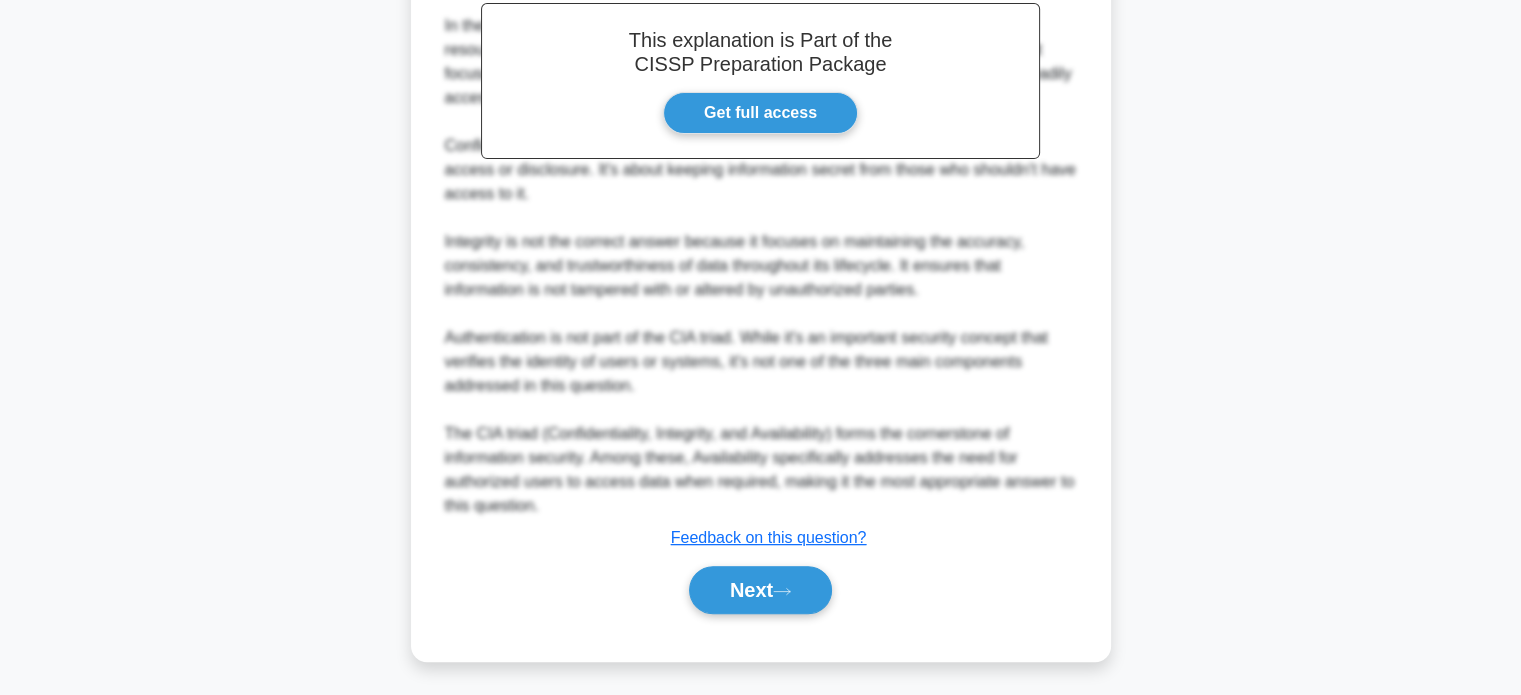 scroll, scrollTop: 608, scrollLeft: 0, axis: vertical 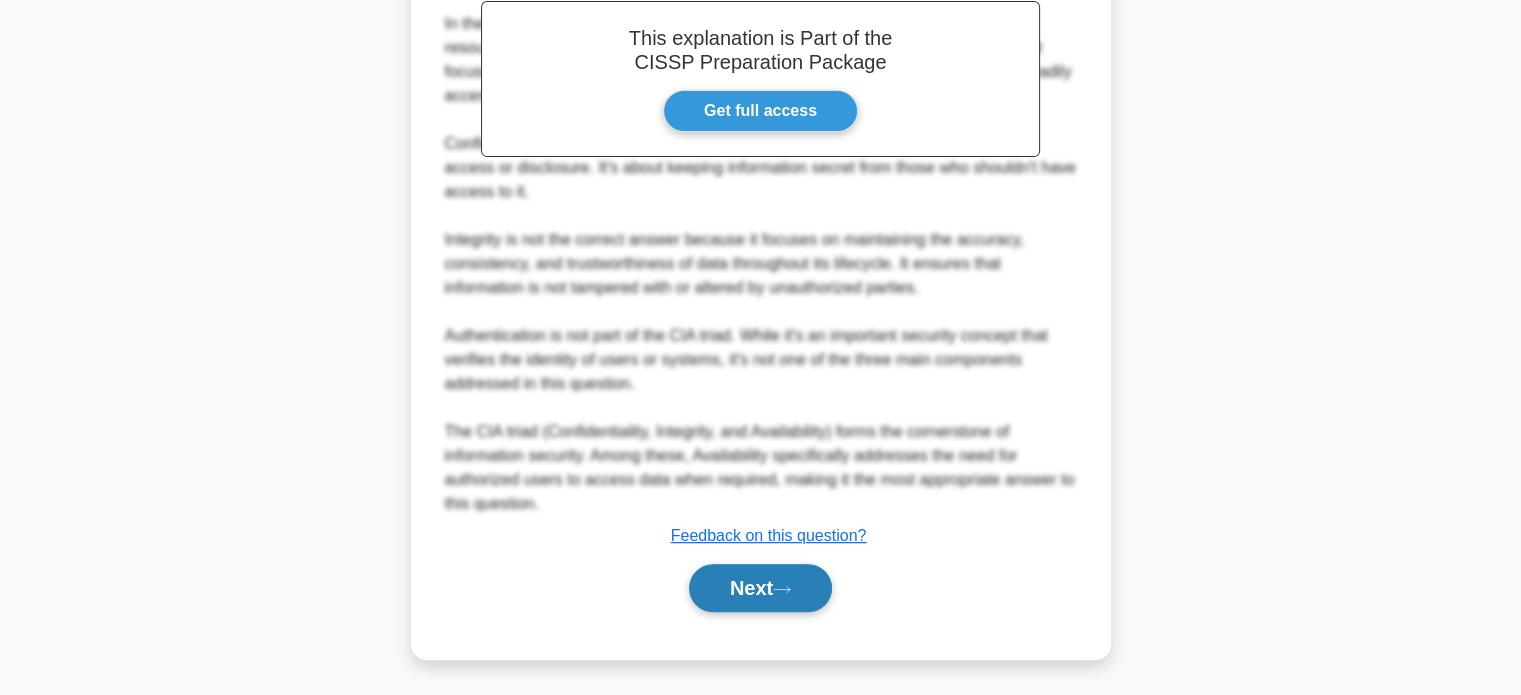 click on "Next" at bounding box center [760, 588] 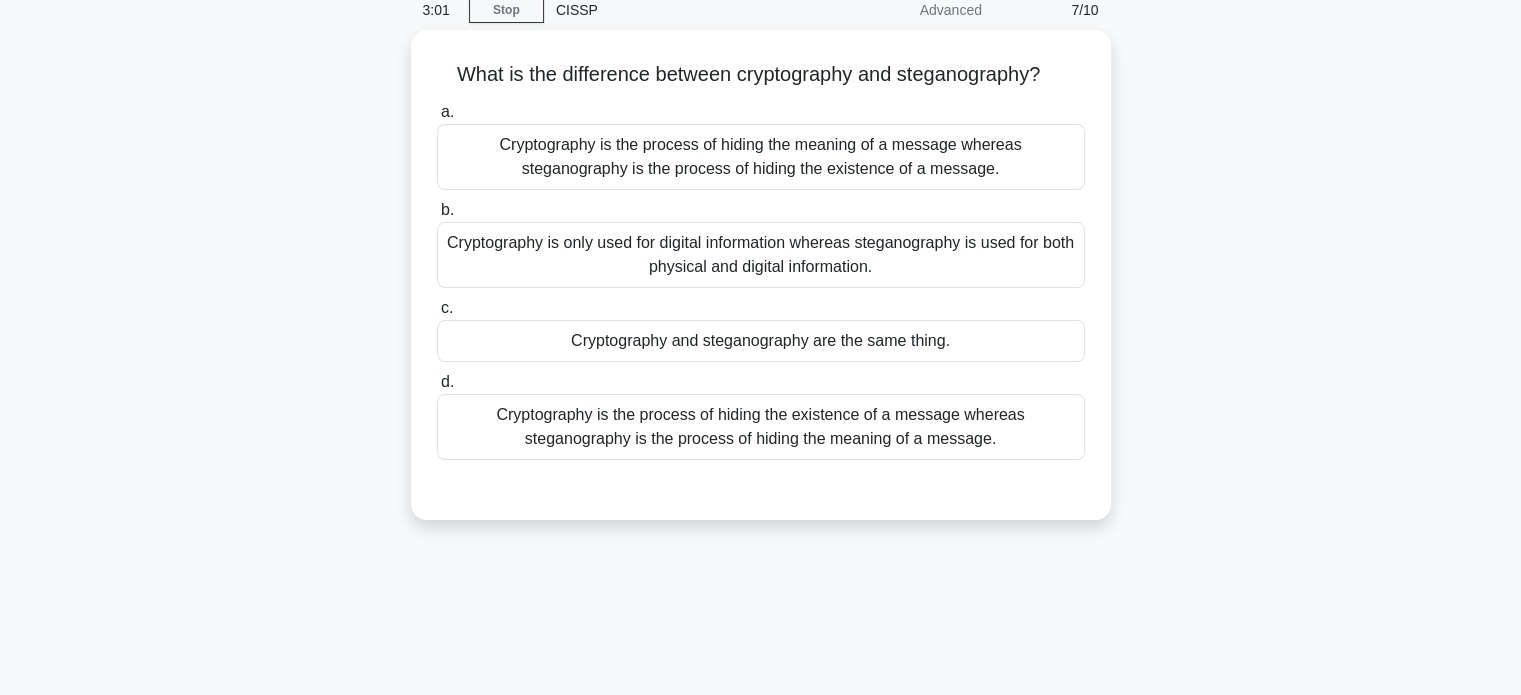 scroll, scrollTop: 85, scrollLeft: 0, axis: vertical 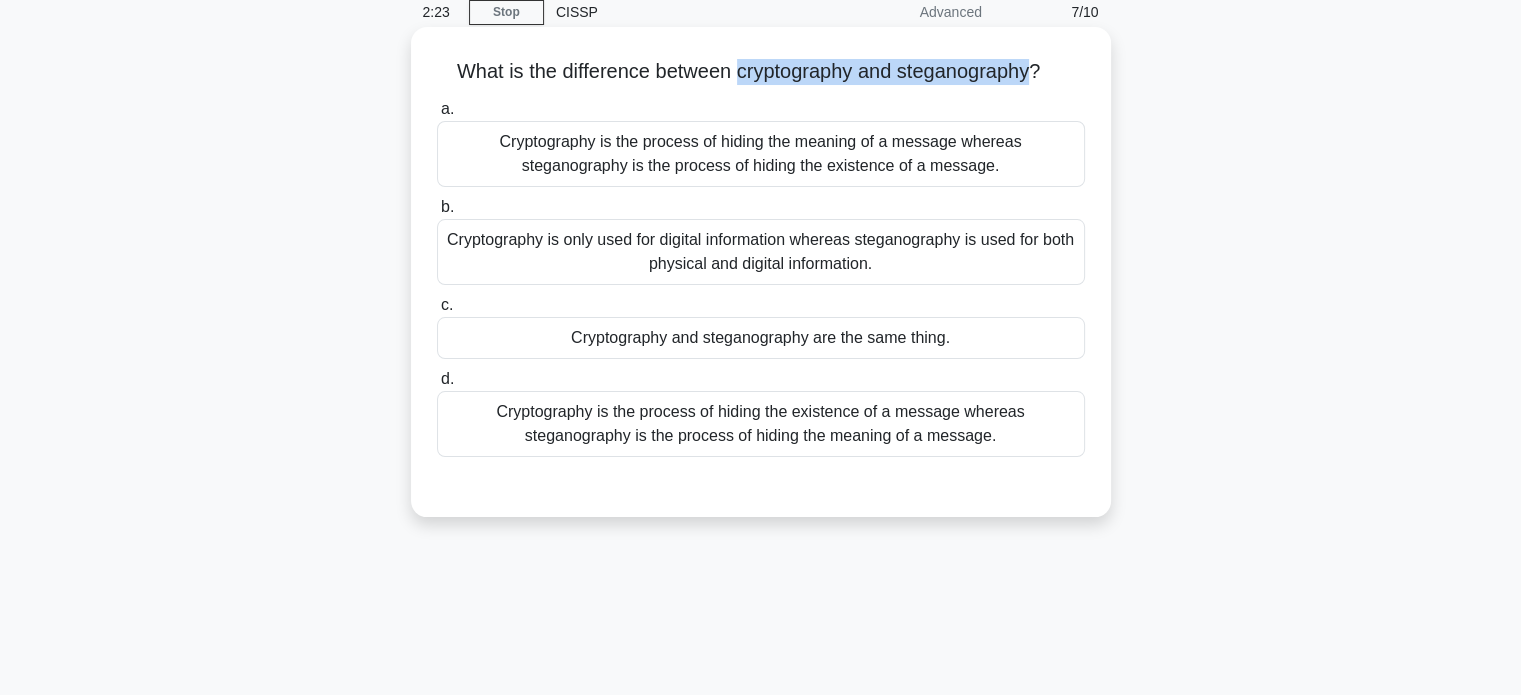 drag, startPoint x: 735, startPoint y: 73, endPoint x: 1036, endPoint y: 79, distance: 301.05978 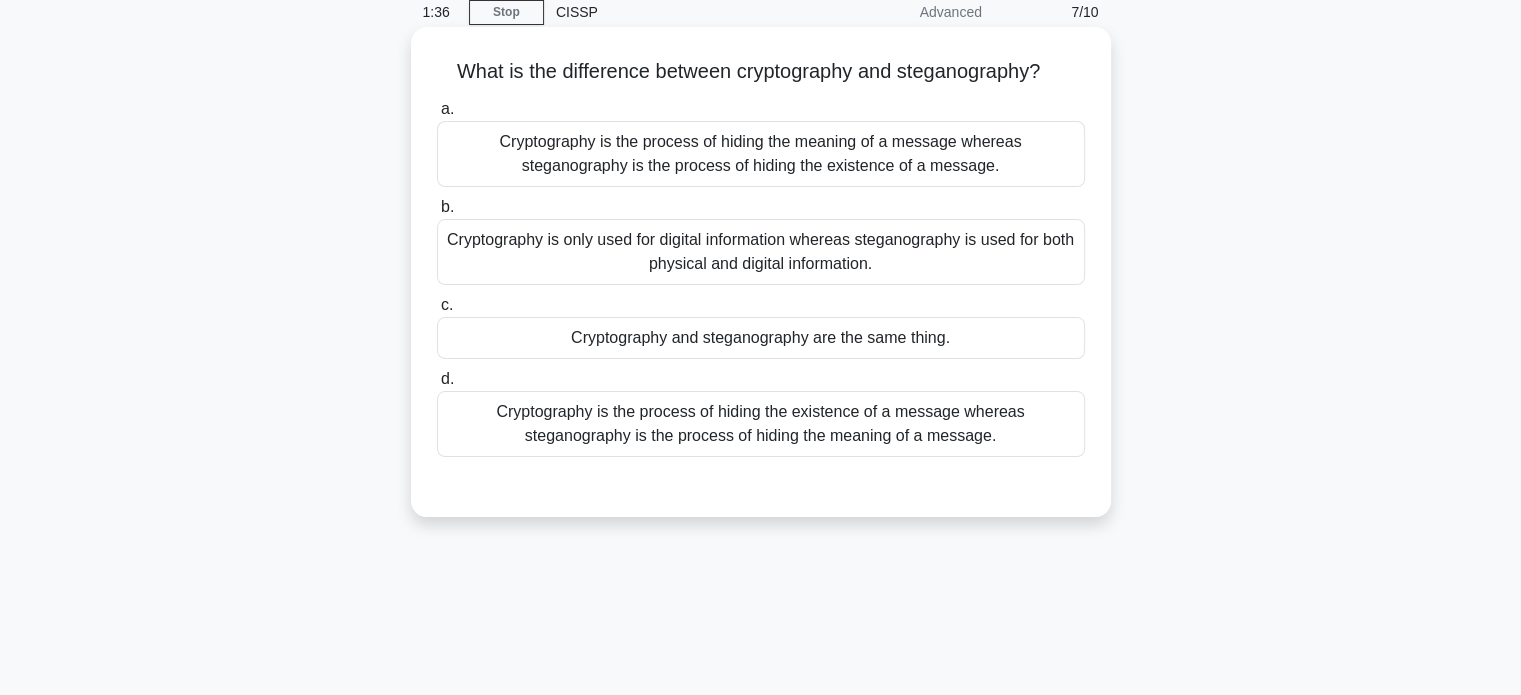 click on "Cryptography is the process of hiding the meaning of a message whereas steganography is the process of hiding the existence of a message." at bounding box center [761, 154] 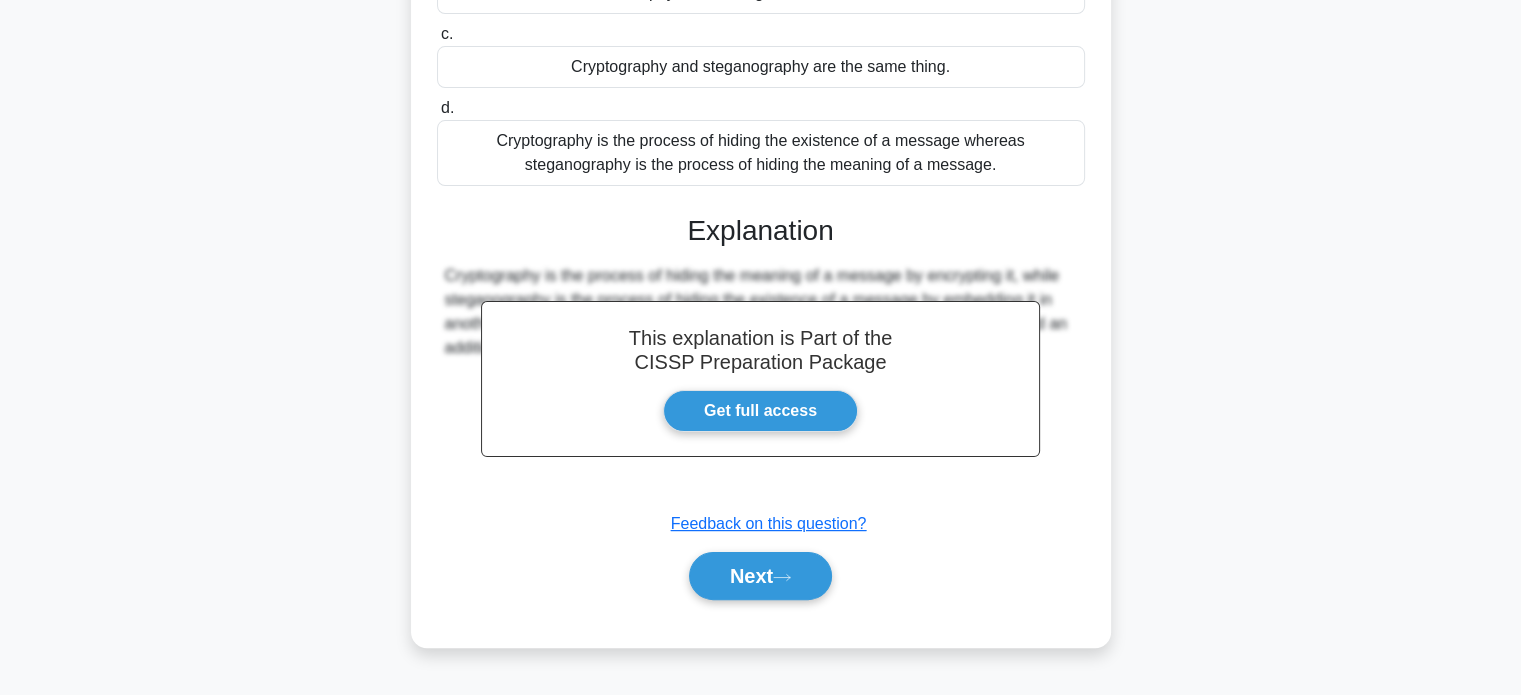 scroll, scrollTop: 385, scrollLeft: 0, axis: vertical 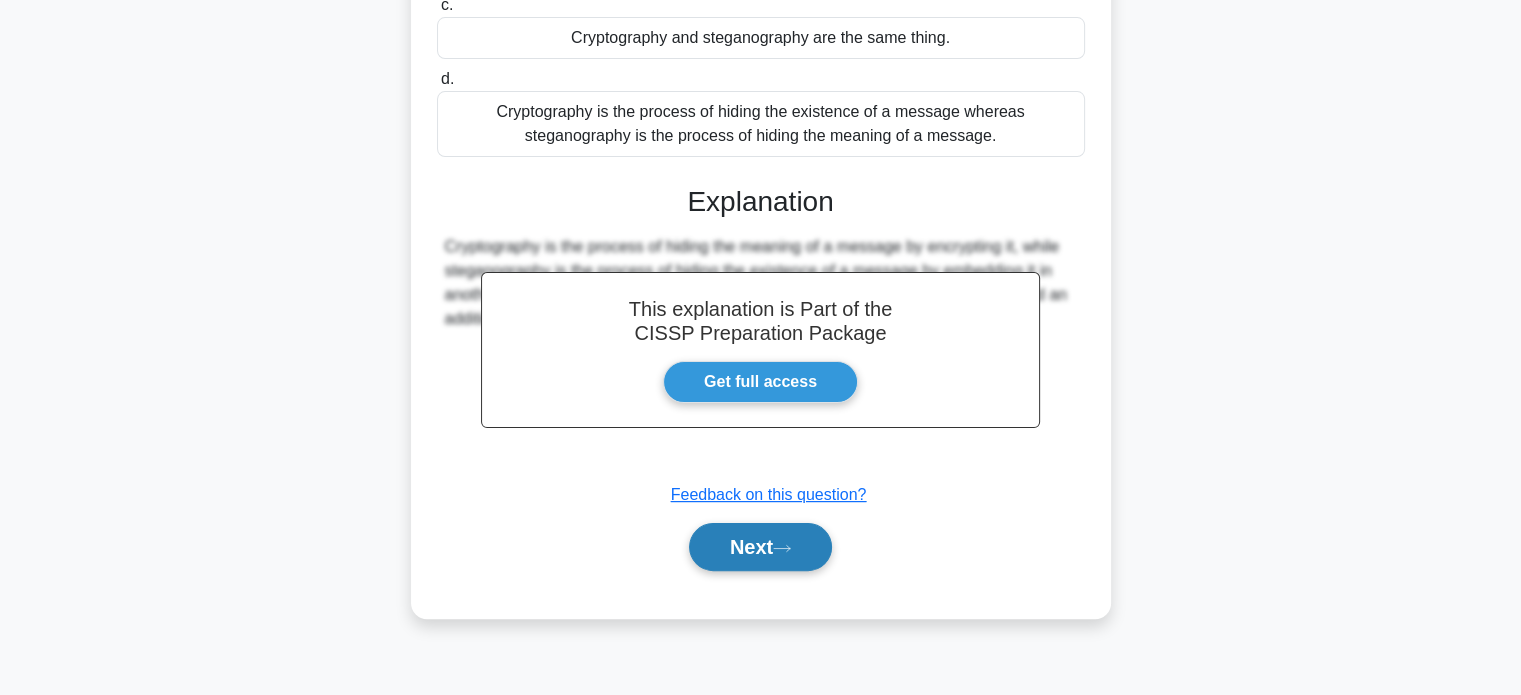click on "Next" at bounding box center [760, 547] 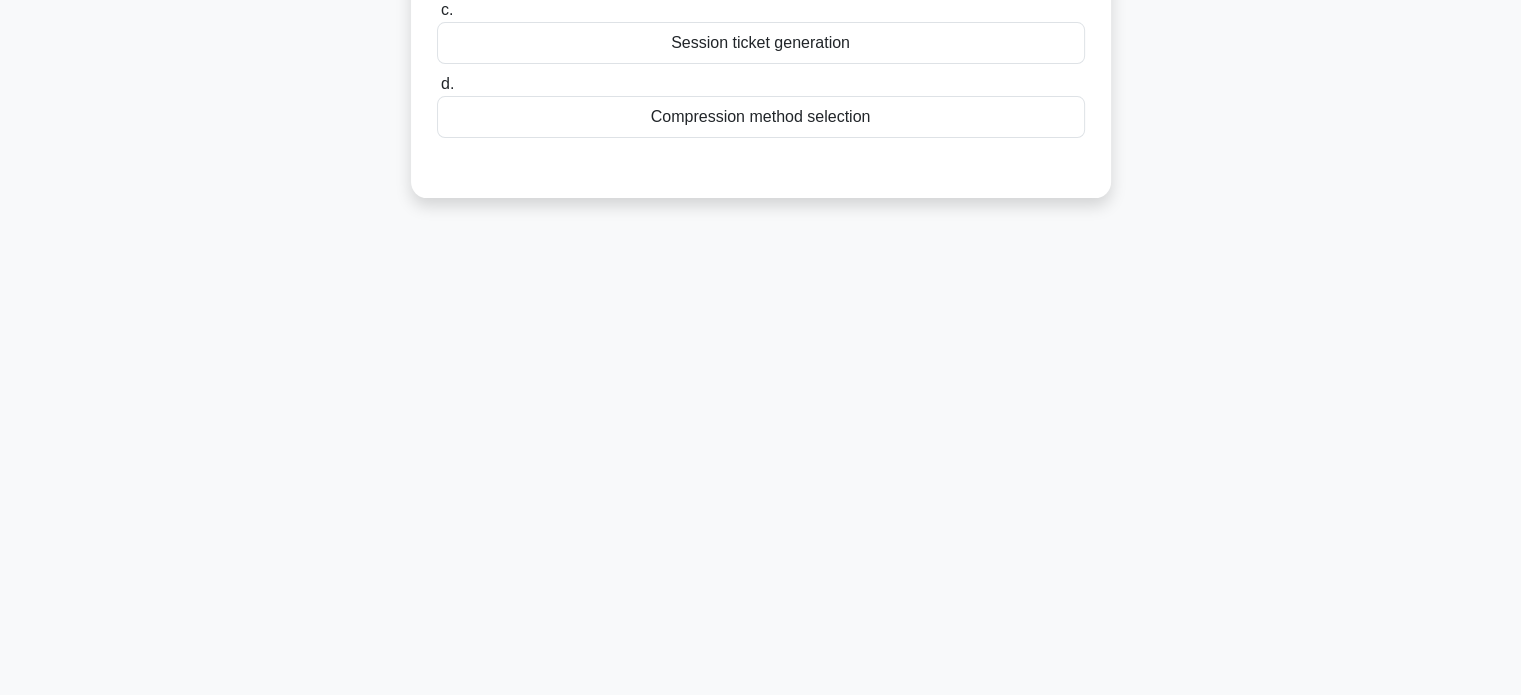 scroll, scrollTop: 85, scrollLeft: 0, axis: vertical 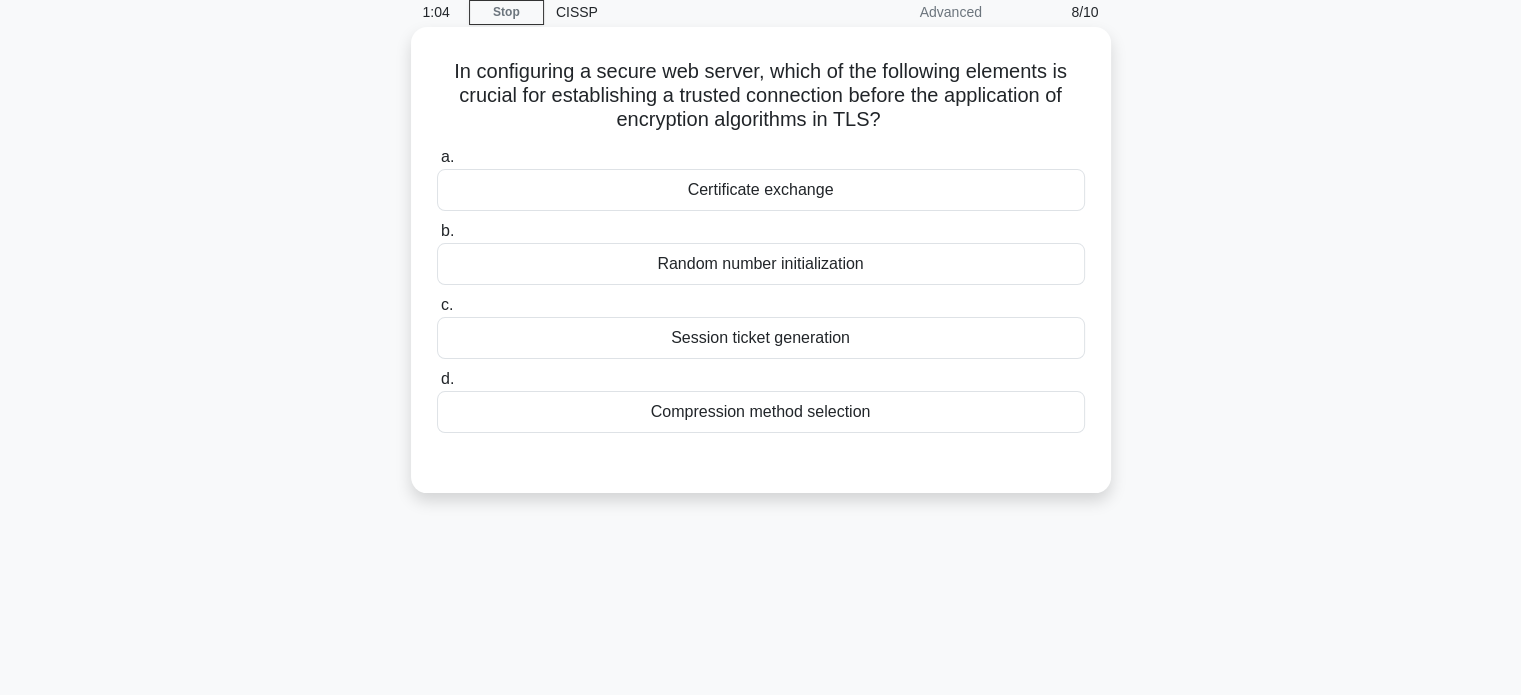 click on "In configuring a secure web server, which of the following elements is crucial for establishing a trusted connection before the application of encryption algorithms in TLS?
.spinner_0XTQ{transform-origin:center;animation:spinner_y6GP .75s linear infinite}@keyframes spinner_y6GP{100%{transform:rotate(360deg)}}" at bounding box center [761, 96] 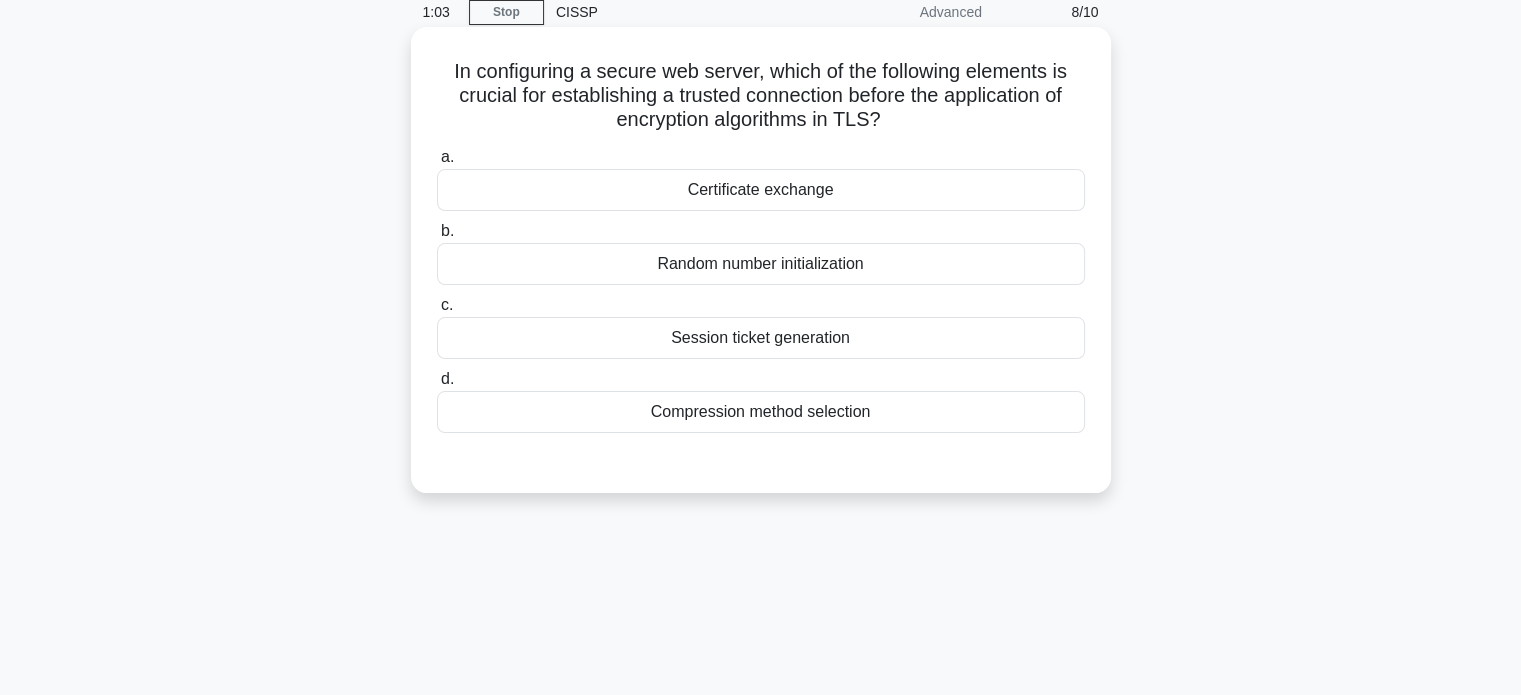 click on "Certificate exchange" at bounding box center [761, 190] 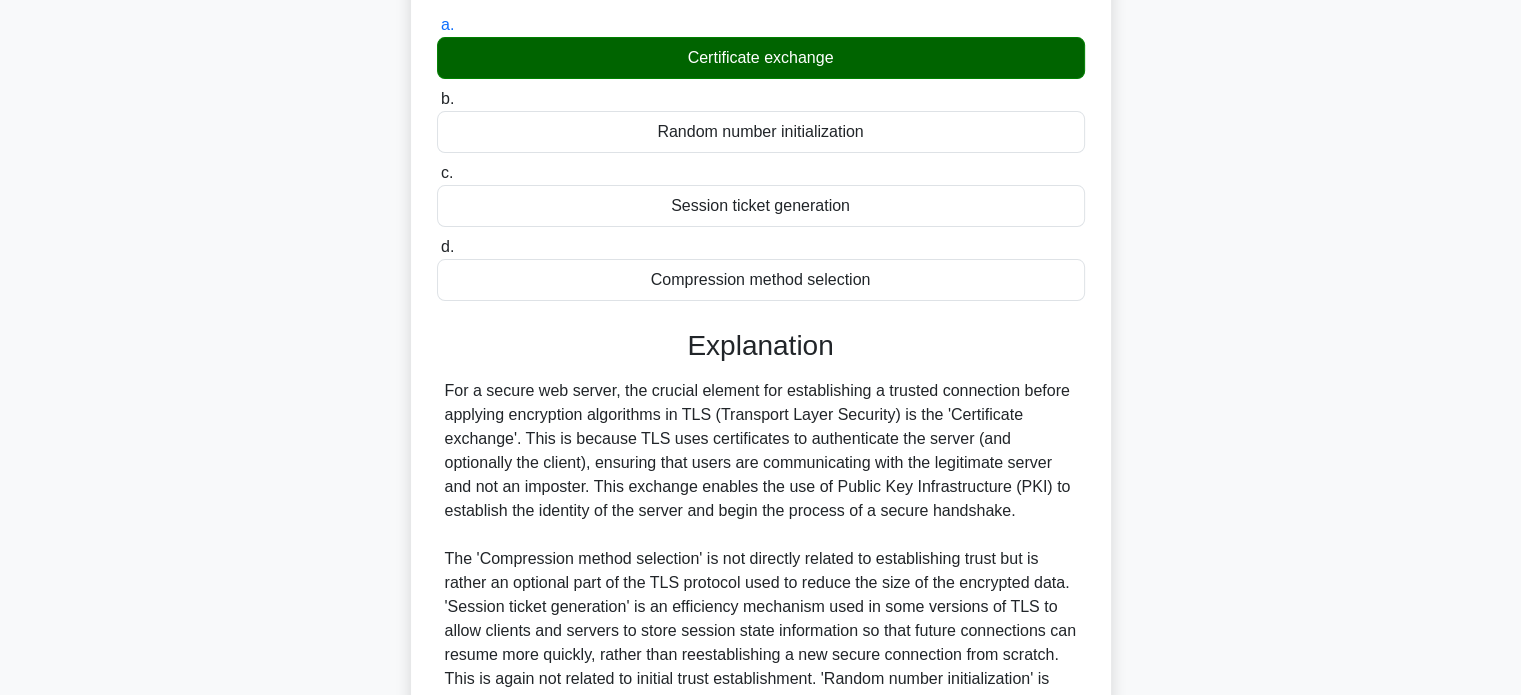 scroll, scrollTop: 385, scrollLeft: 0, axis: vertical 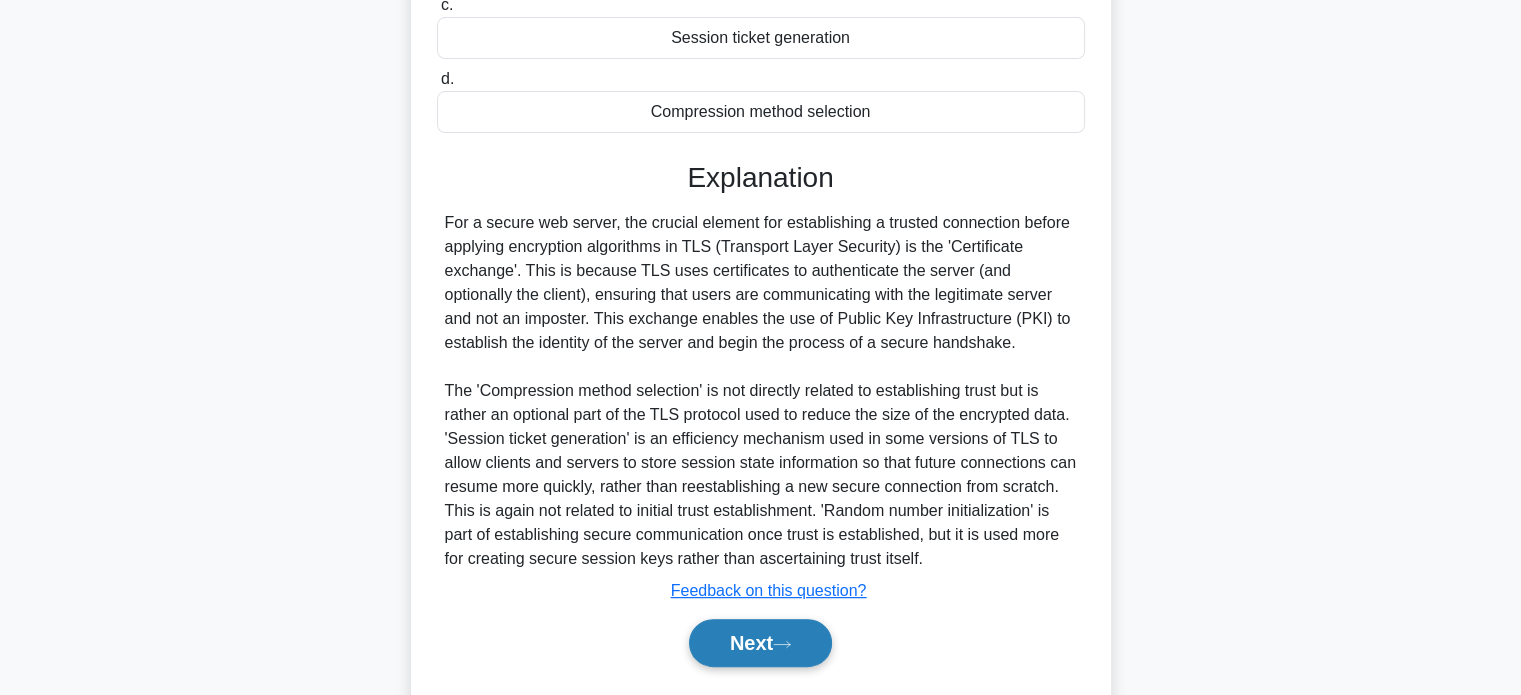 click on "Next" at bounding box center (760, 643) 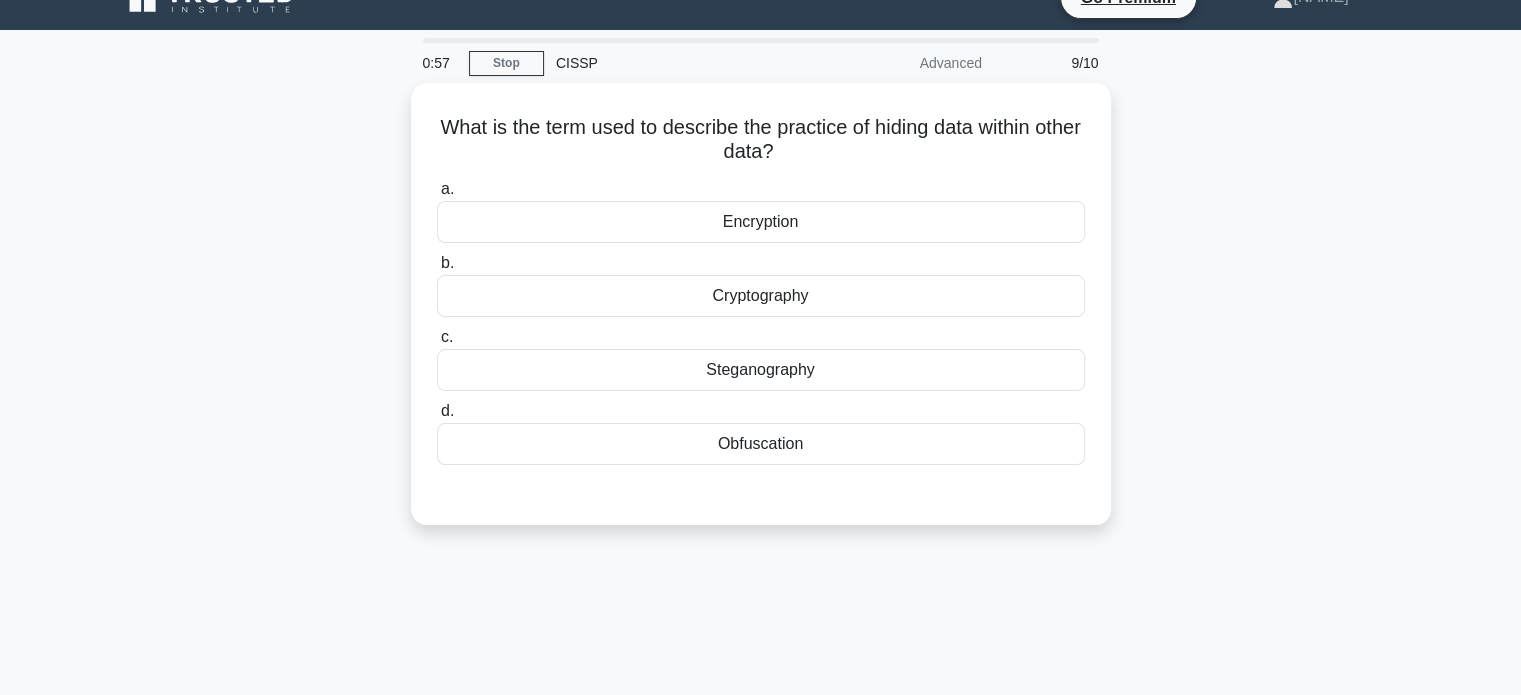 scroll, scrollTop: 0, scrollLeft: 0, axis: both 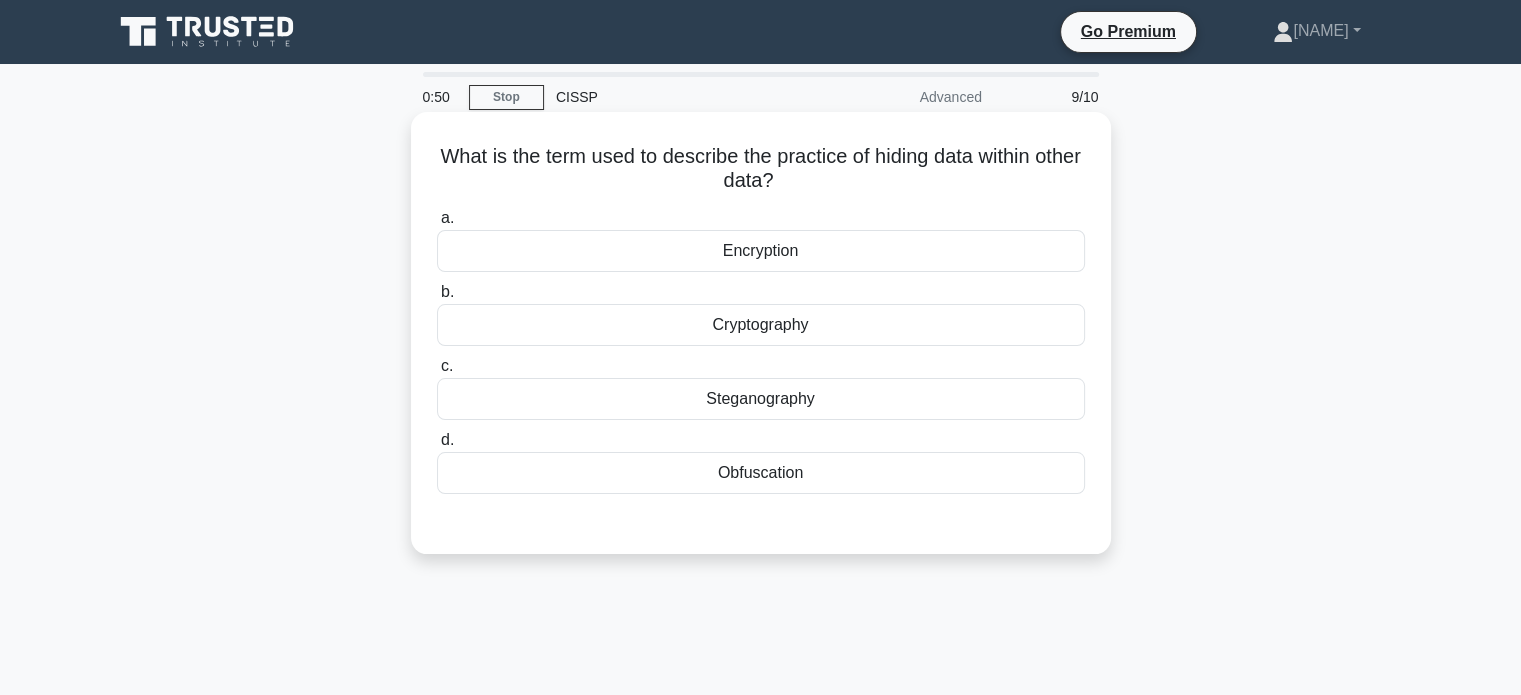 click on "Steganography" at bounding box center (761, 399) 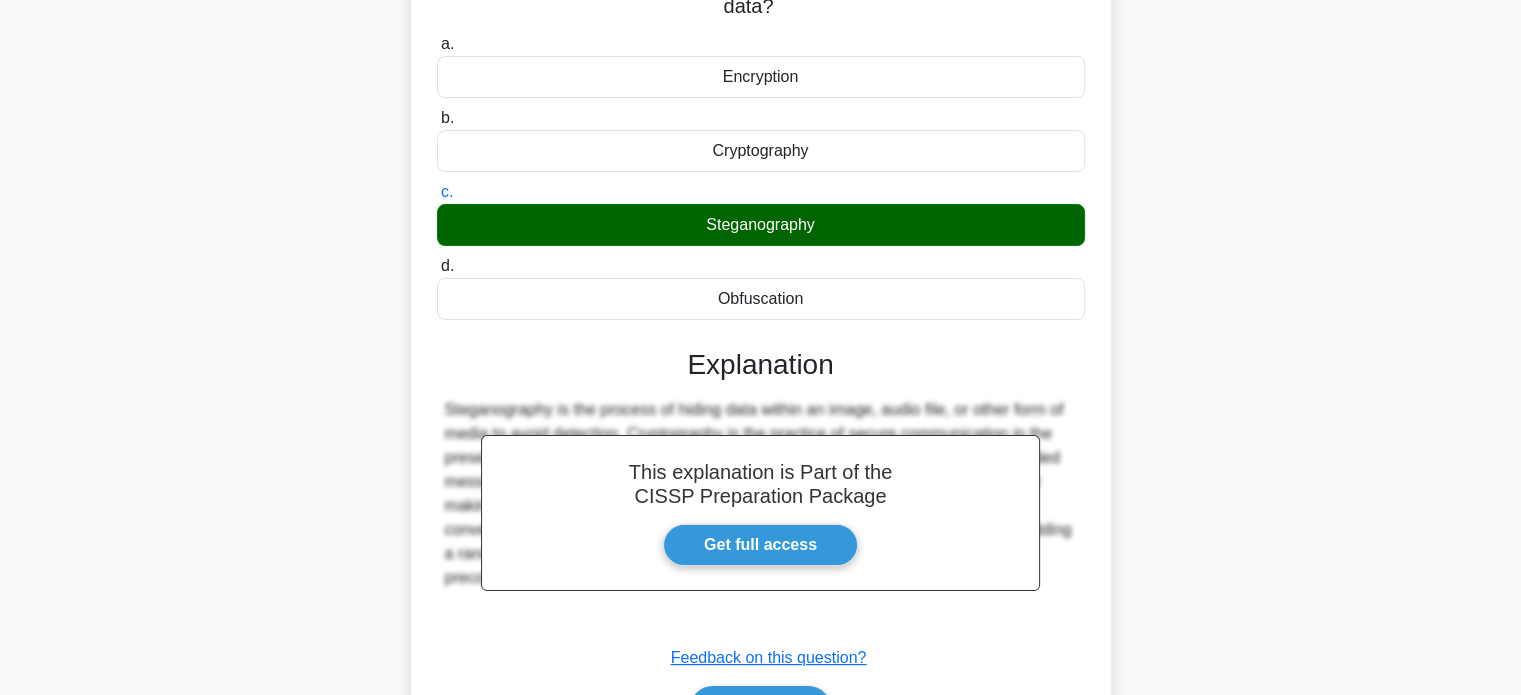 scroll, scrollTop: 385, scrollLeft: 0, axis: vertical 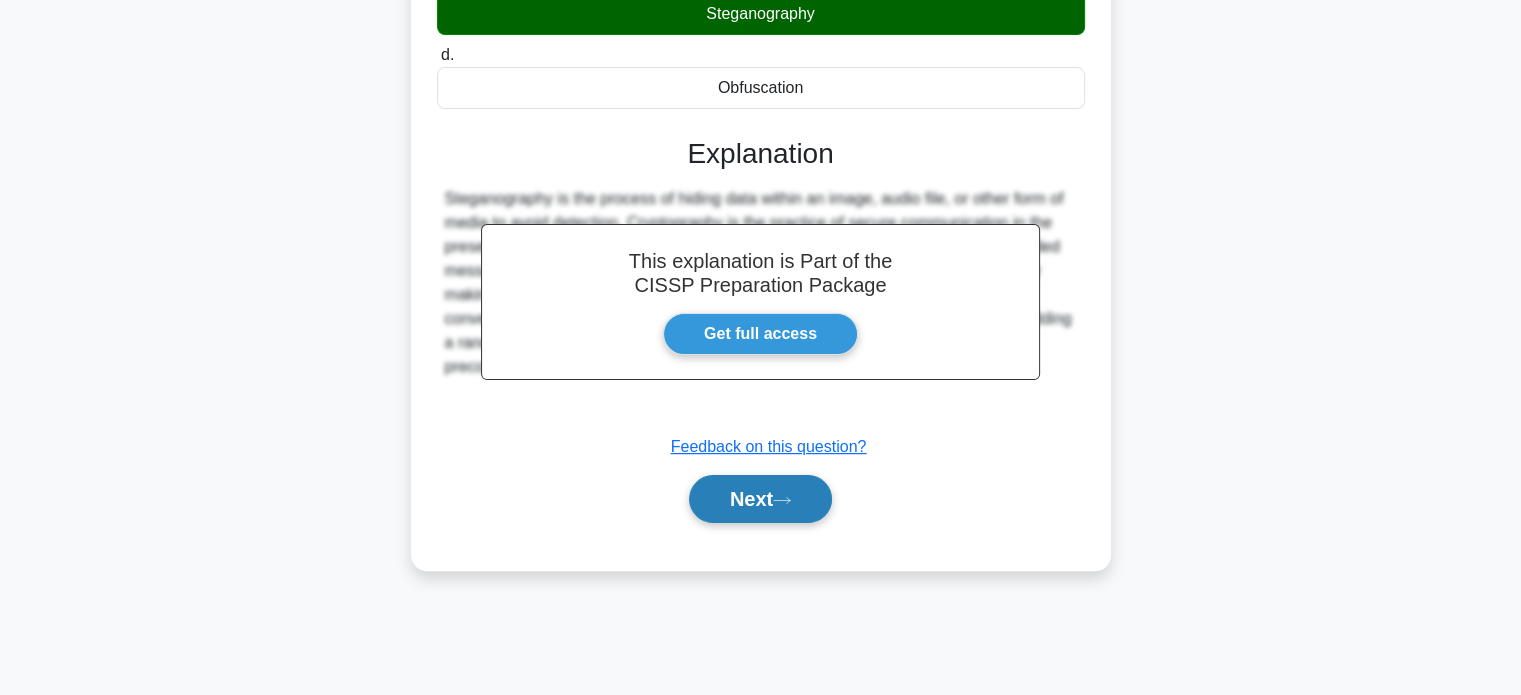 click on "Next" at bounding box center [760, 499] 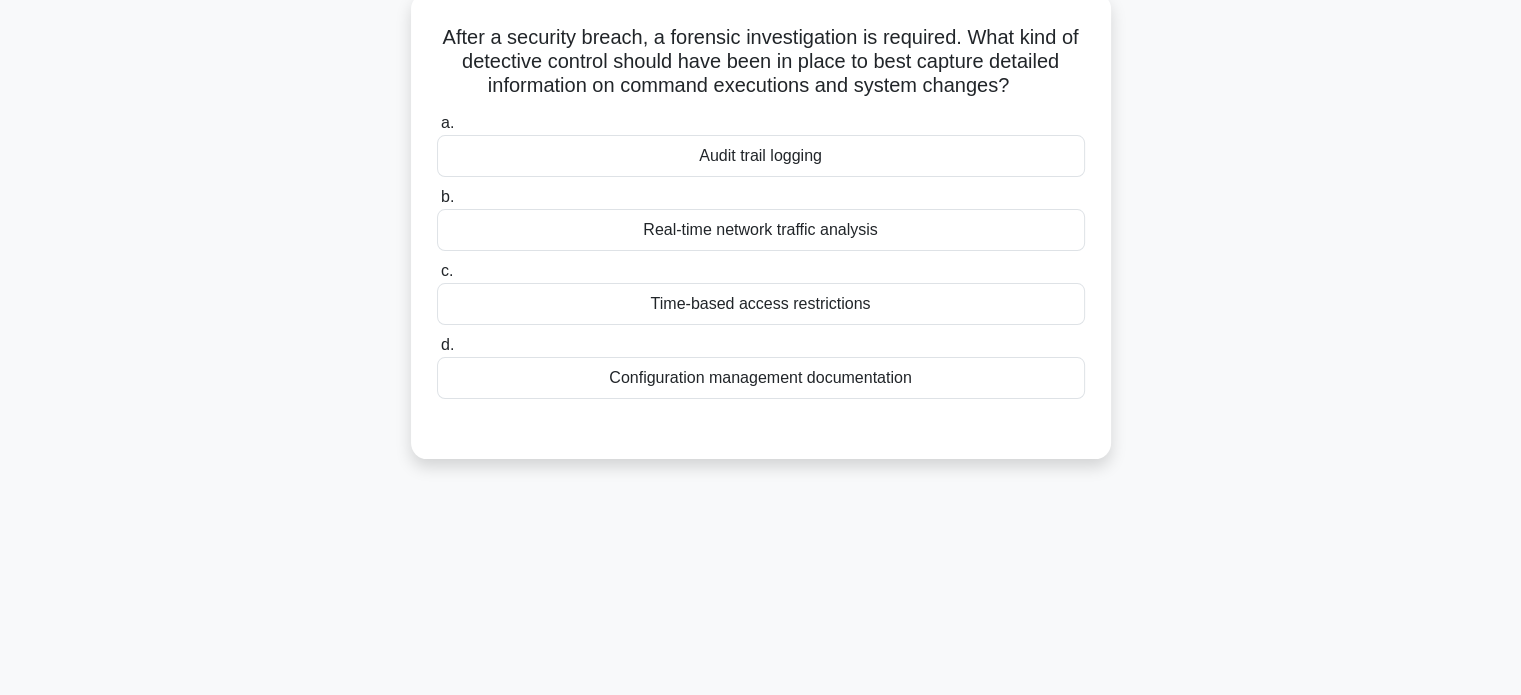 scroll, scrollTop: 85, scrollLeft: 0, axis: vertical 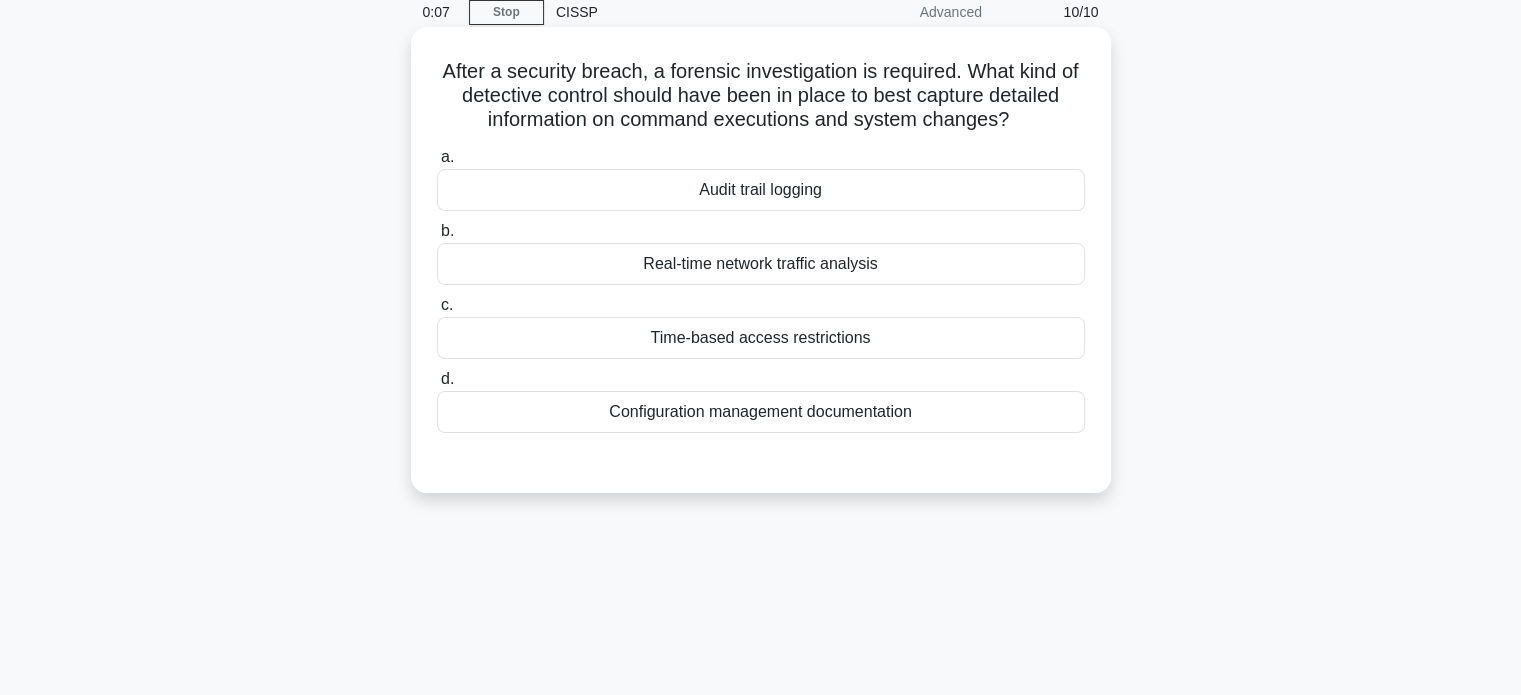 click on "Audit trail logging" at bounding box center (761, 190) 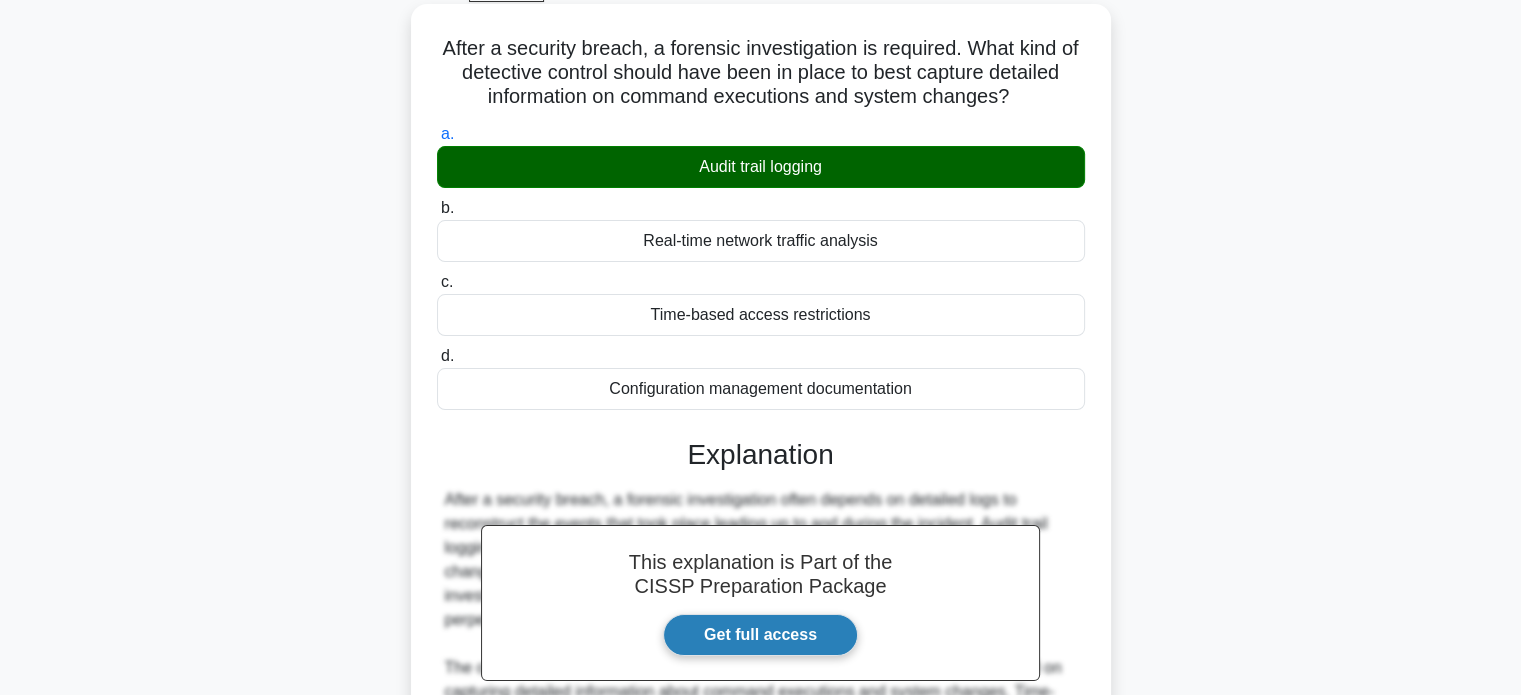 scroll, scrollTop: 488, scrollLeft: 0, axis: vertical 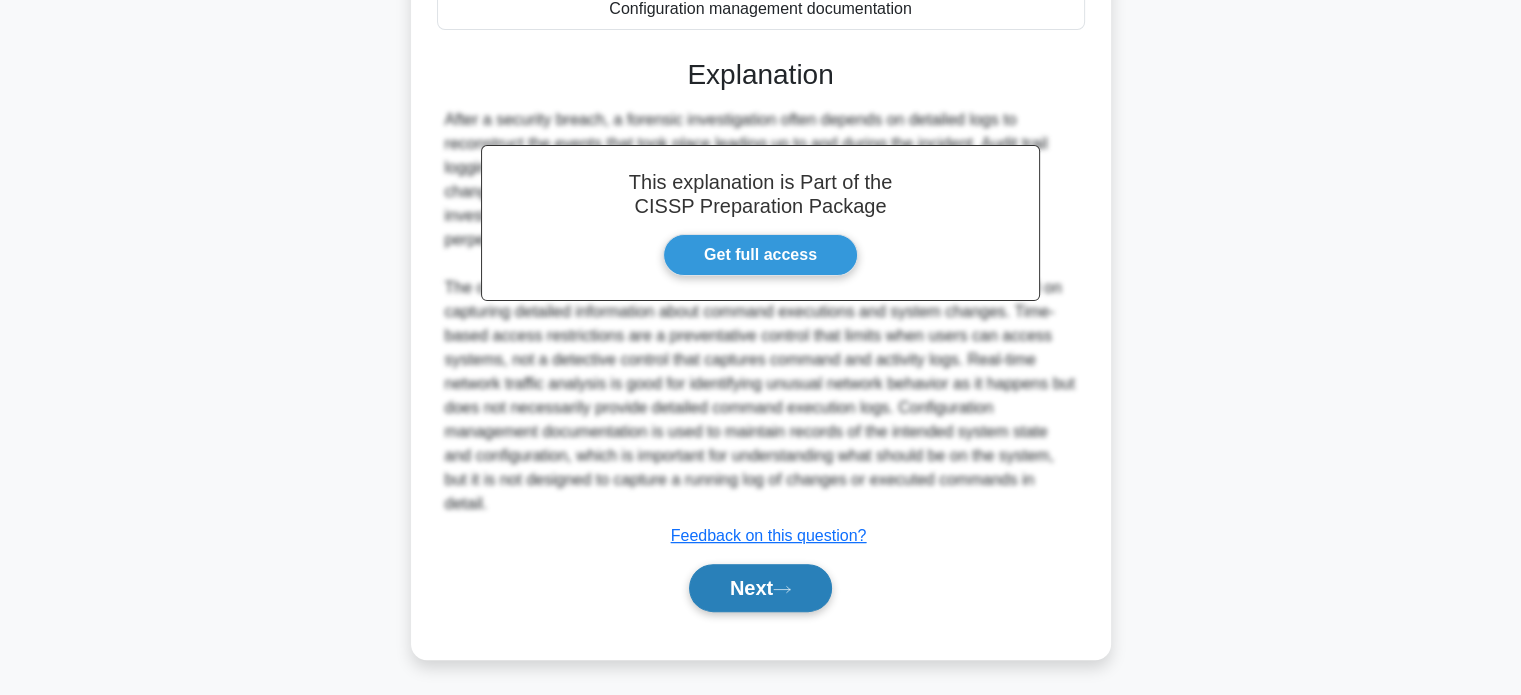 click on "Next" at bounding box center [760, 588] 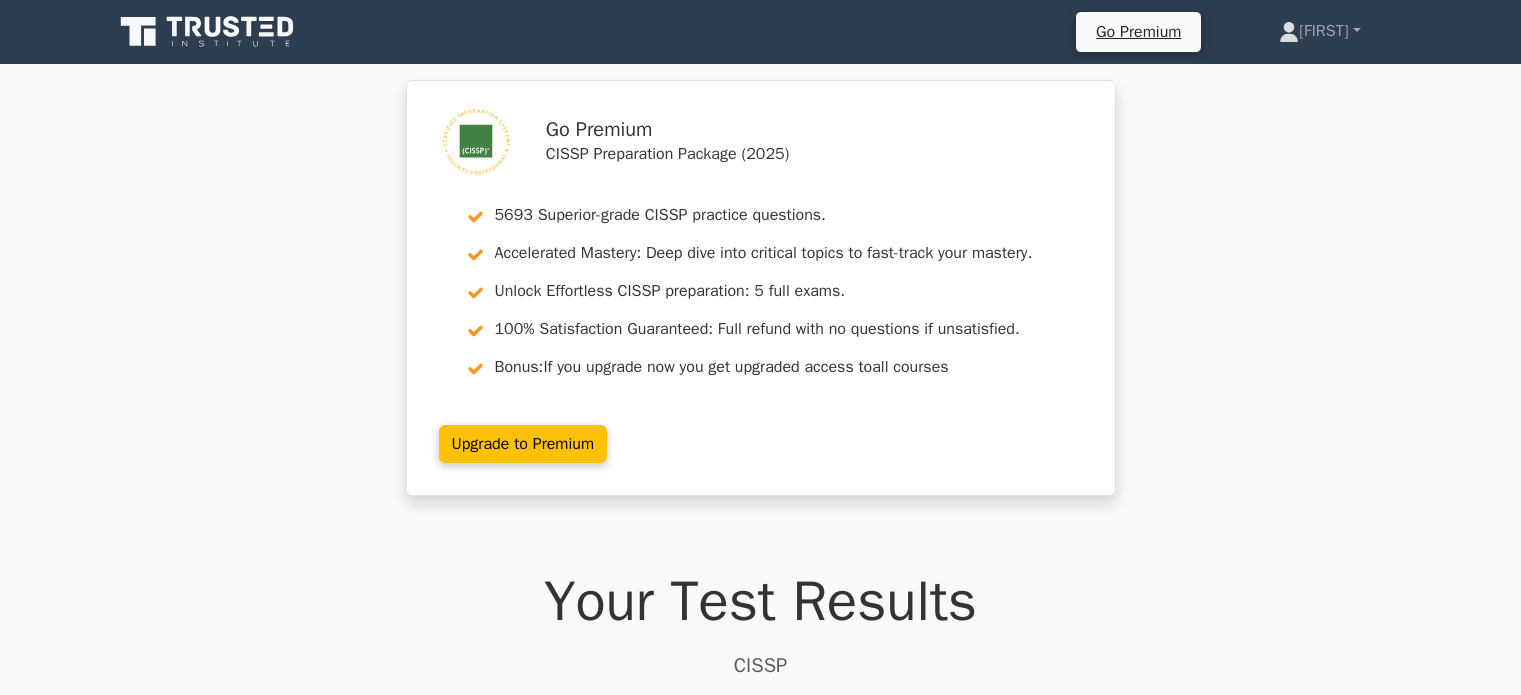scroll, scrollTop: 400, scrollLeft: 0, axis: vertical 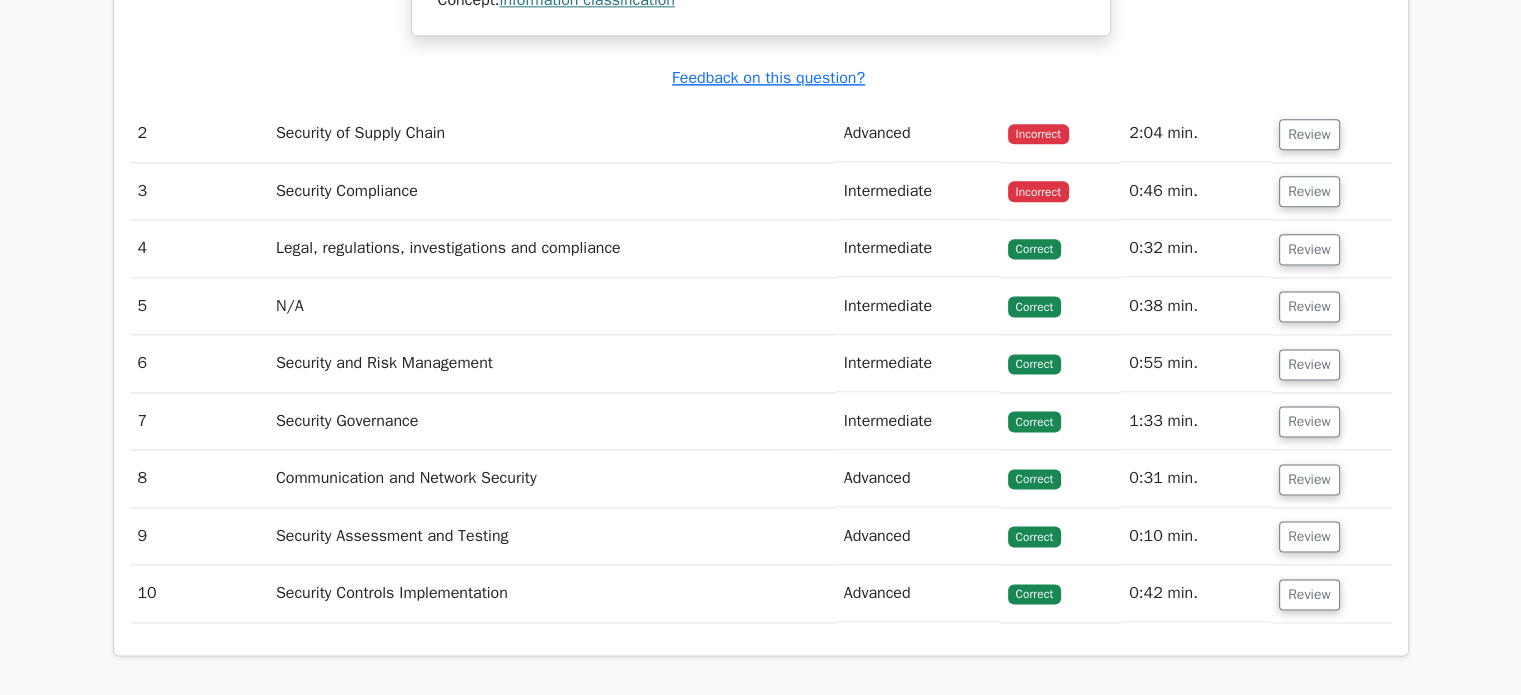 click on "Security of Supply Chain" at bounding box center (552, 133) 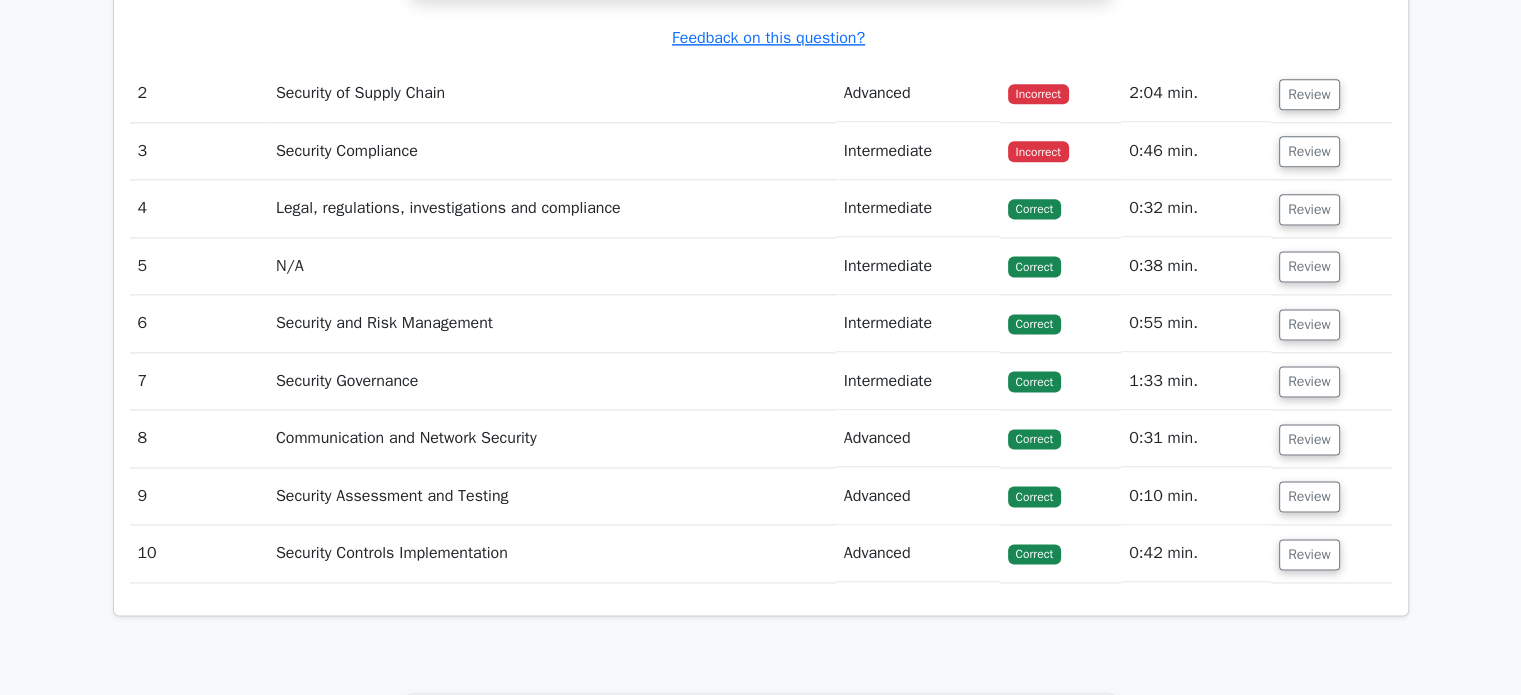 scroll, scrollTop: 2600, scrollLeft: 0, axis: vertical 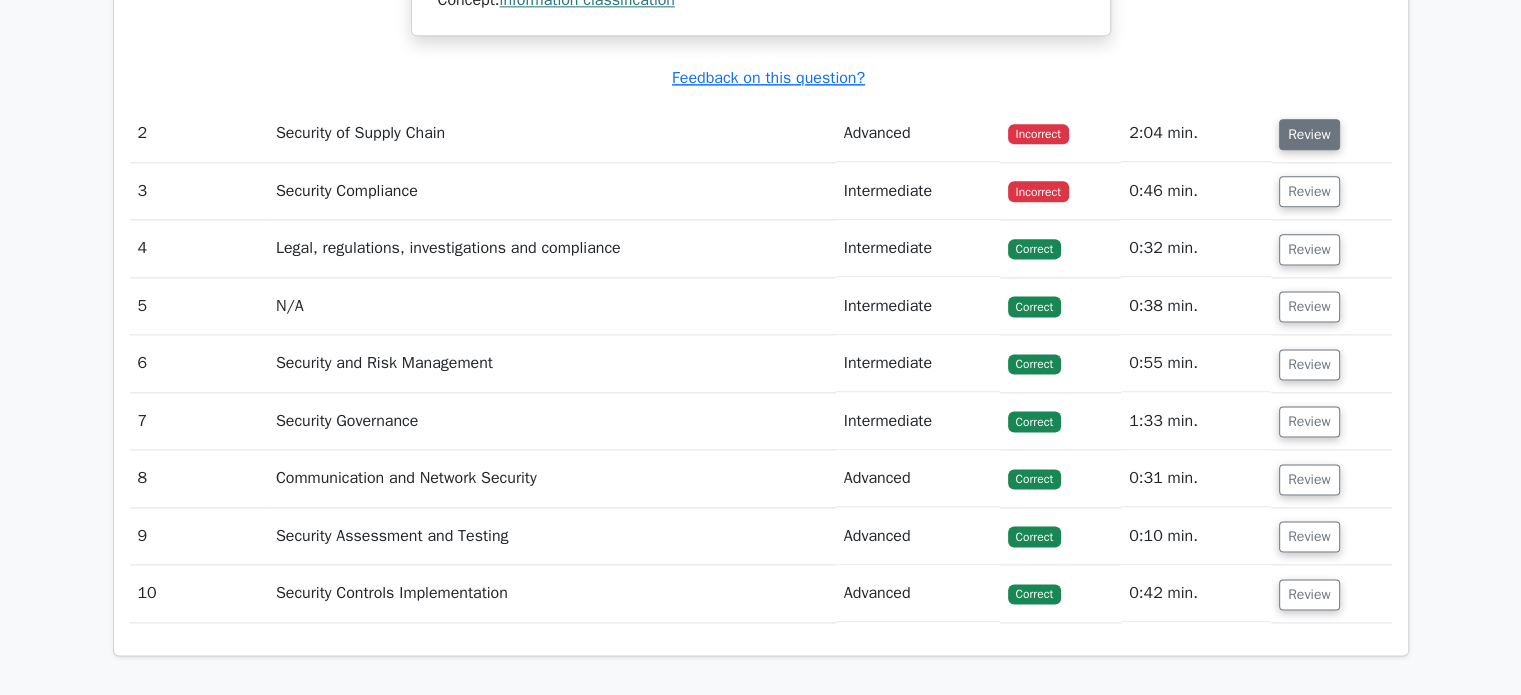 click on "Review" at bounding box center (1309, 134) 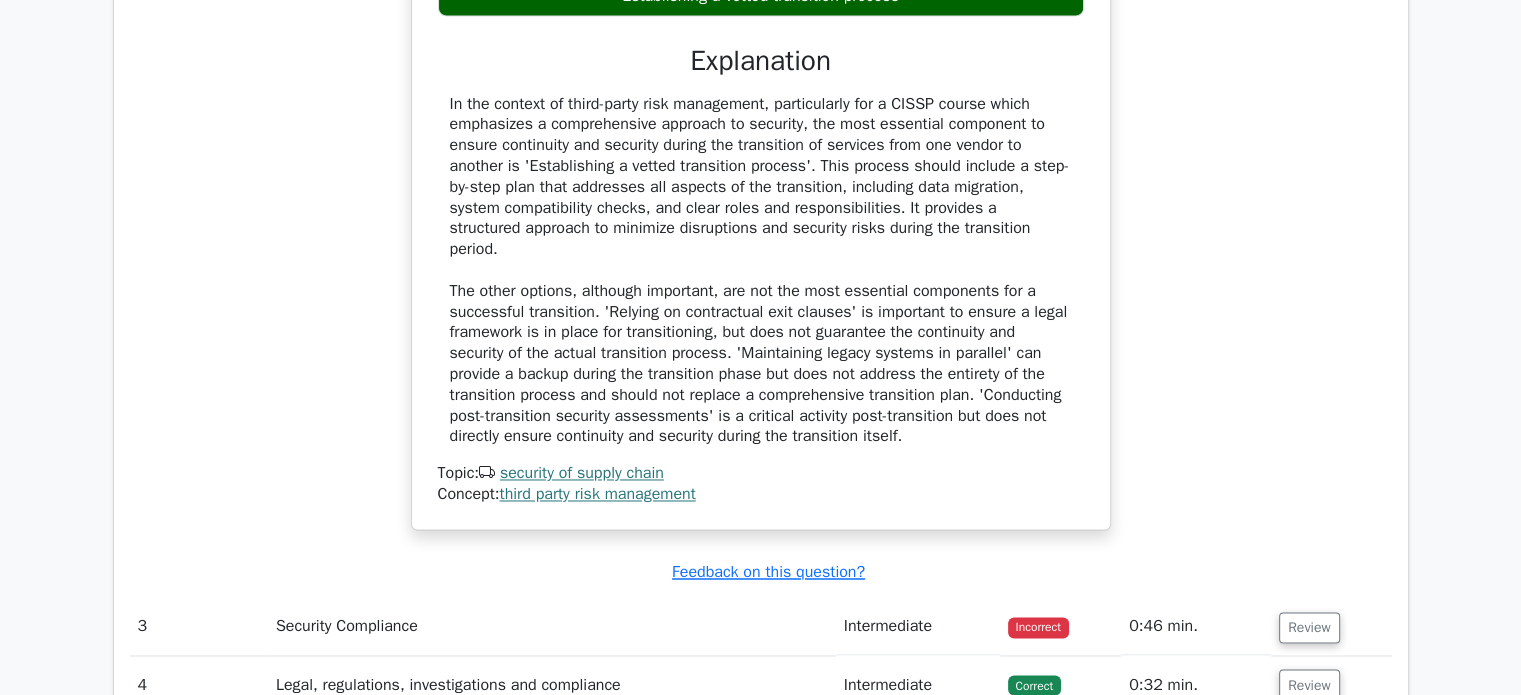 scroll, scrollTop: 3300, scrollLeft: 0, axis: vertical 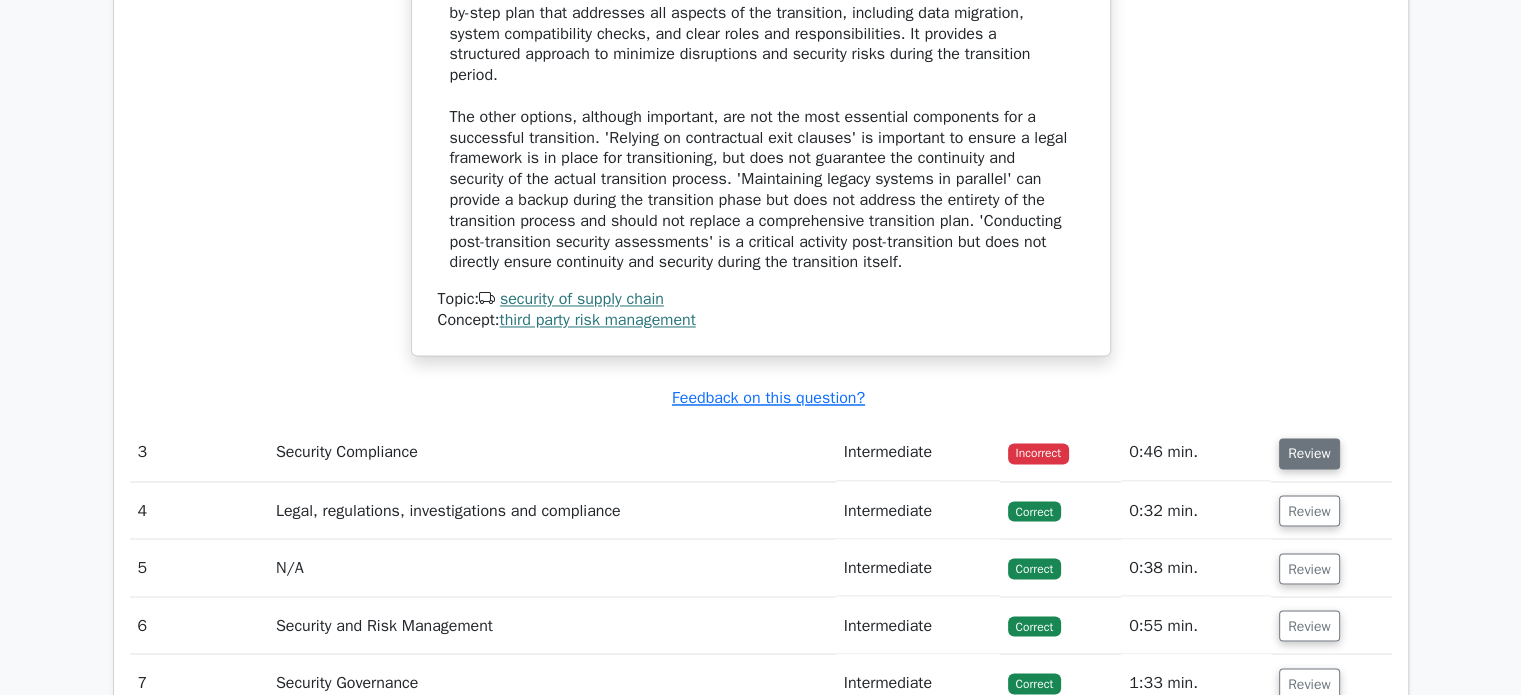 click on "Review" at bounding box center [1309, 453] 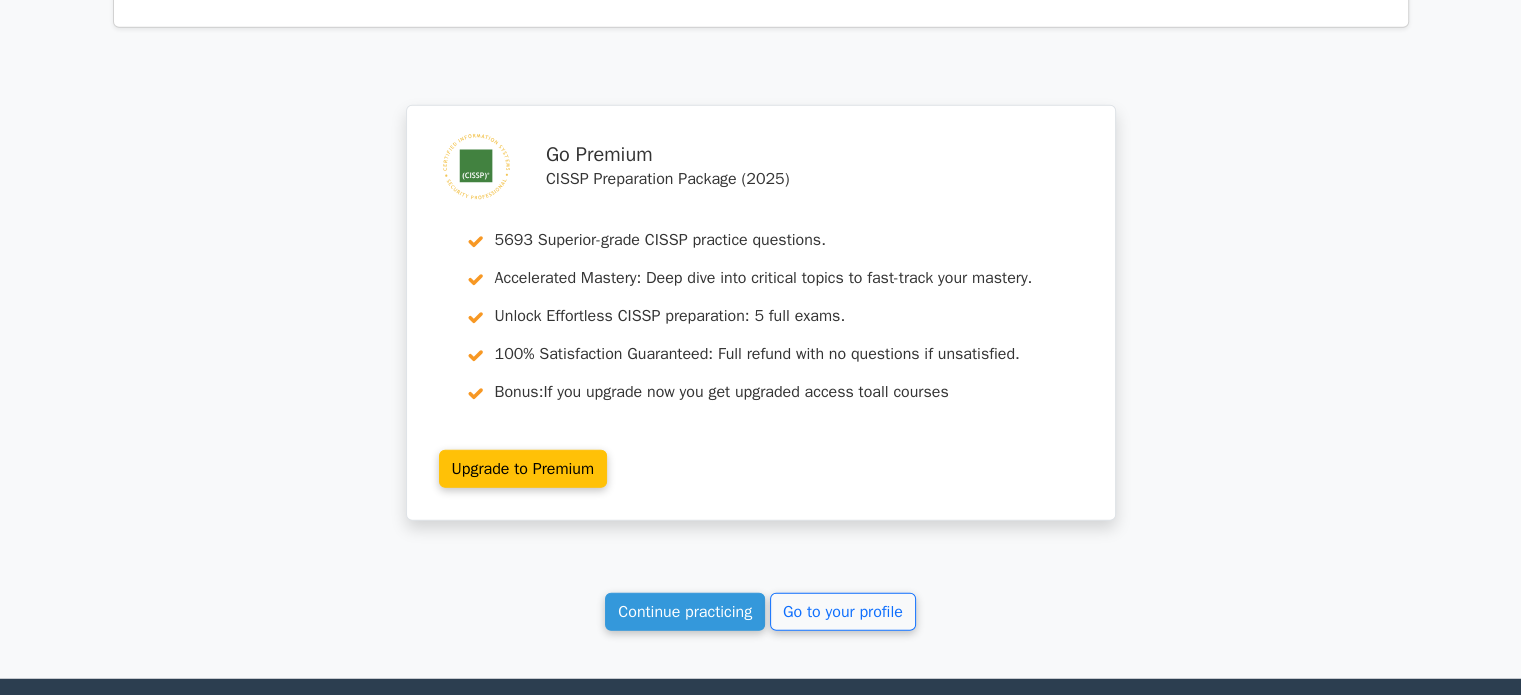 scroll, scrollTop: 5000, scrollLeft: 0, axis: vertical 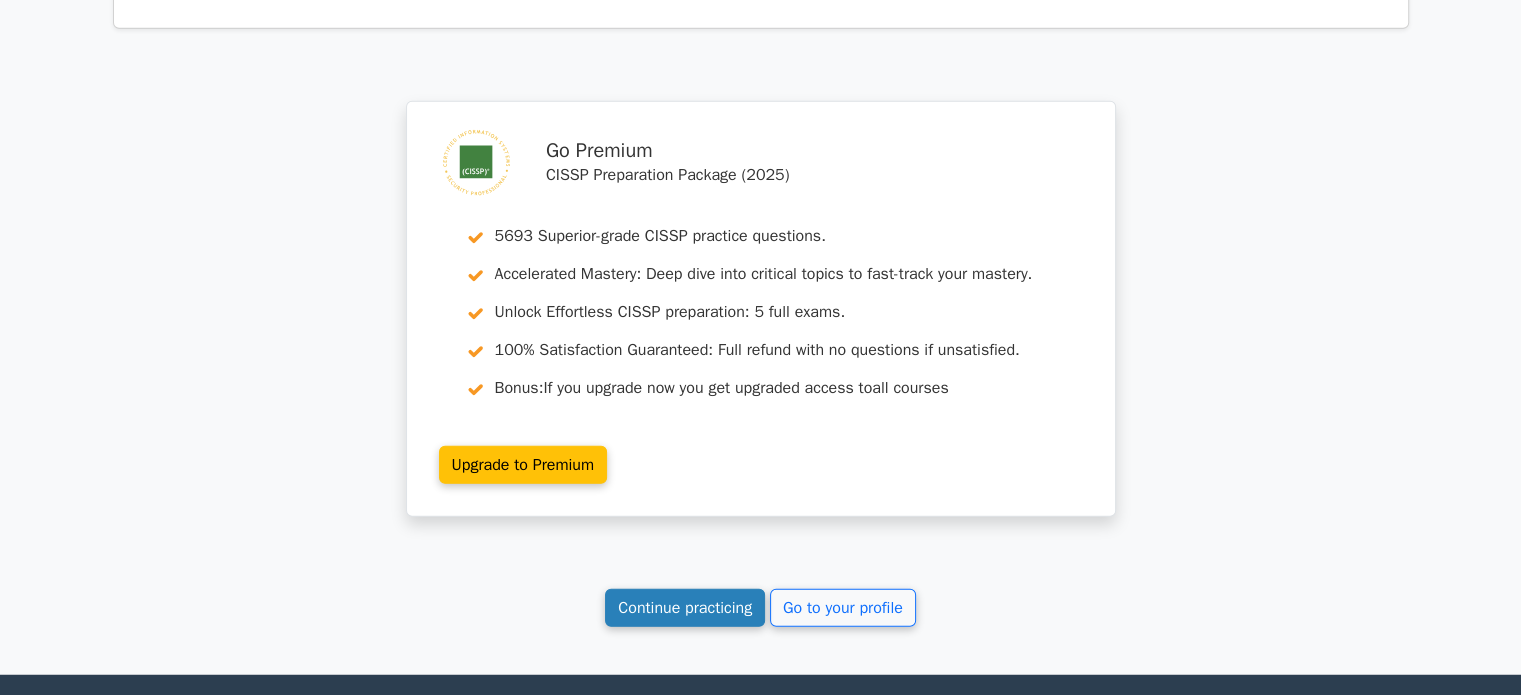 click on "Continue practicing" at bounding box center (685, 608) 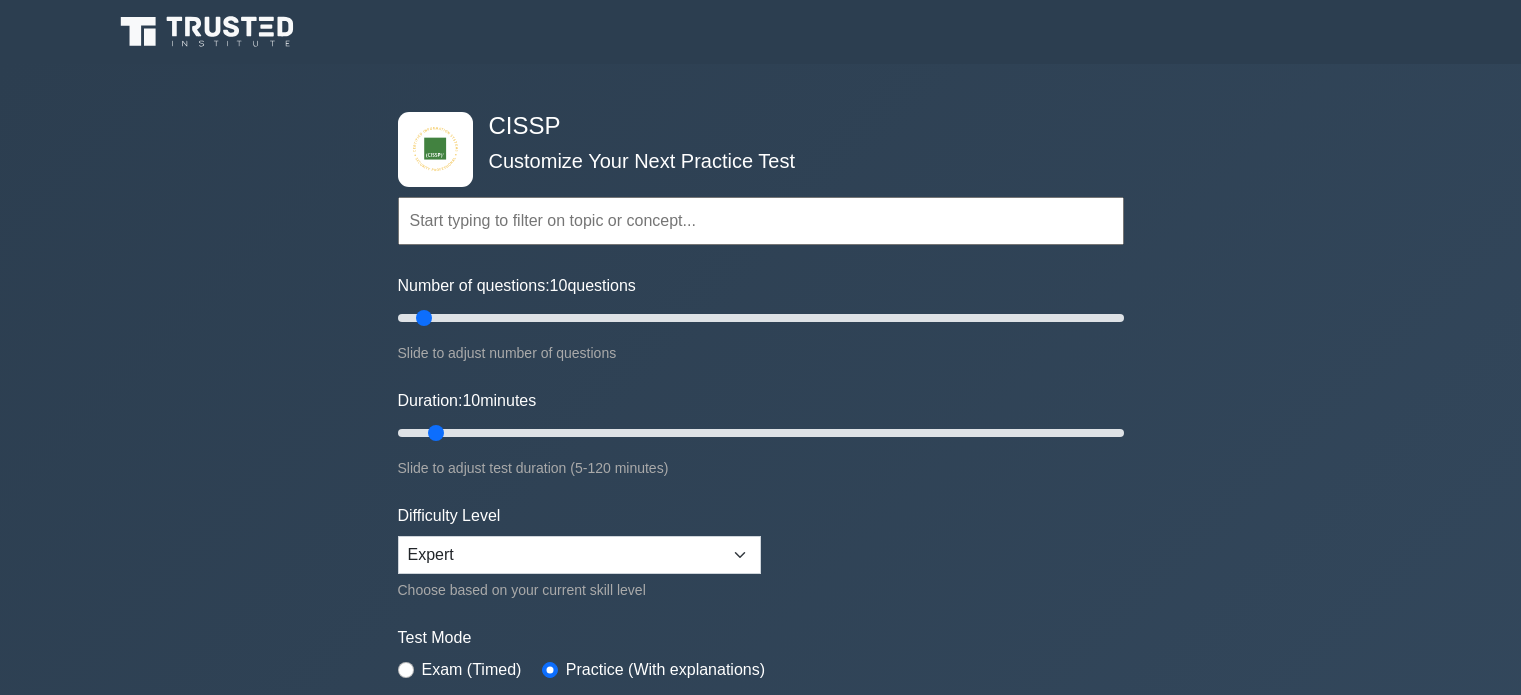 scroll, scrollTop: 0, scrollLeft: 0, axis: both 